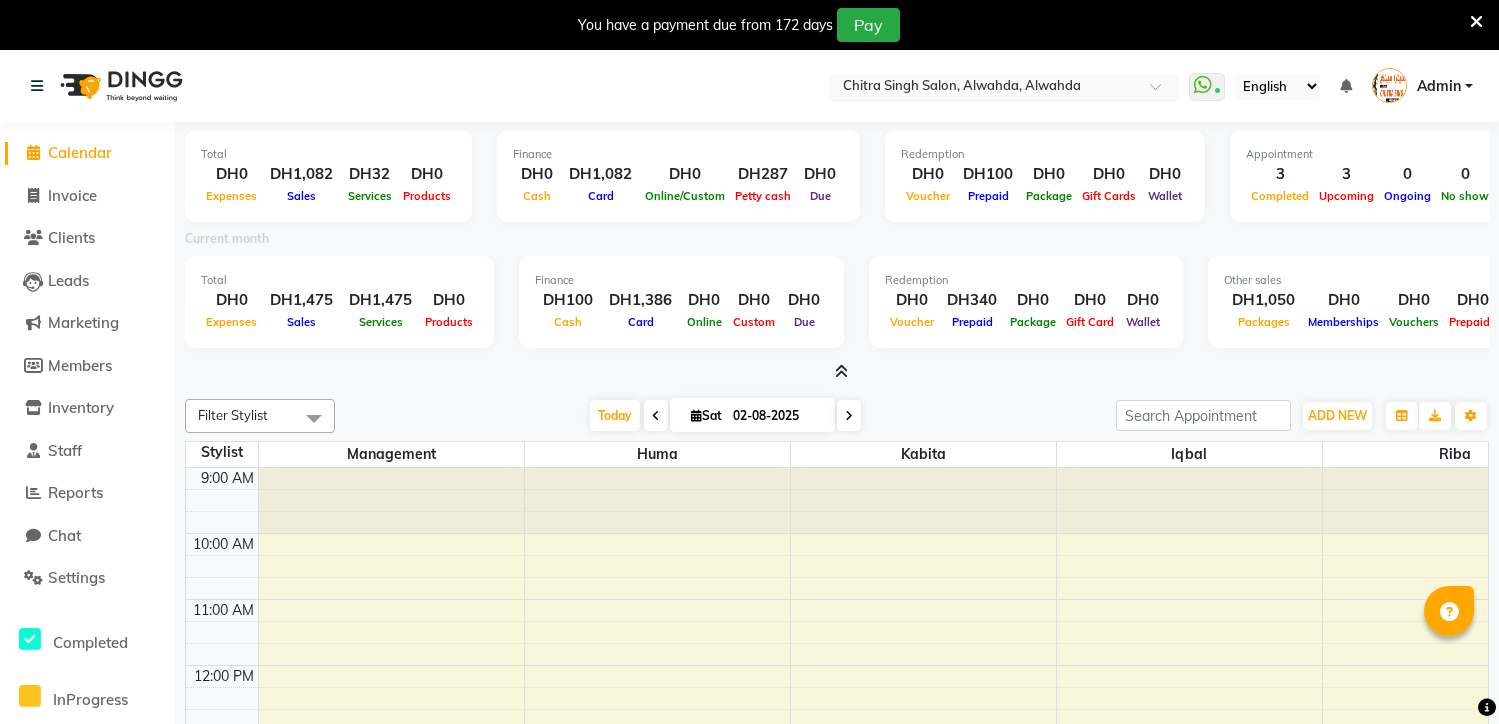 scroll, scrollTop: 0, scrollLeft: 0, axis: both 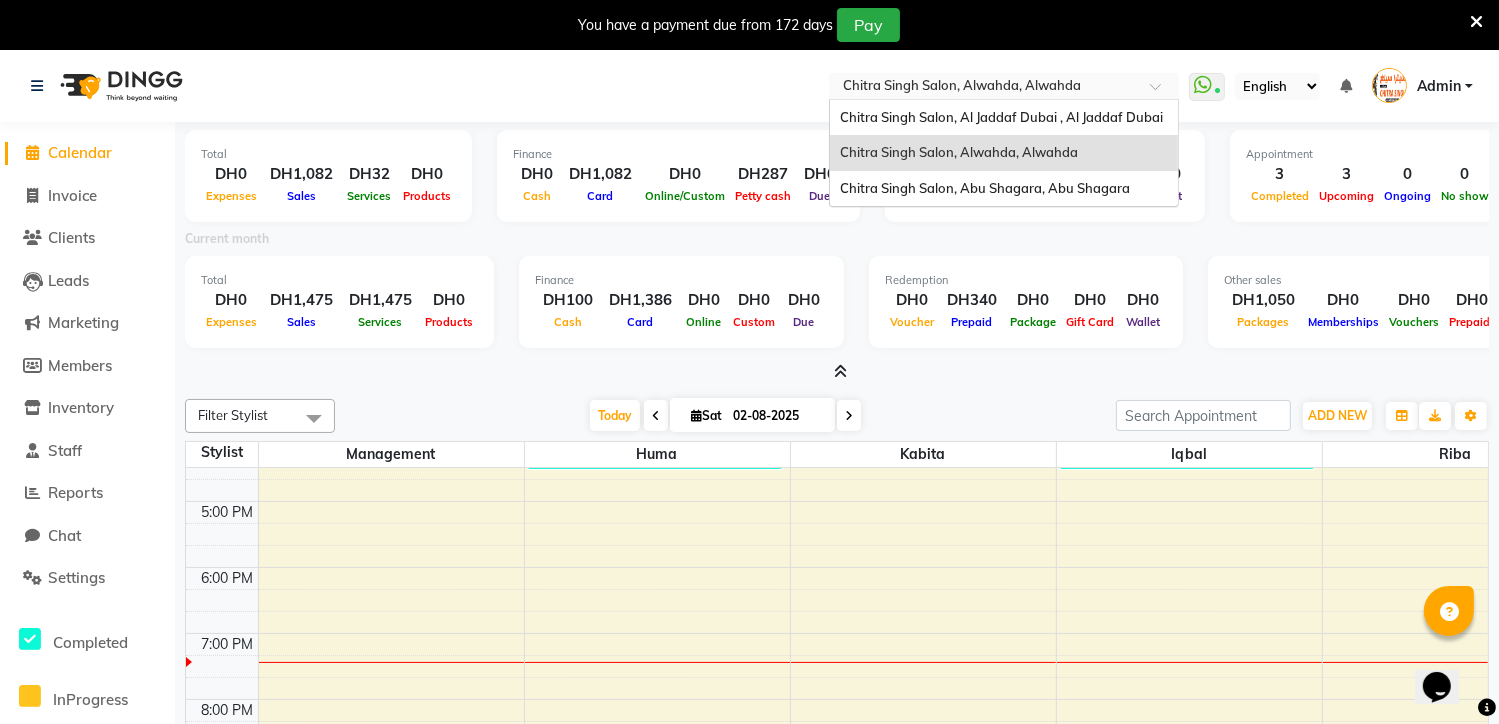click at bounding box center [1162, 92] 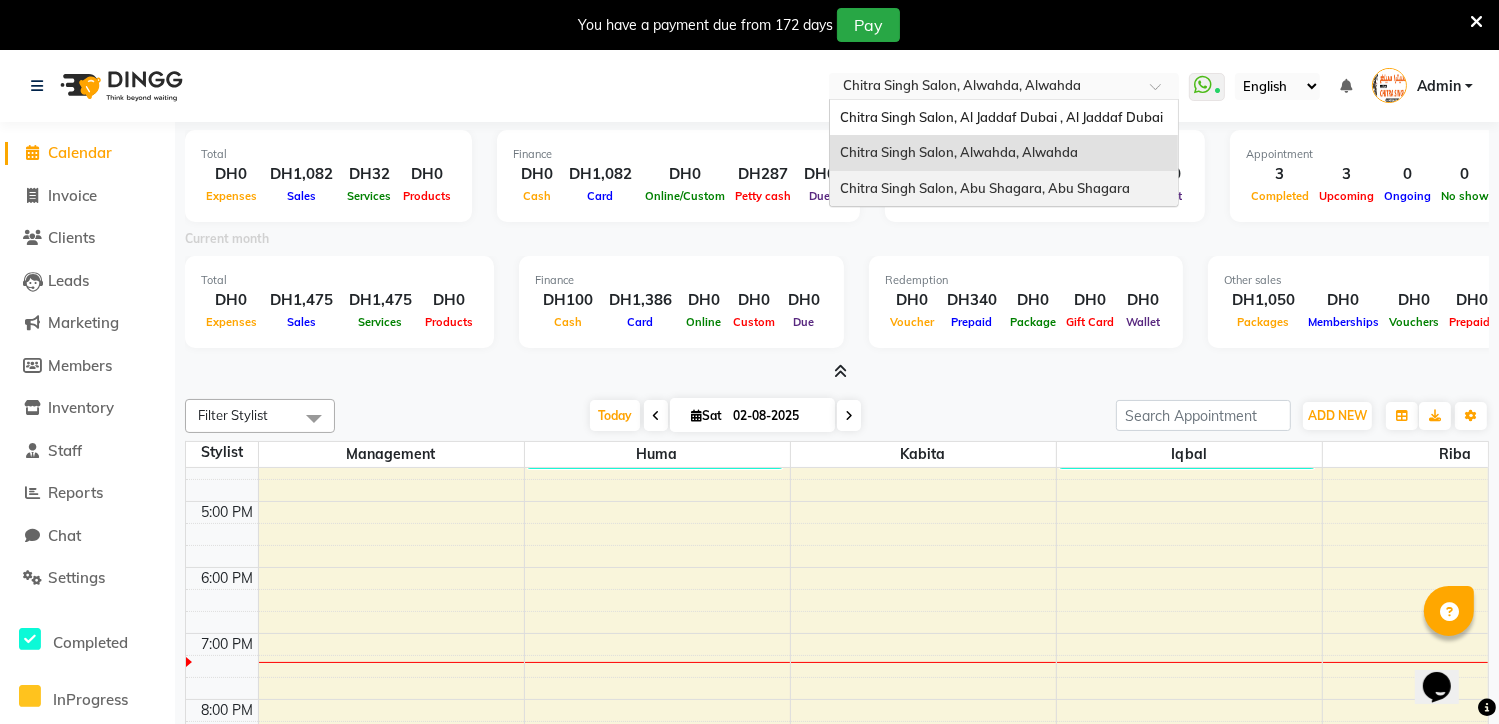 click on "Chitra Singh Salon, Abu Shagara, Abu Shagara" at bounding box center [985, 188] 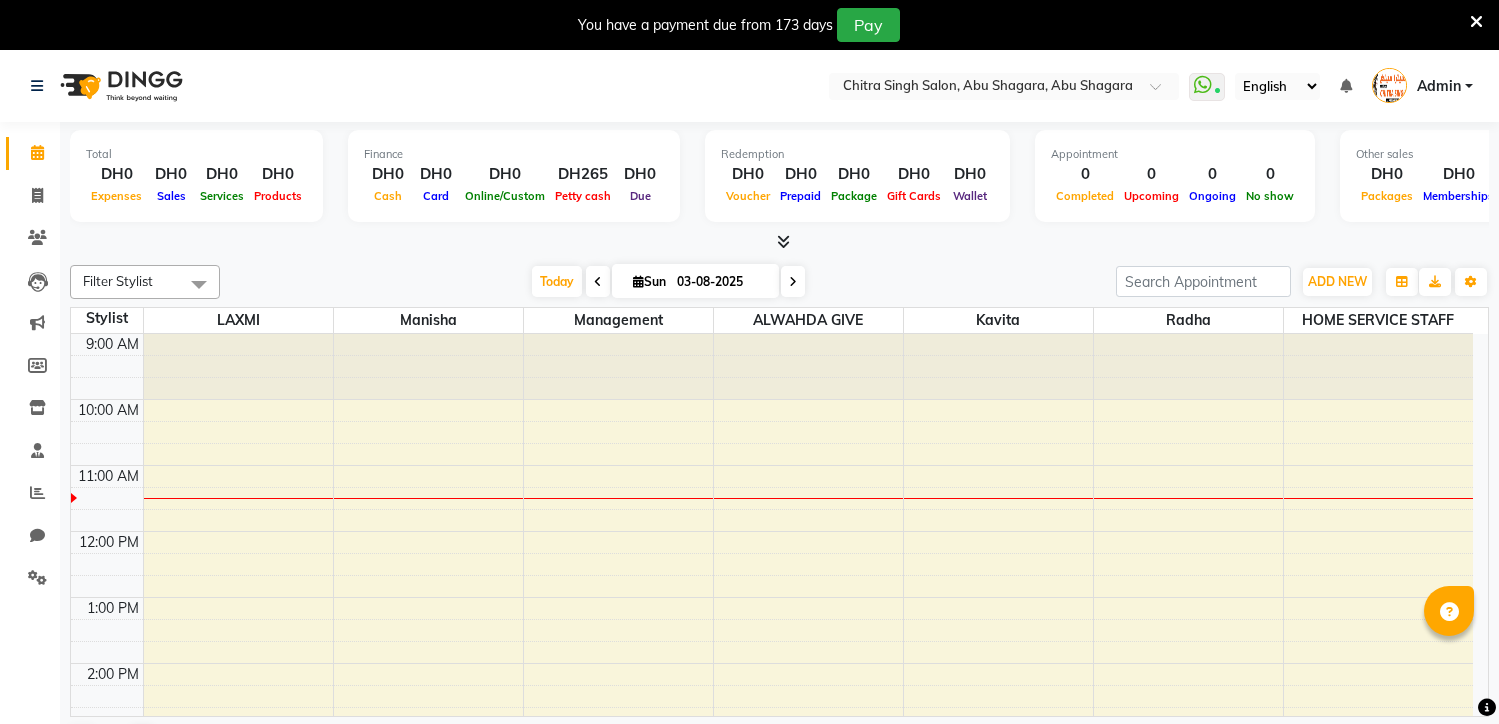 scroll, scrollTop: 0, scrollLeft: 0, axis: both 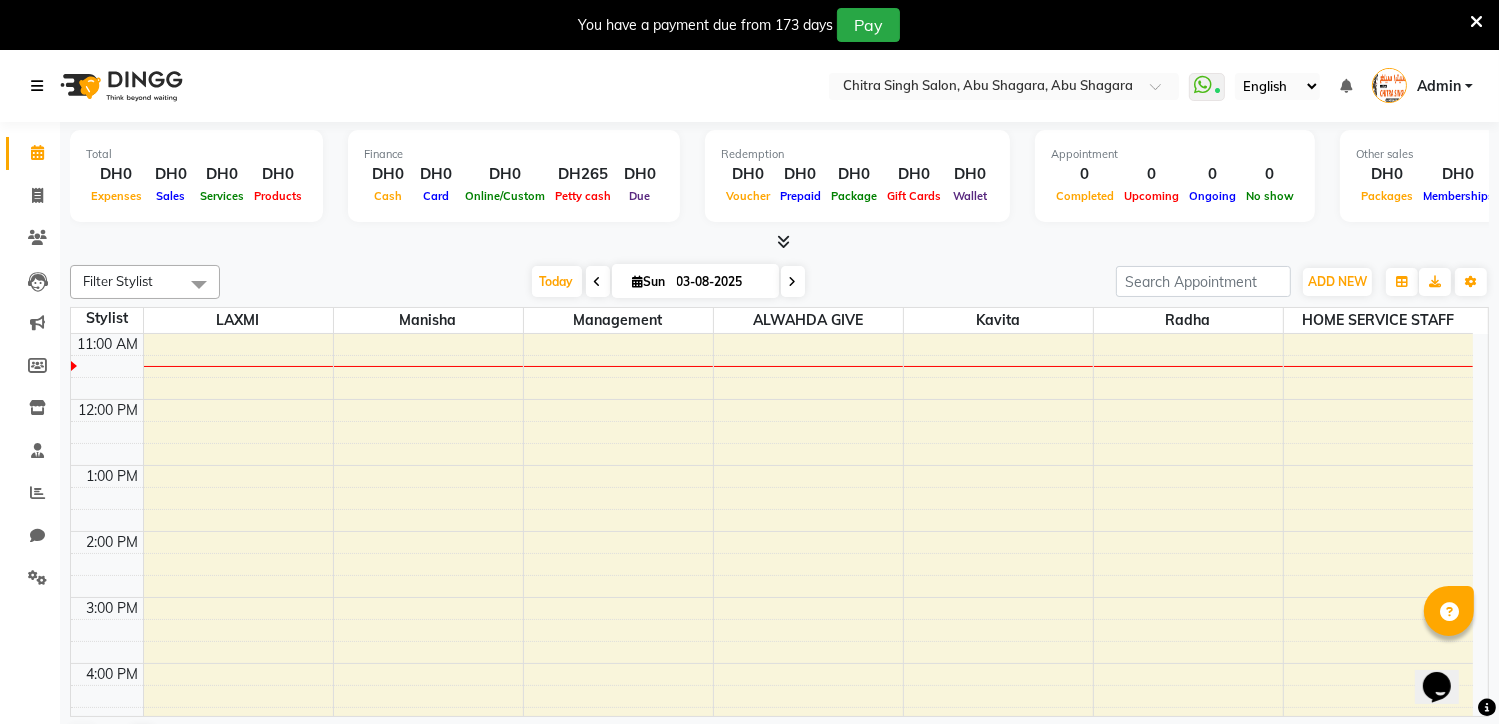 click at bounding box center (37, 86) 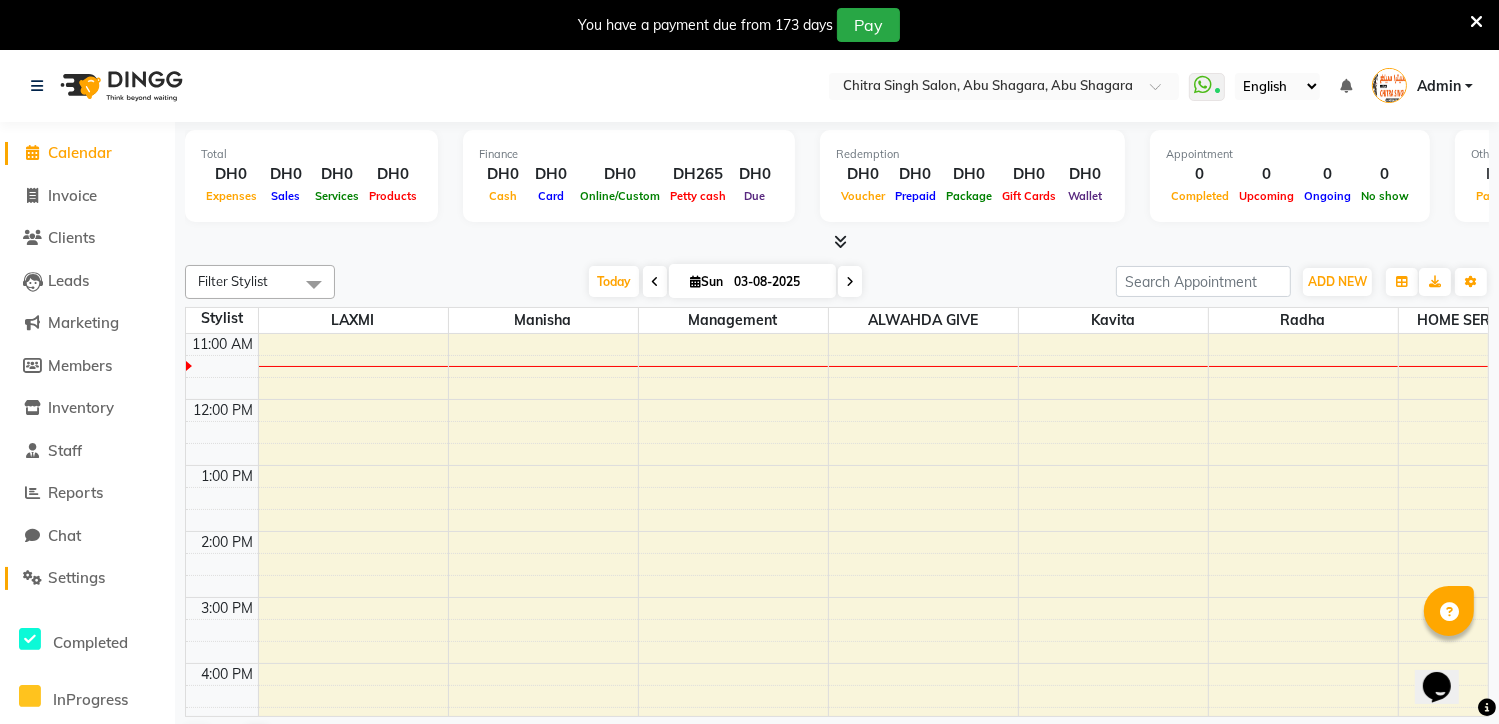 click on "Settings" 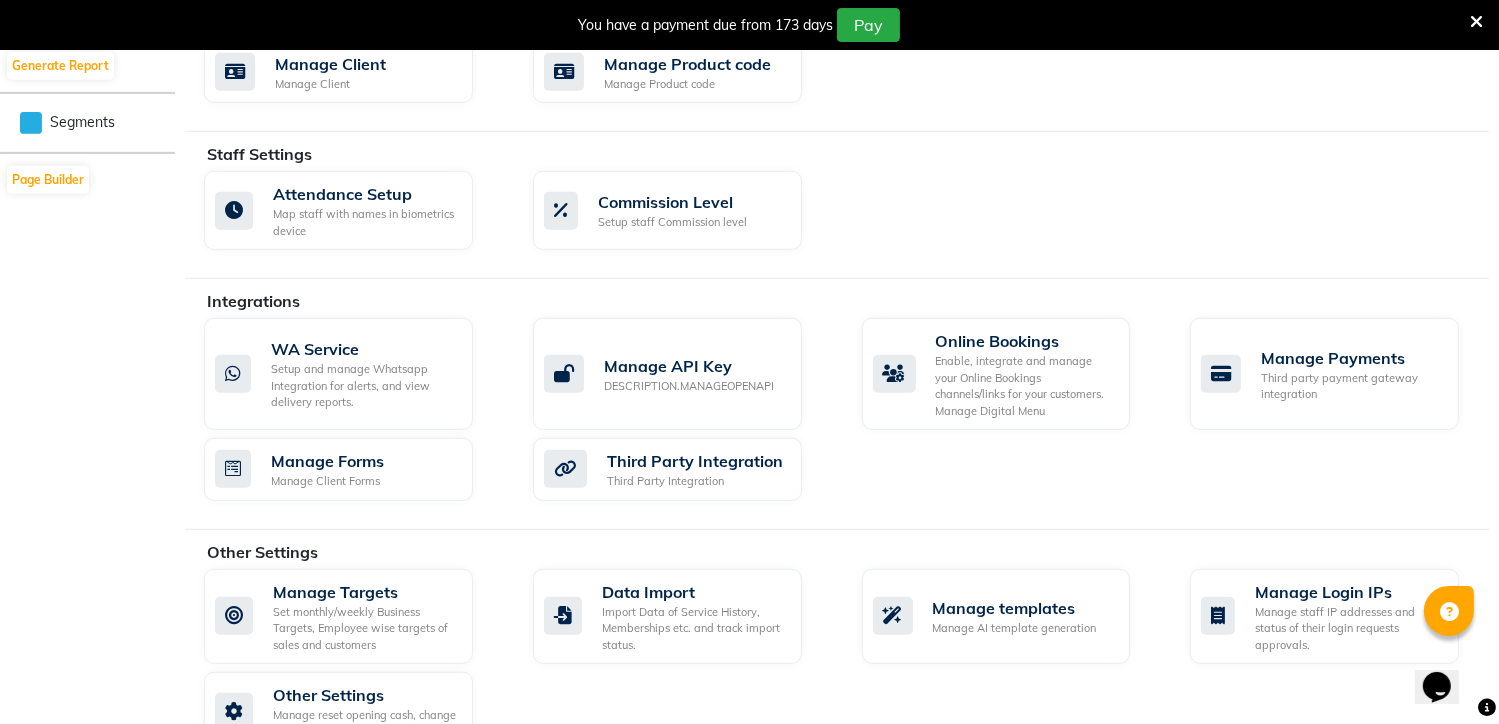 scroll, scrollTop: 1075, scrollLeft: 0, axis: vertical 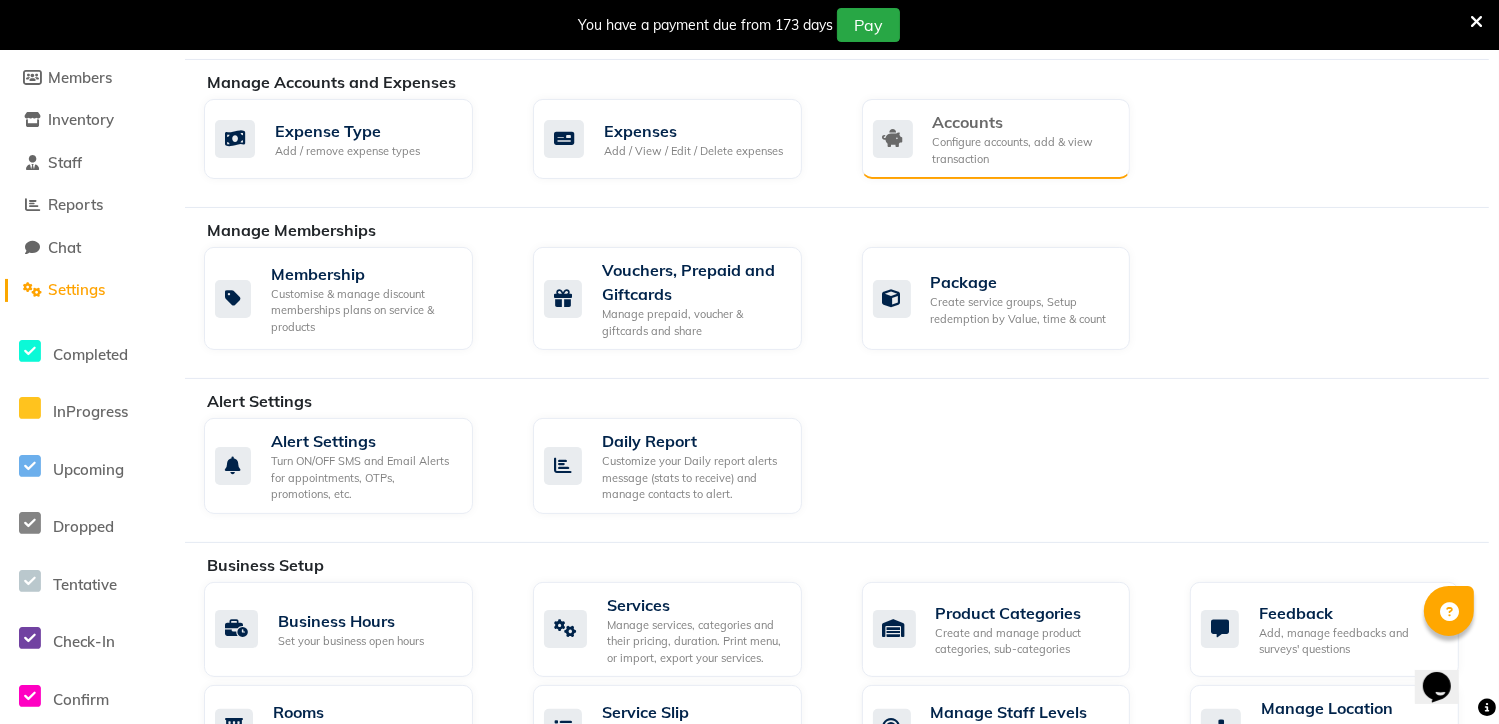 click on "Accounts" 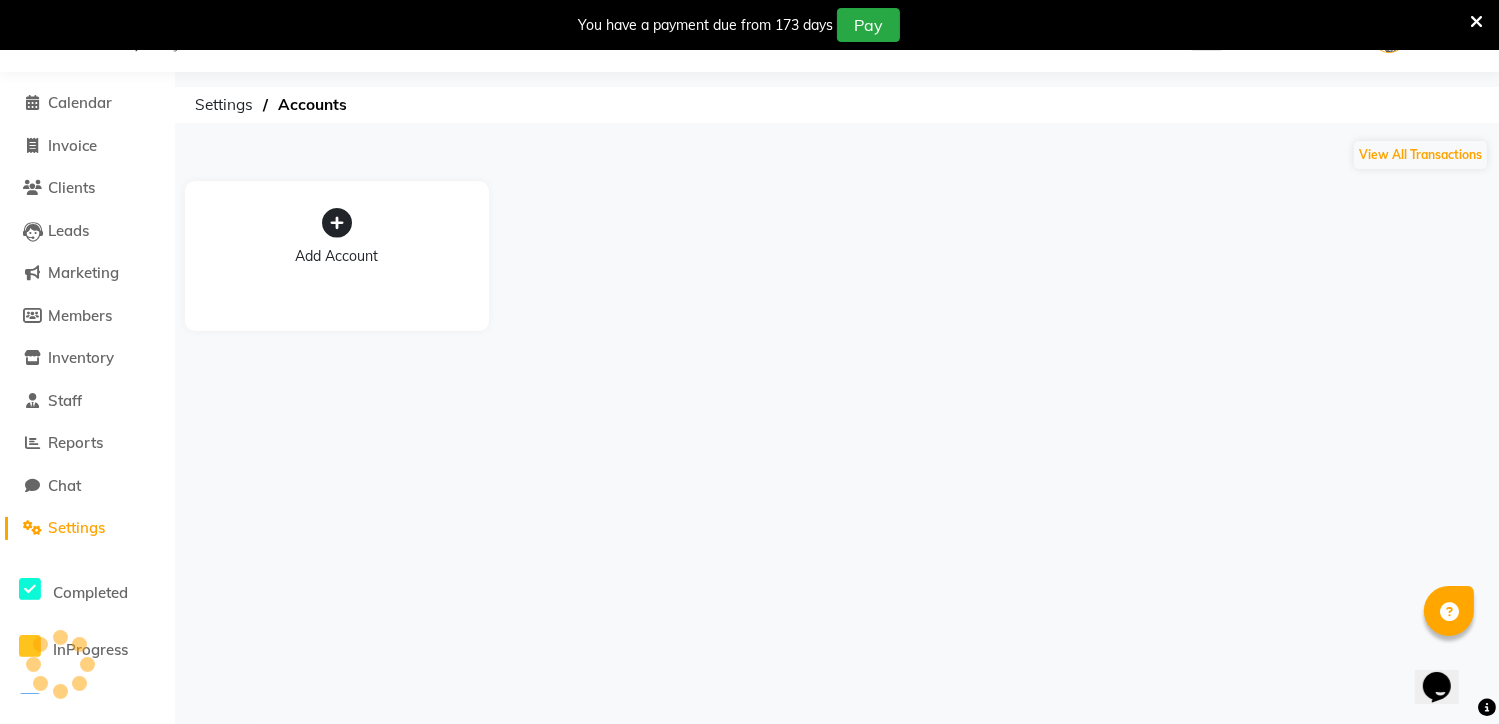 click on "Select Location × Chitra Singh Salon, [LOCATION], [LOCATION]  WhatsApp Status  ✕ Status:  Connected Most Recent Message: 29-07-2025     03:39 PM Recent Service Activity: 03-08-2025     11:28 AM English ENGLISH Español العربية मराठी हिंदी ગુજરાતી தமிழ் 中文 Notifications nothing to show Admin Manage Profile Change Password Sign out  Version:3.15.11  ☀ Chitra Singh Salon, Al Jaddaf Dubai , Al Jaddaf Dubai  ☀ Chitra Singh Salon, Alwahda, Alwahda ☀ Chitra Singh Salon, [LOCATION], [LOCATION]  Calendar  Invoice  Clients  Leads   Marketing  Members  Inventory  Staff  Reports  Chat  Settings Completed InProgress Upcoming Dropped Tentative Check-In Confirm Bookings Generate Report Segments Page Builder Settings  Accounts  View All Transactions Add Account" at bounding box center (749, 362) 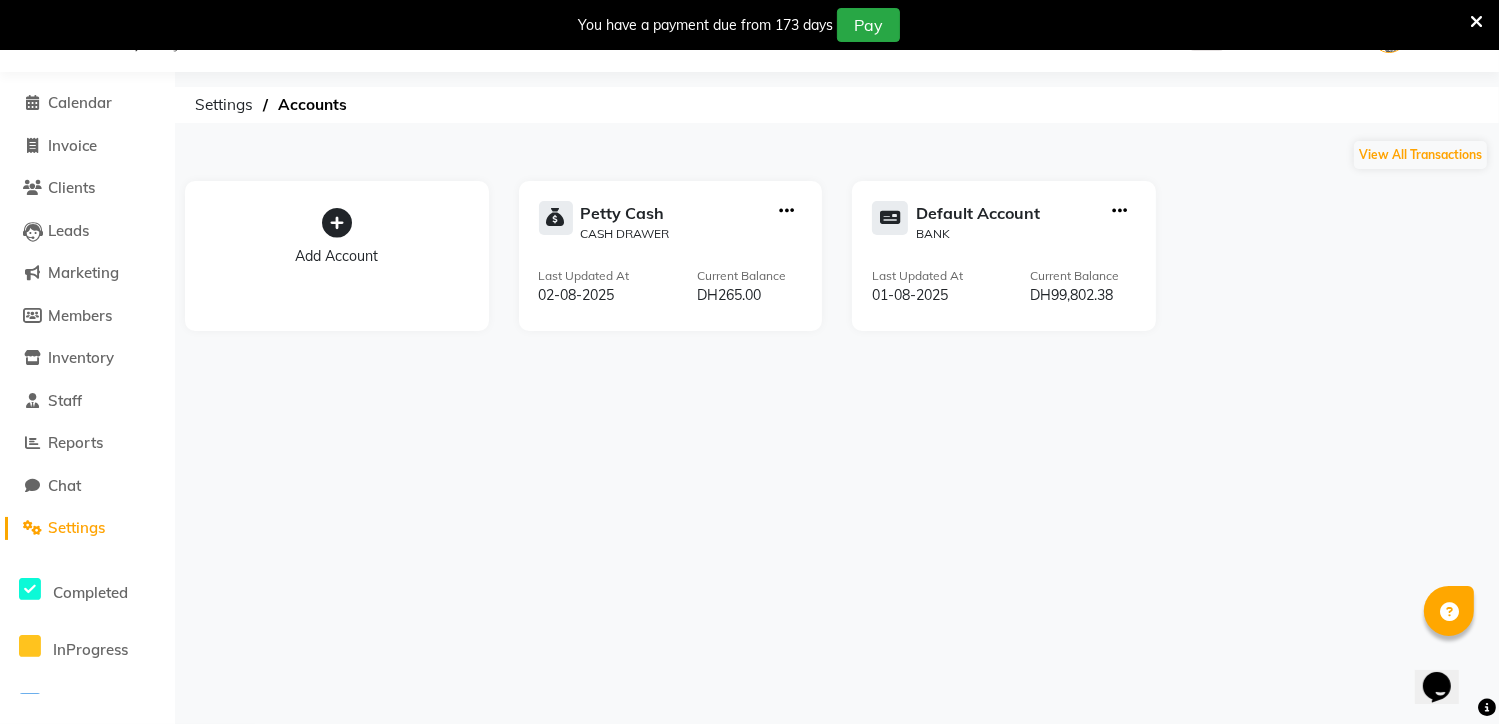 click on "View All Transactions" 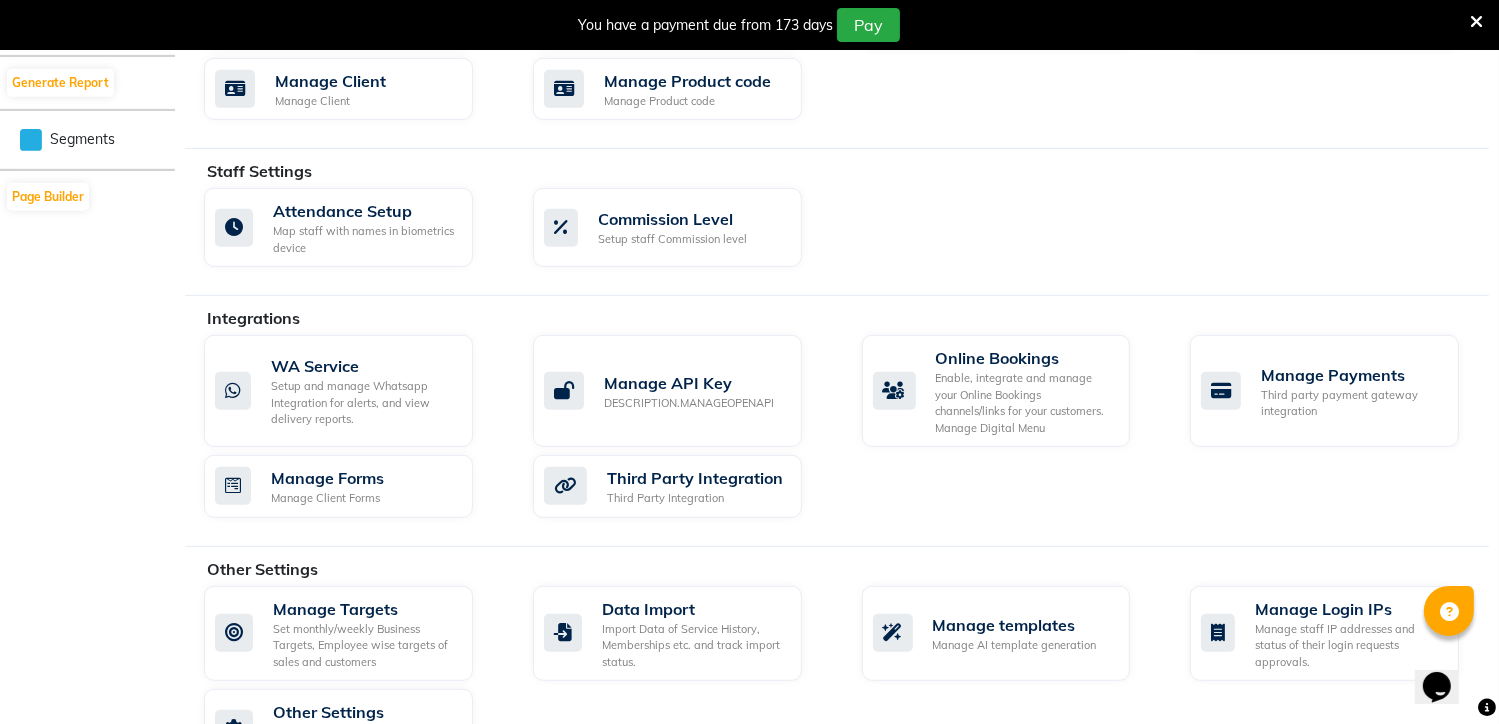 scroll, scrollTop: 1075, scrollLeft: 0, axis: vertical 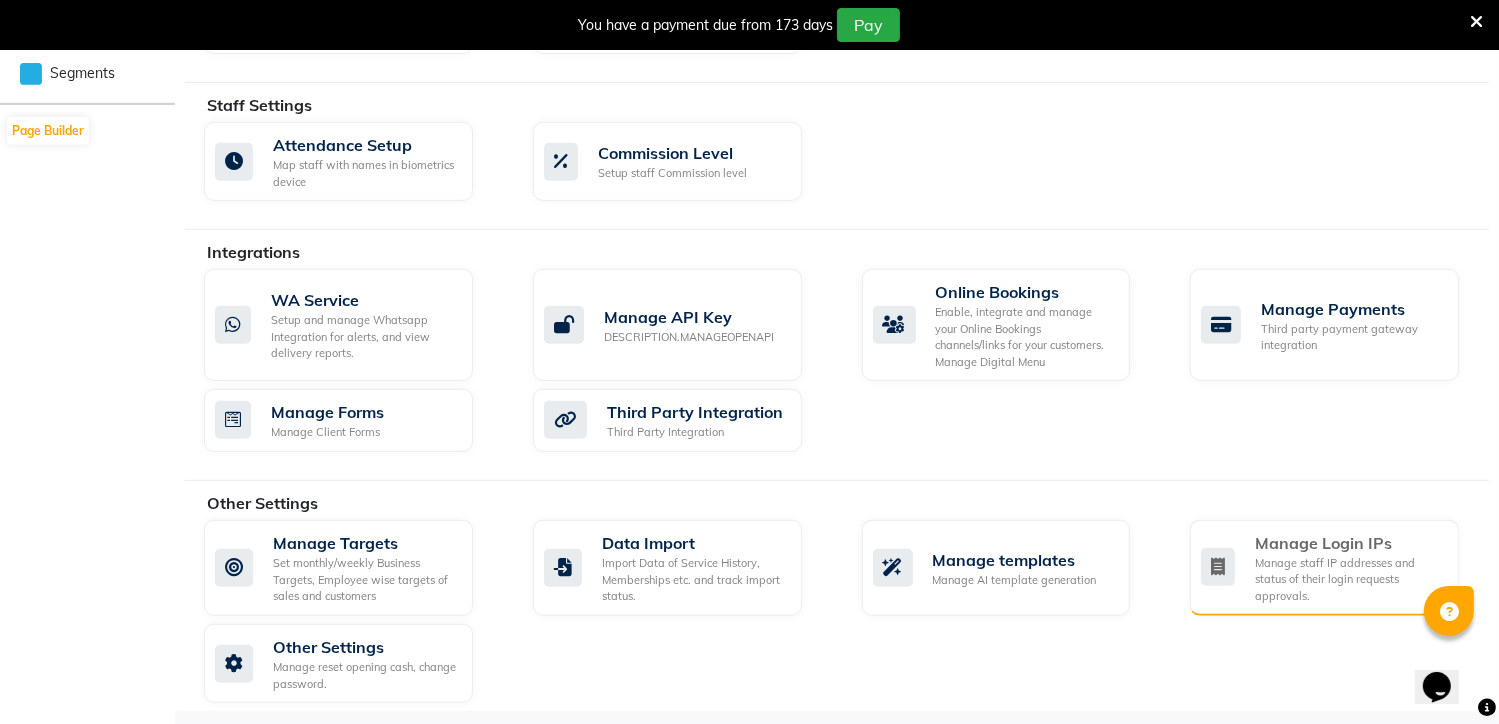 click on "Manage staff IP addresses and status of their login requests approvals." 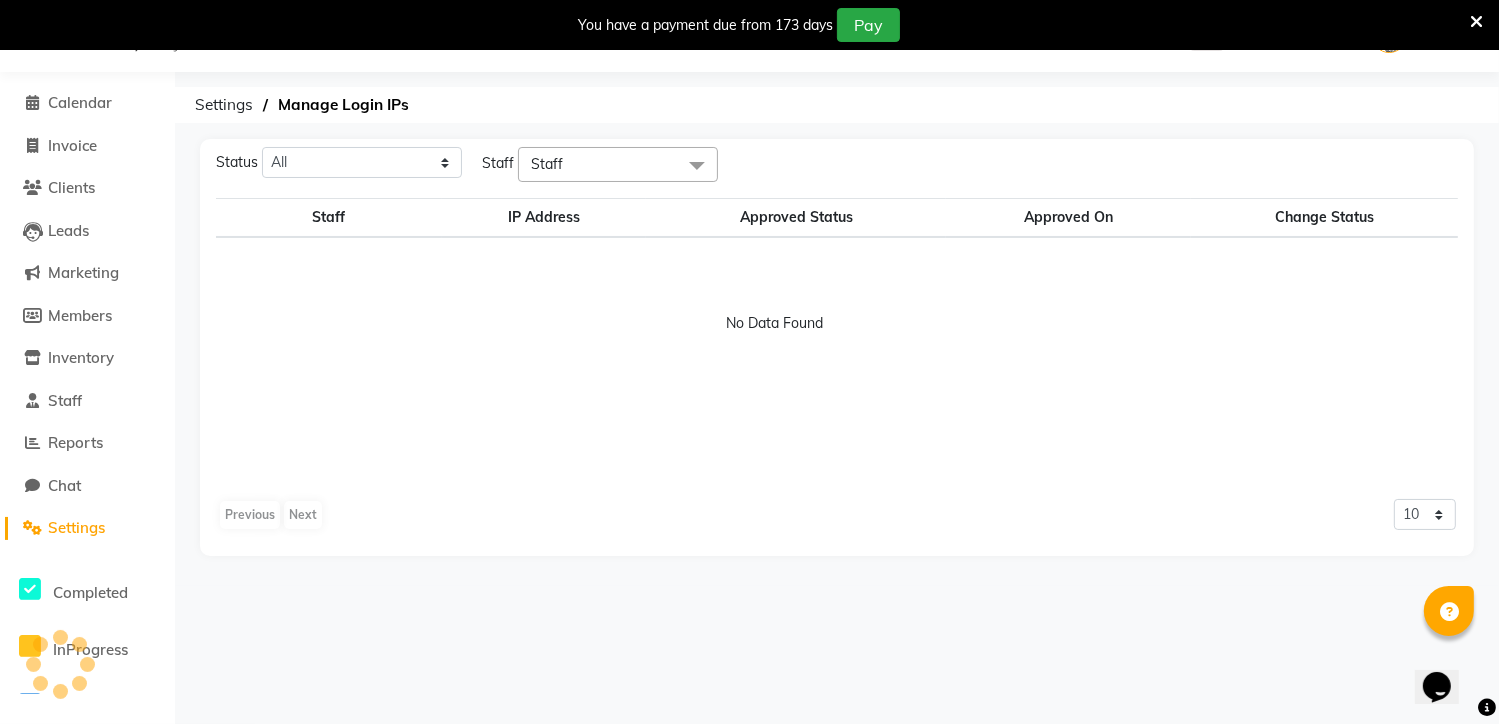scroll, scrollTop: 95, scrollLeft: 0, axis: vertical 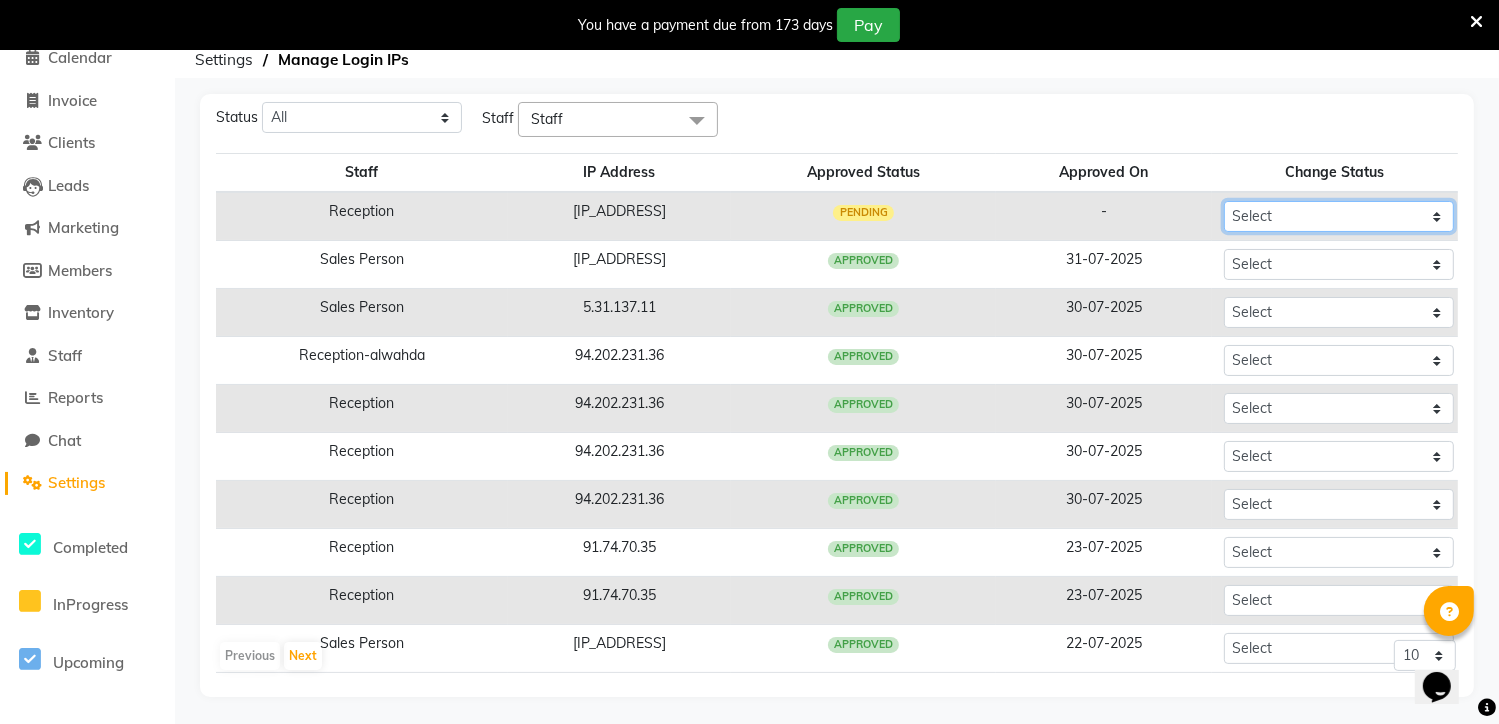 click on "Select Approved Rejected" 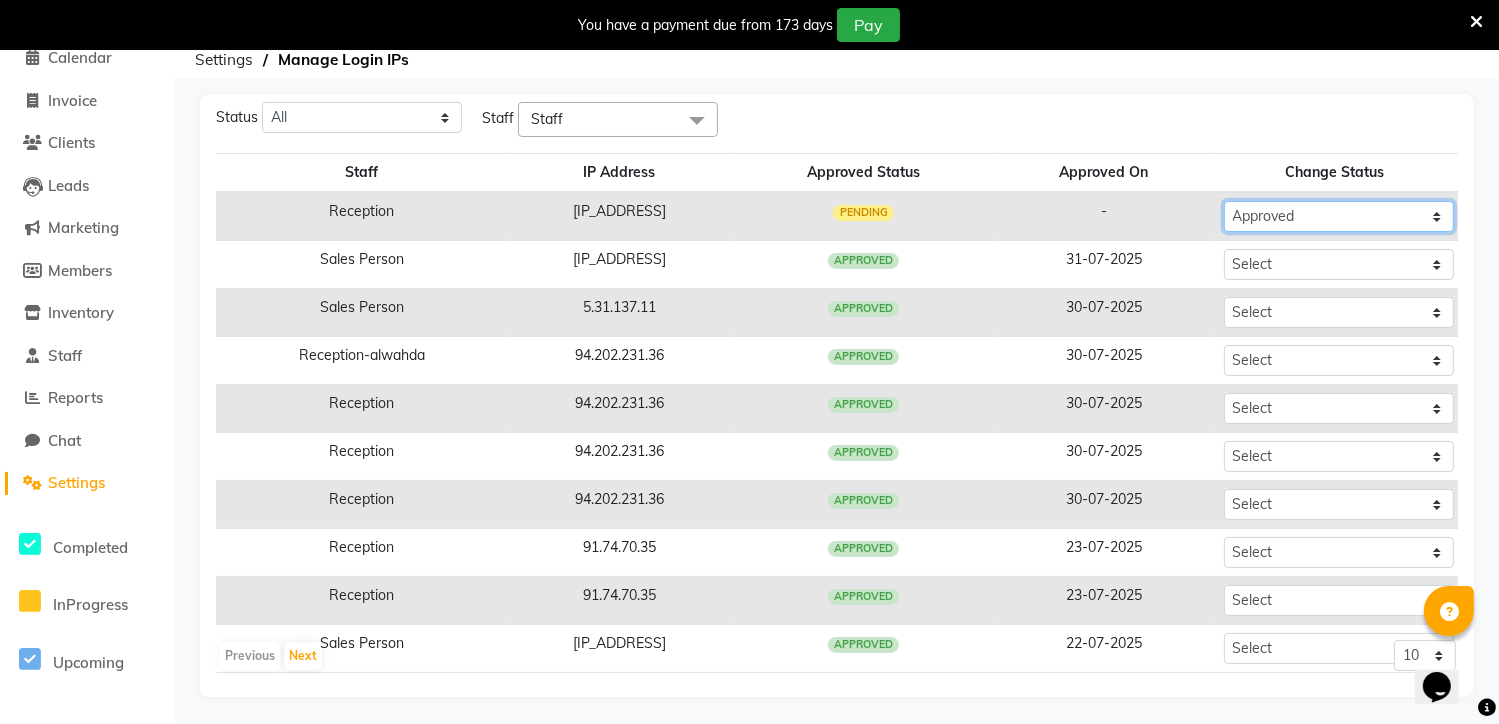 click on "Select Approved Rejected" 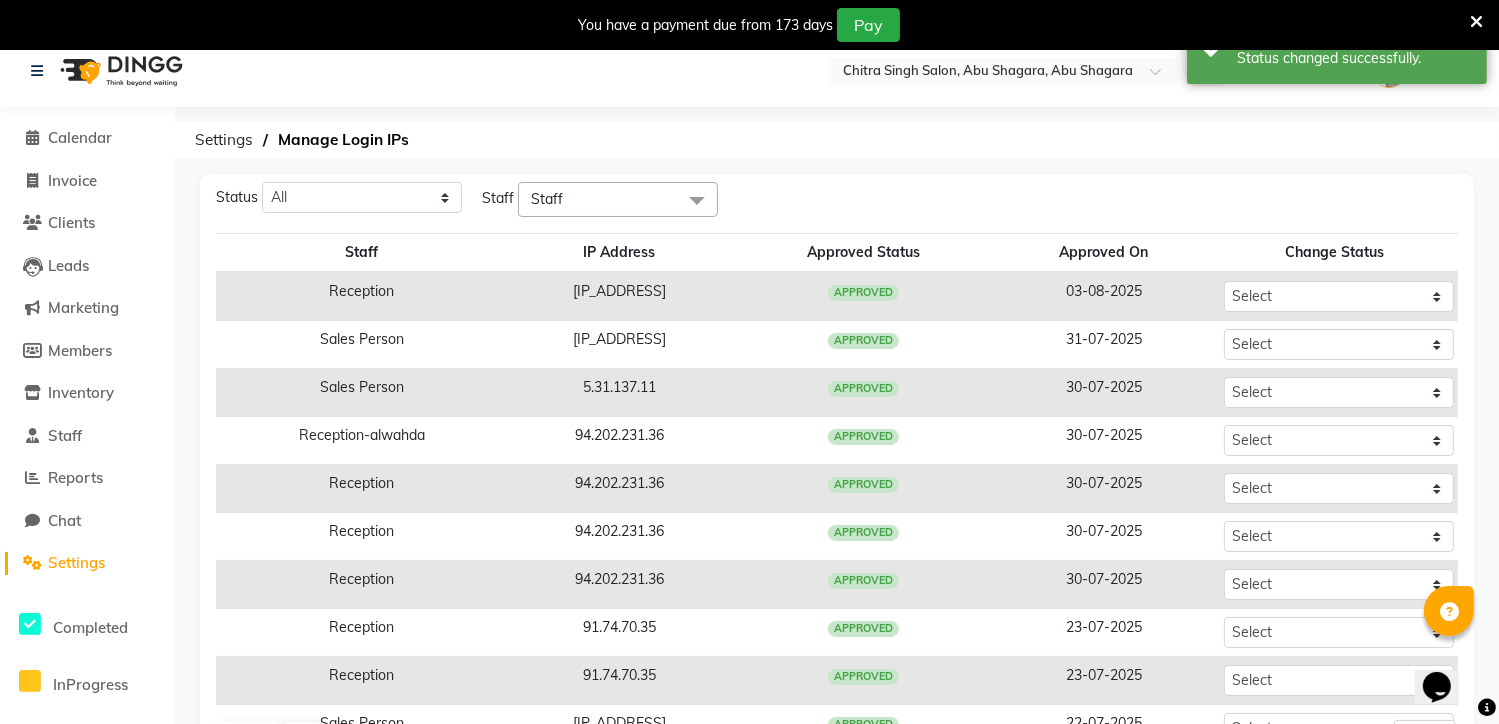 scroll, scrollTop: 0, scrollLeft: 0, axis: both 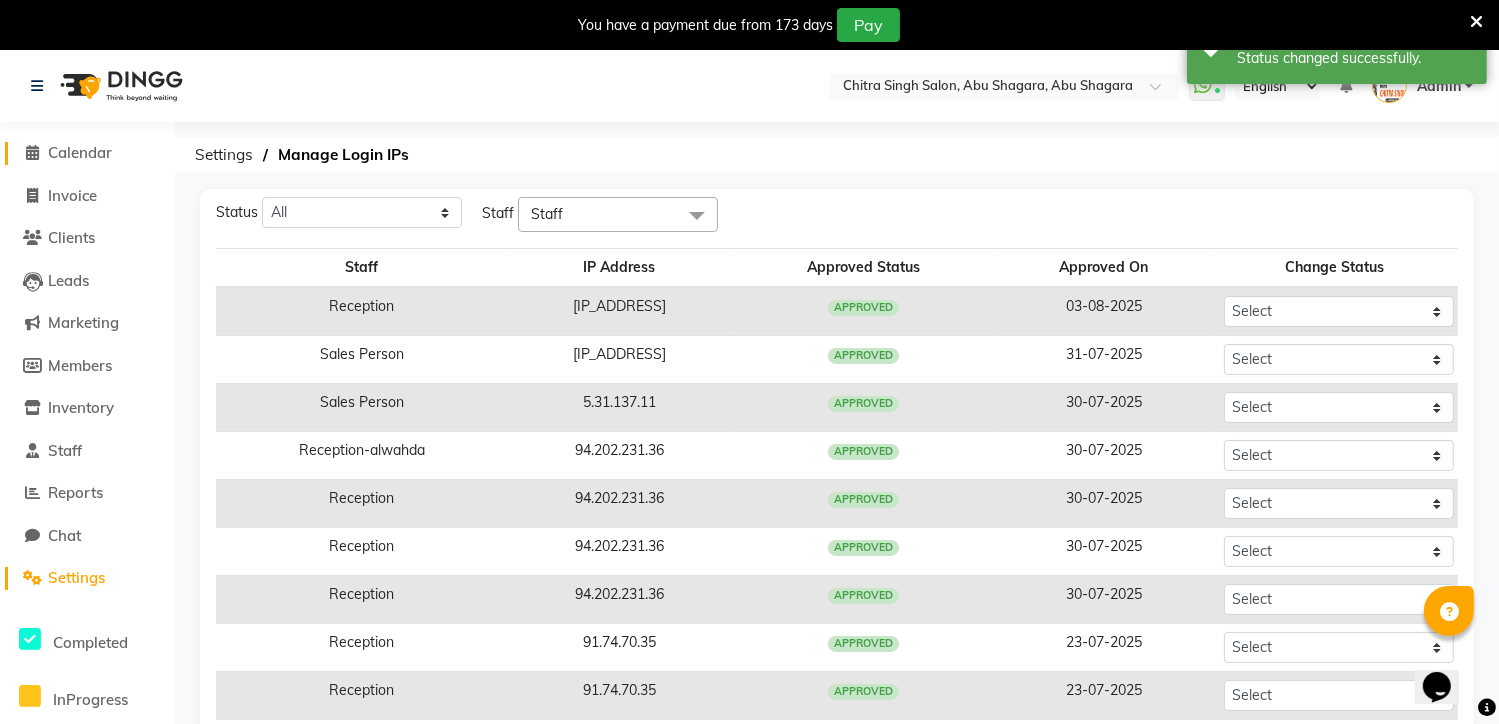 click 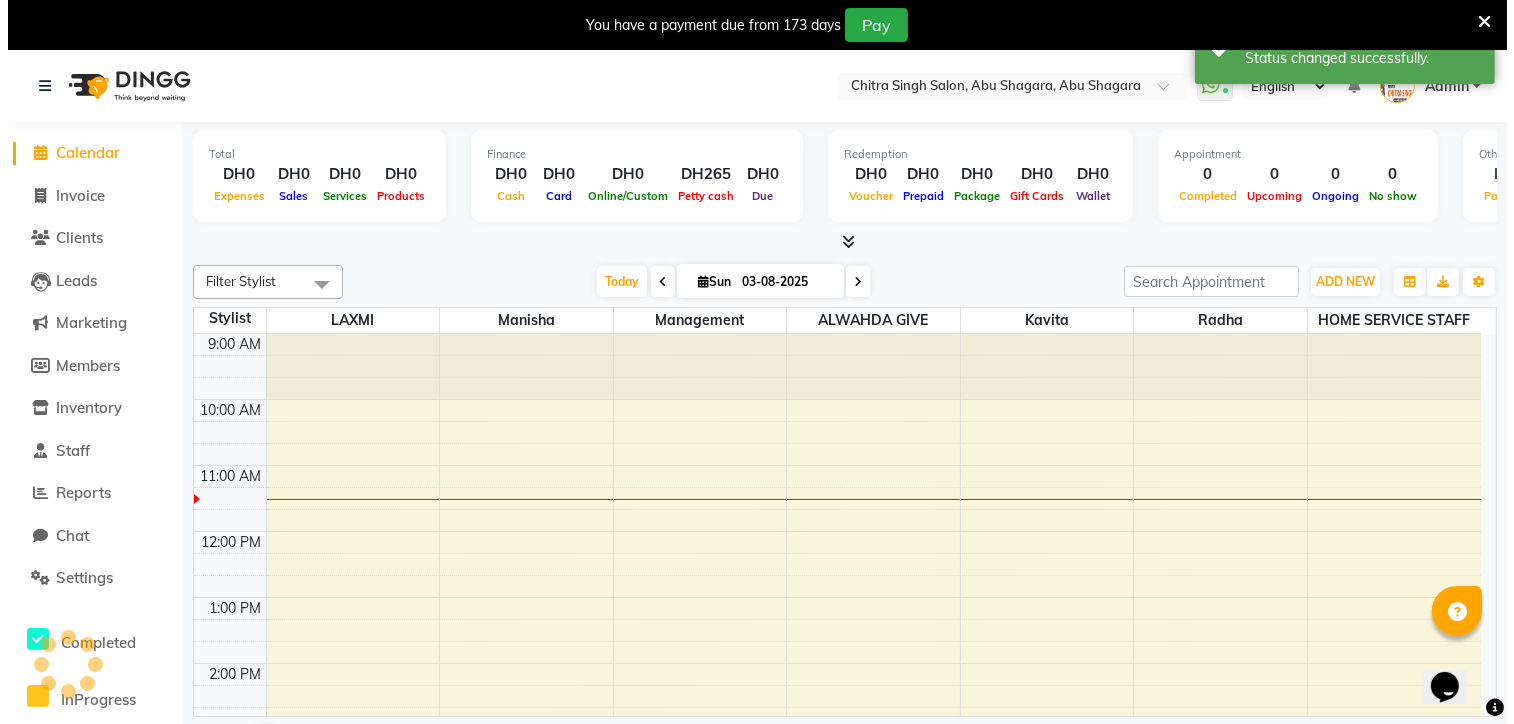 scroll, scrollTop: 0, scrollLeft: 0, axis: both 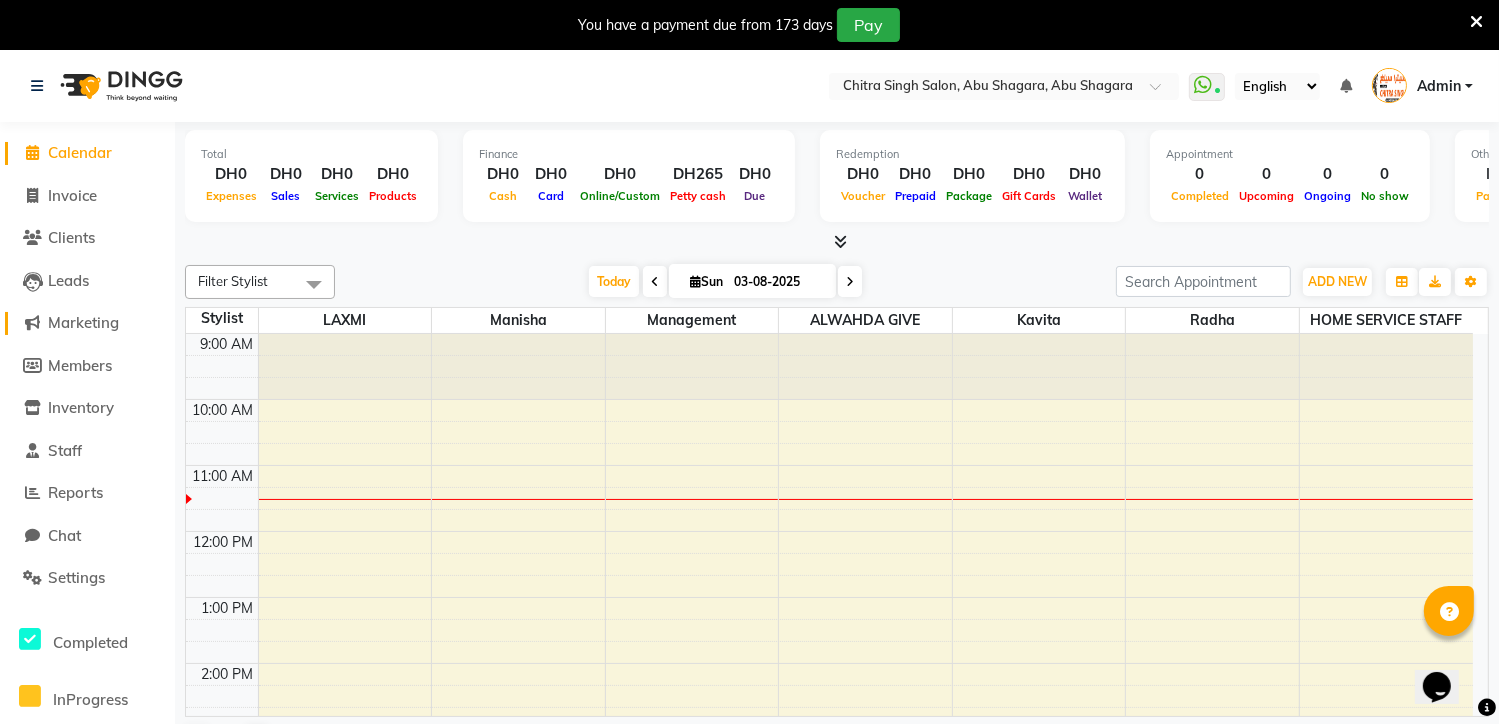 click on "Marketing" 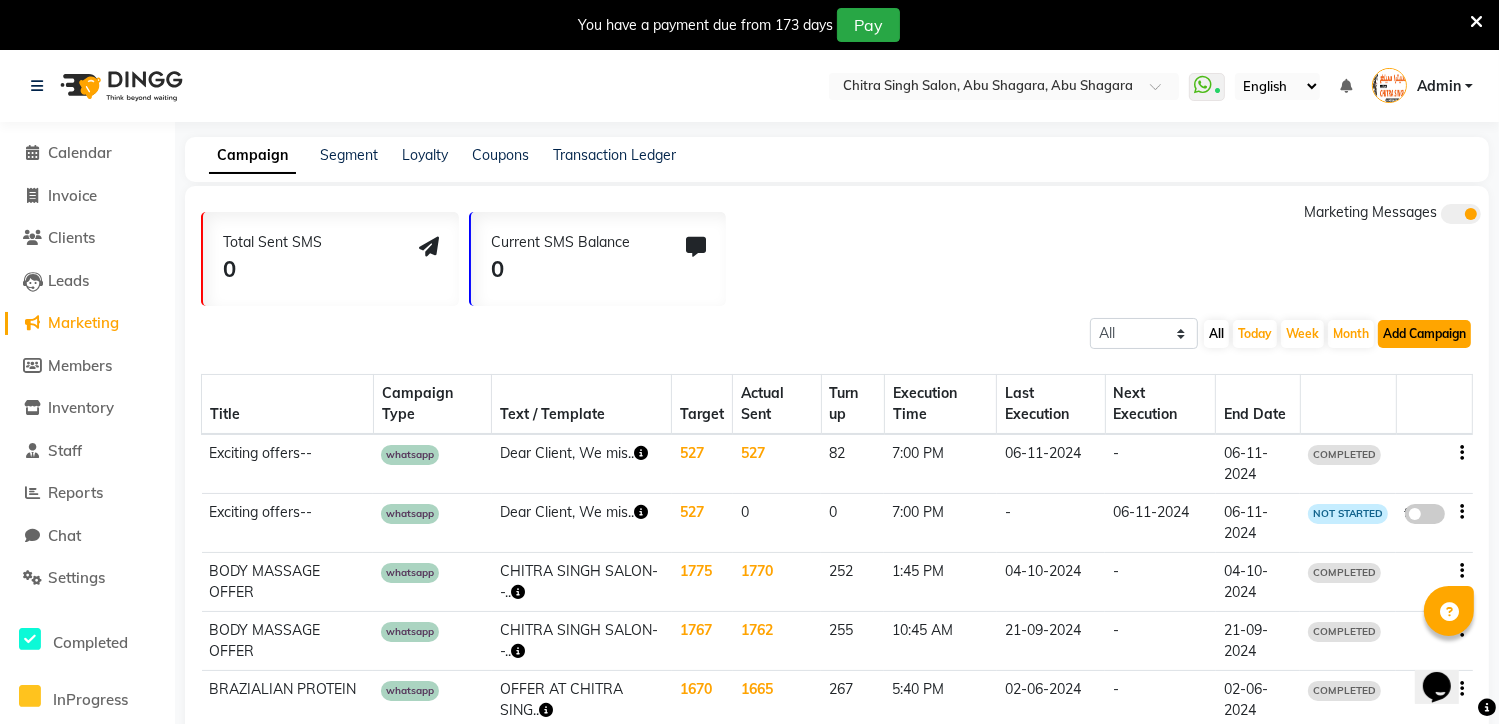 click on "Add Campaign" at bounding box center [1424, 334] 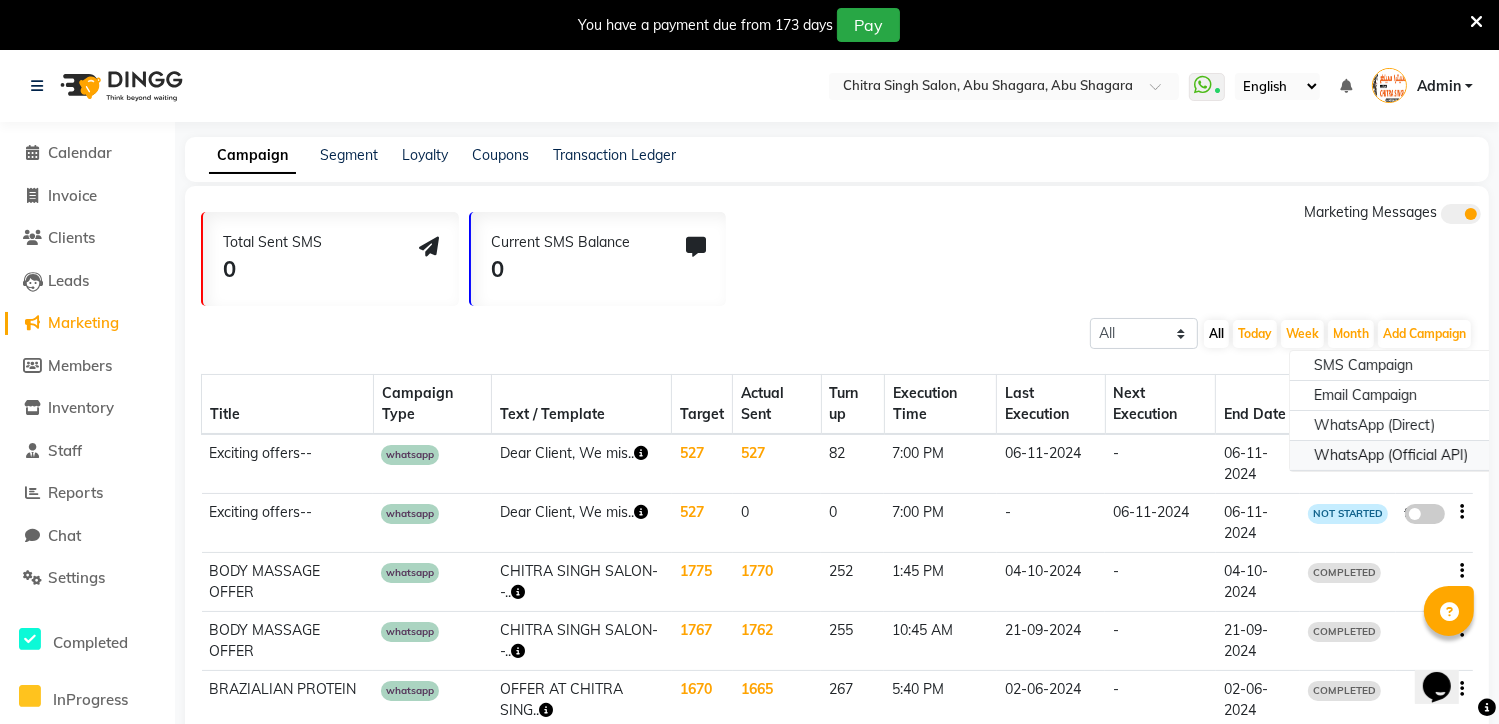 click on "WhatsApp (Official API)" 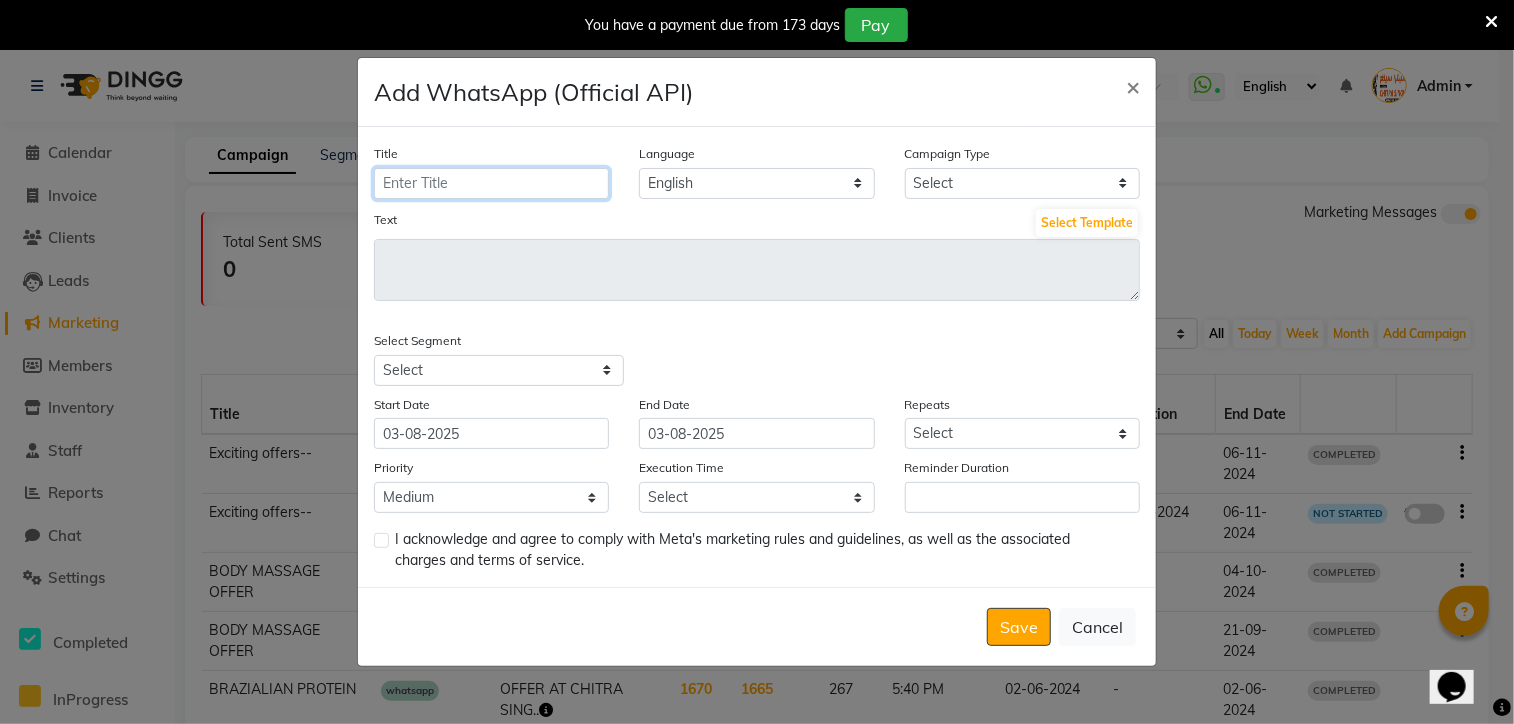 click on "Title" at bounding box center [491, 183] 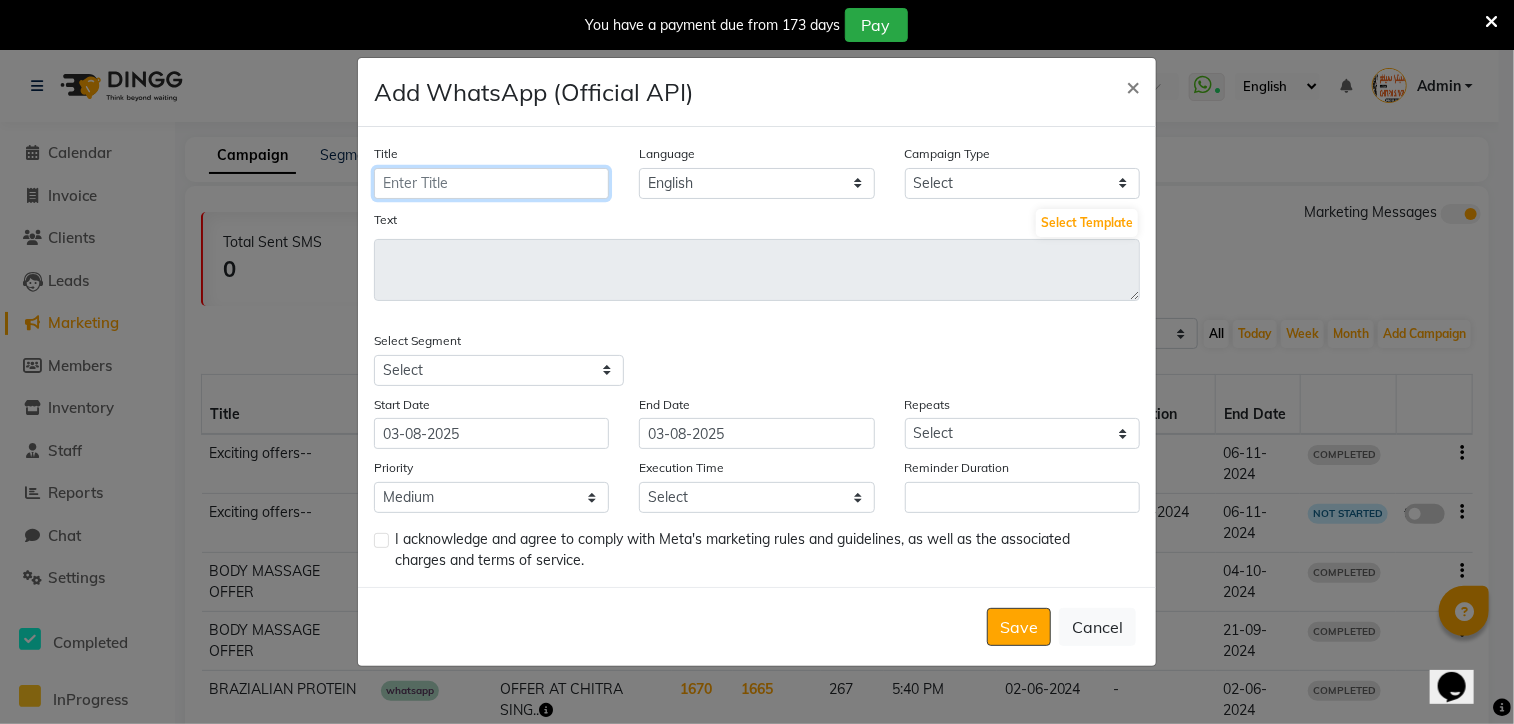 type on "BODY MASSAGE OFFER" 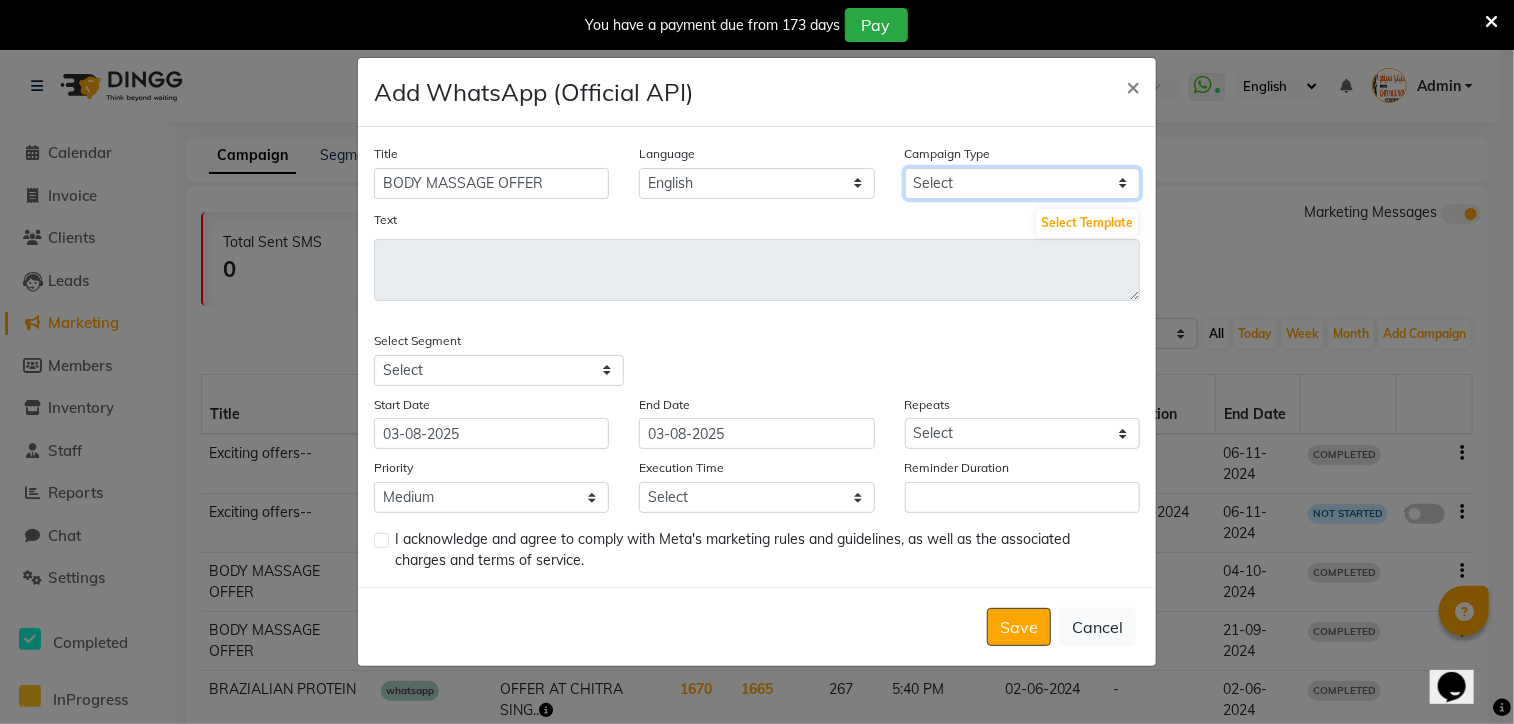 click on "Select Birthday Anniversary Promotional Service reminder" at bounding box center (1022, 183) 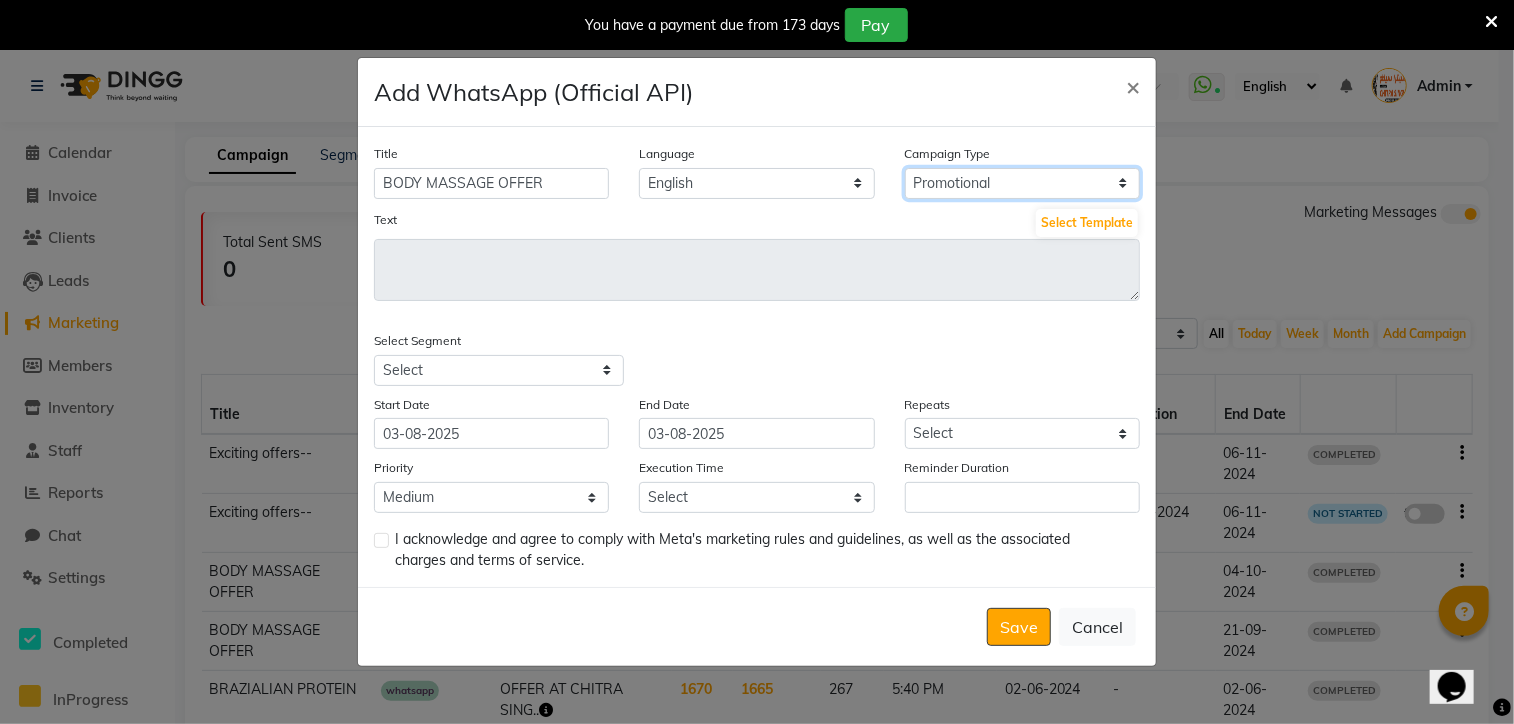 click on "Select Birthday Anniversary Promotional Service reminder" at bounding box center [1022, 183] 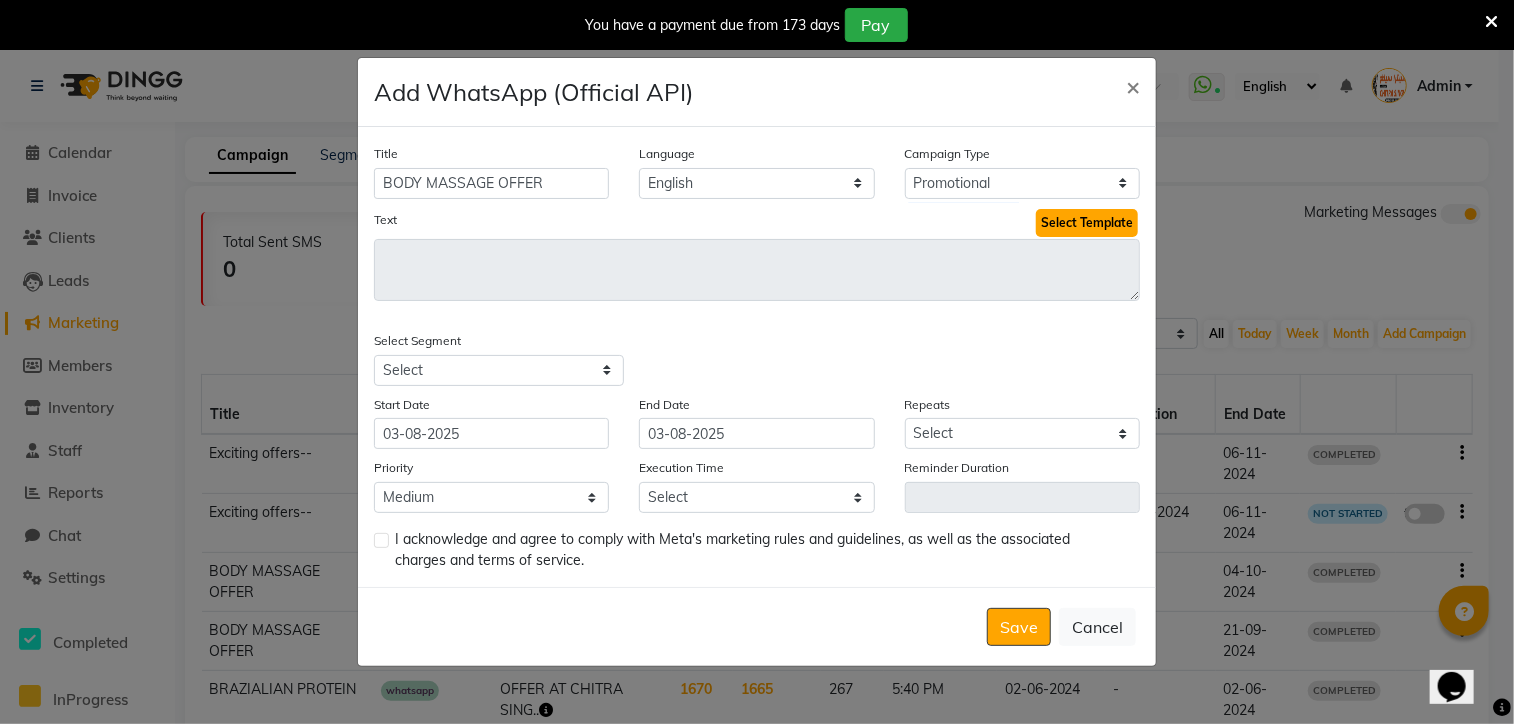 click on "Select Template" 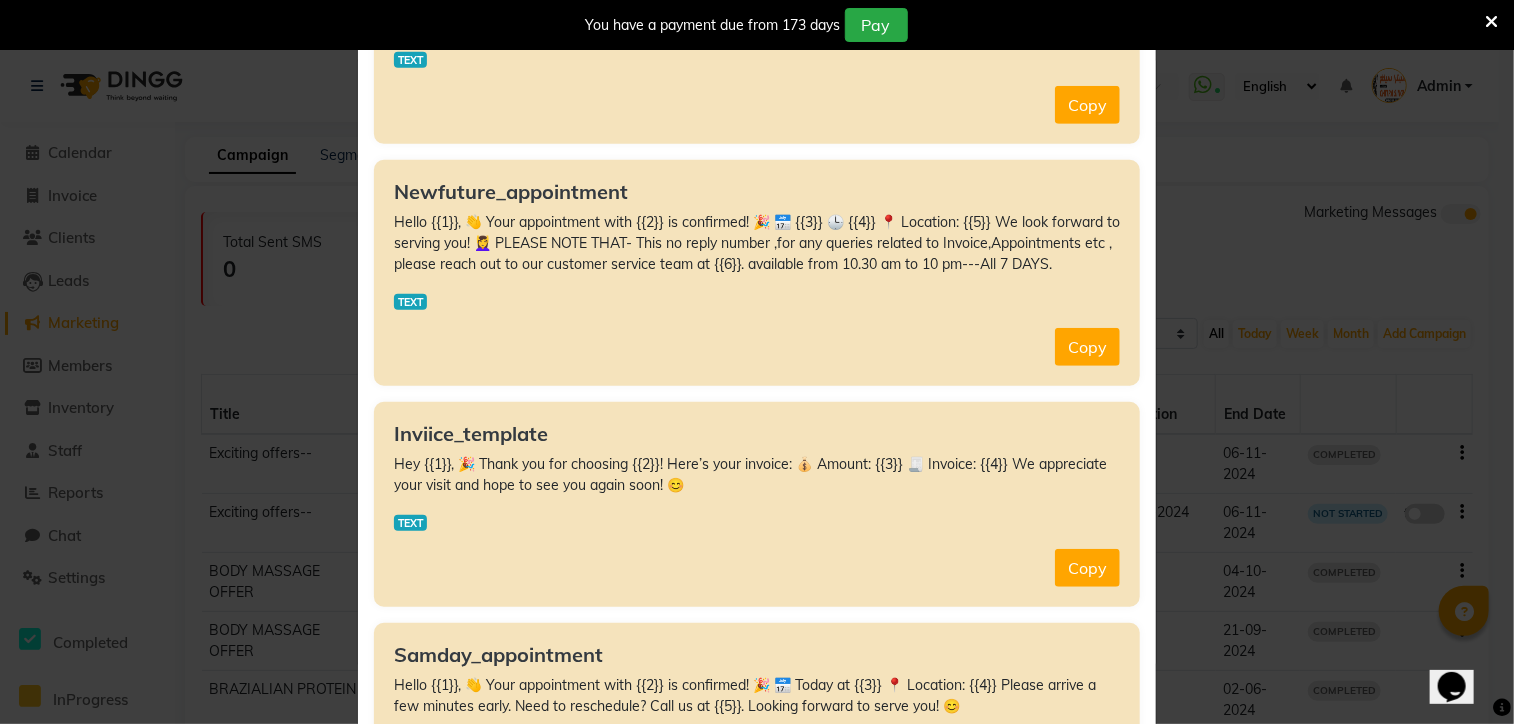 scroll, scrollTop: 424, scrollLeft: 0, axis: vertical 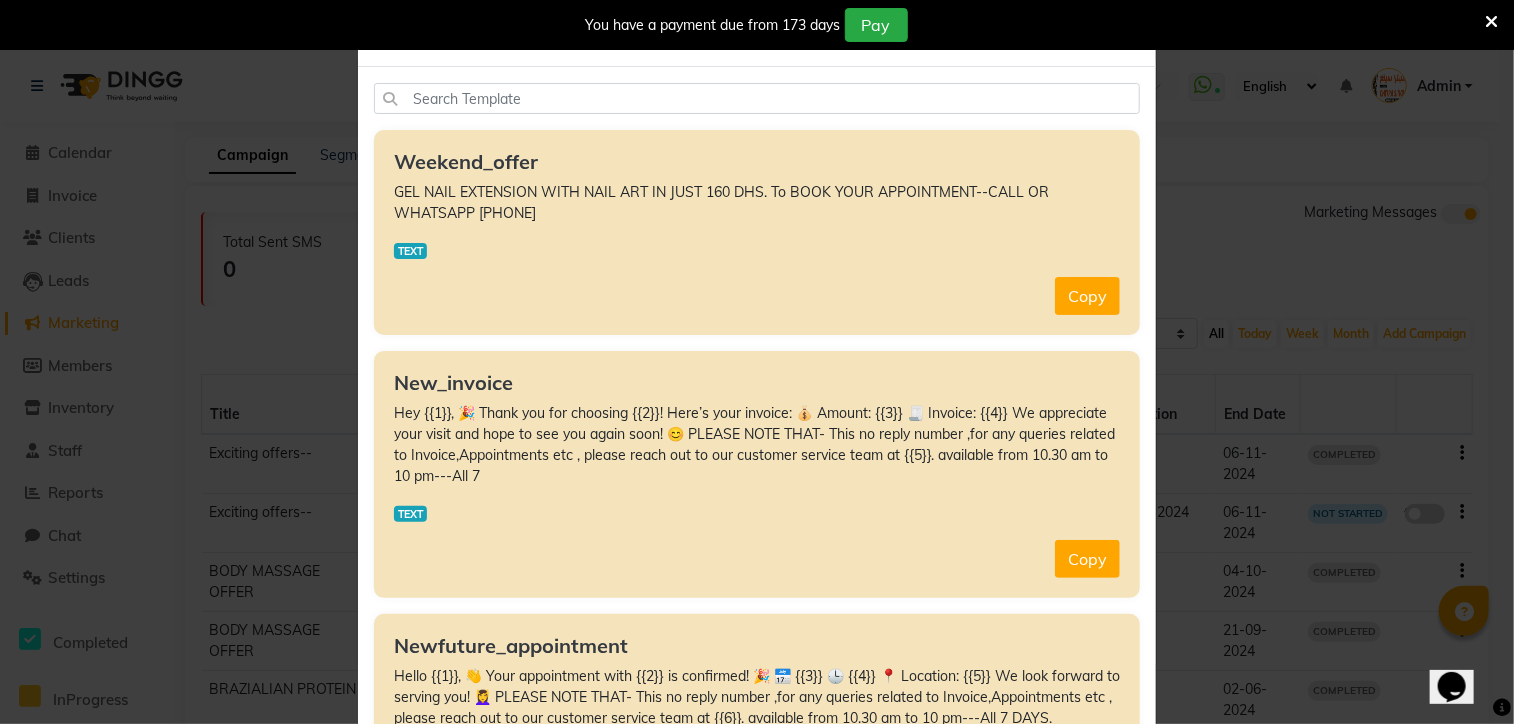 click at bounding box center (1491, 22) 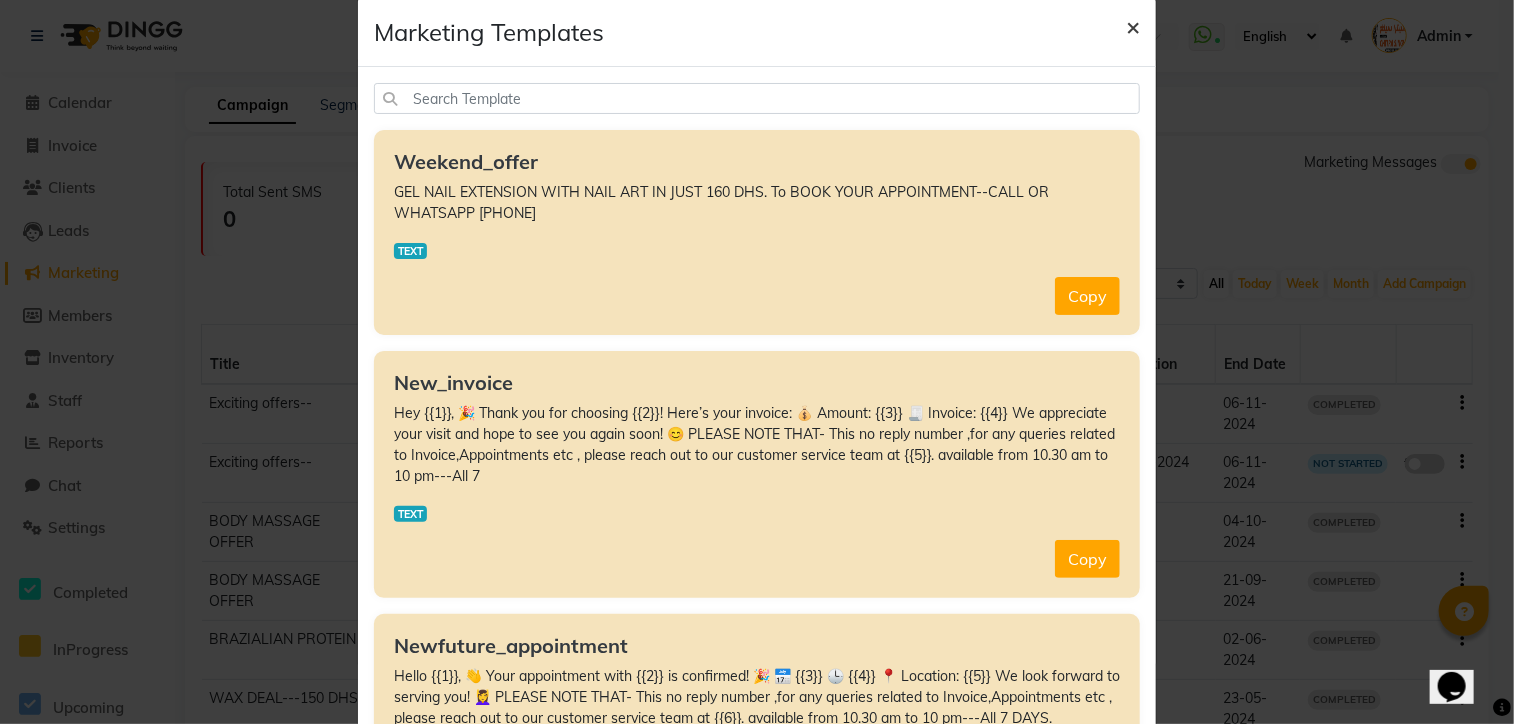 click on "×" 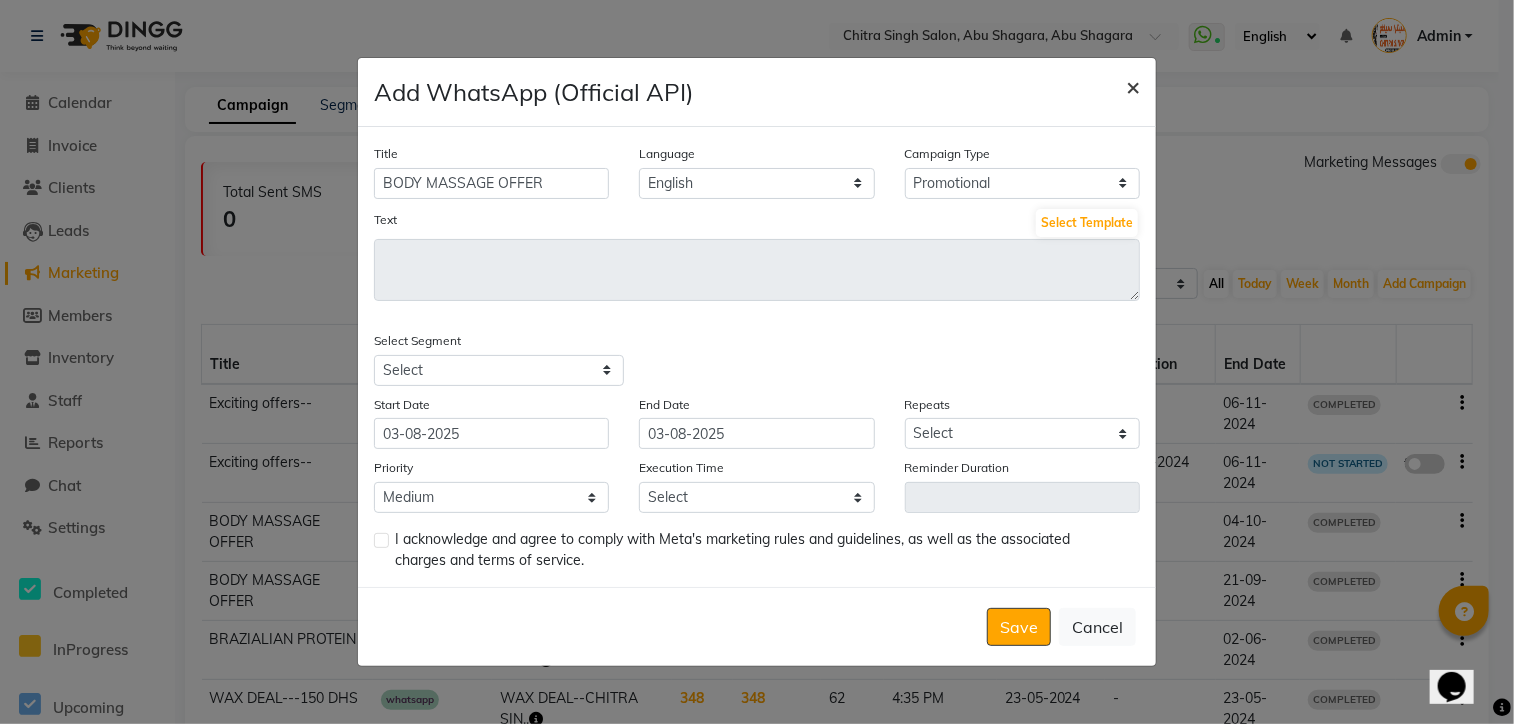 click on "×" 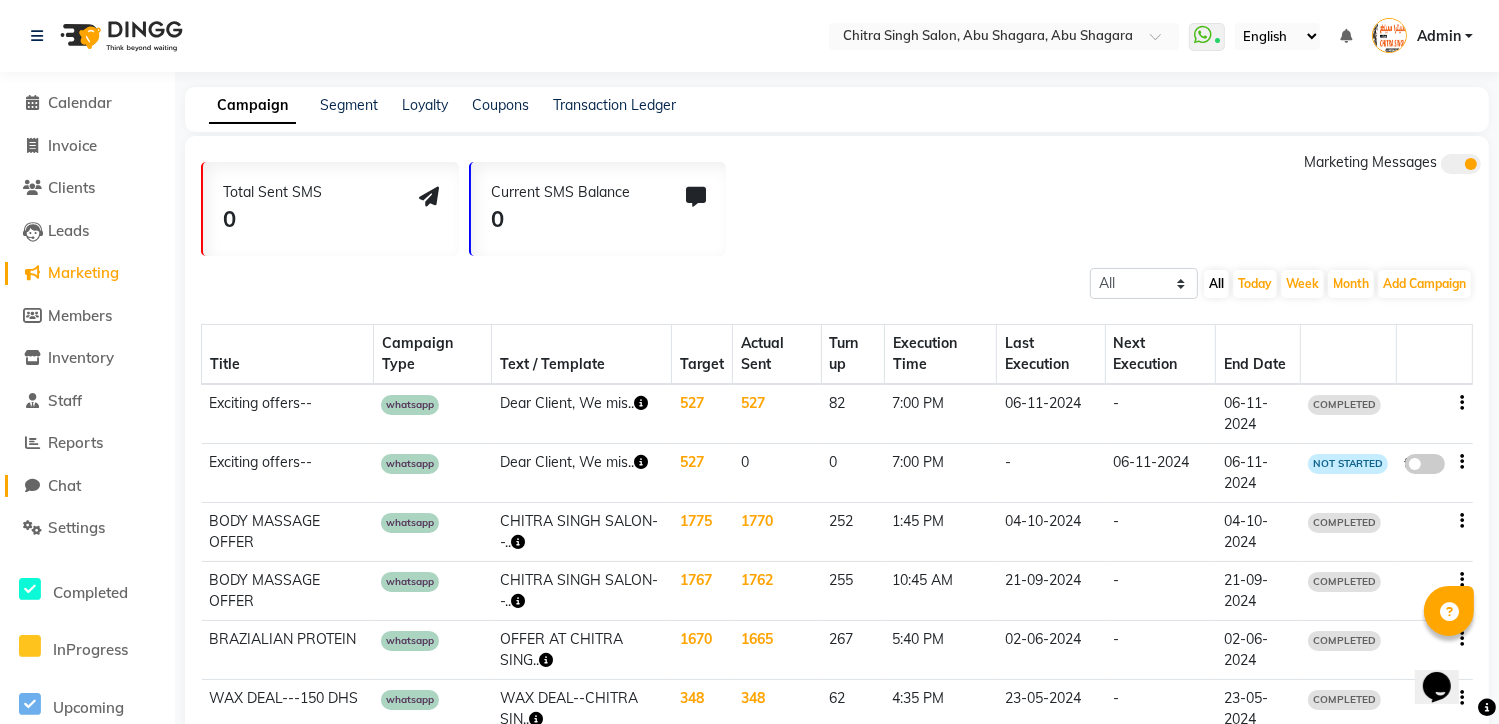 click on "Chat" 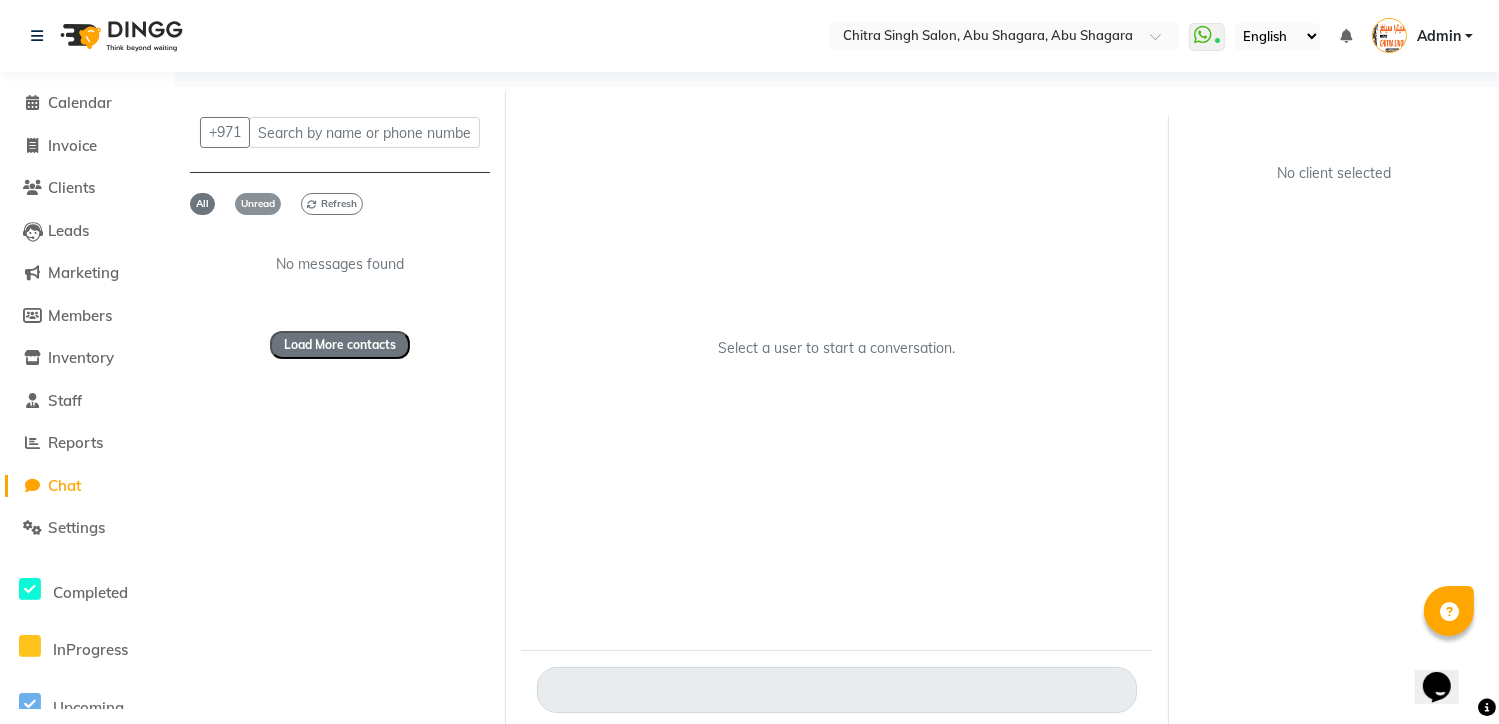 click on "Unread" 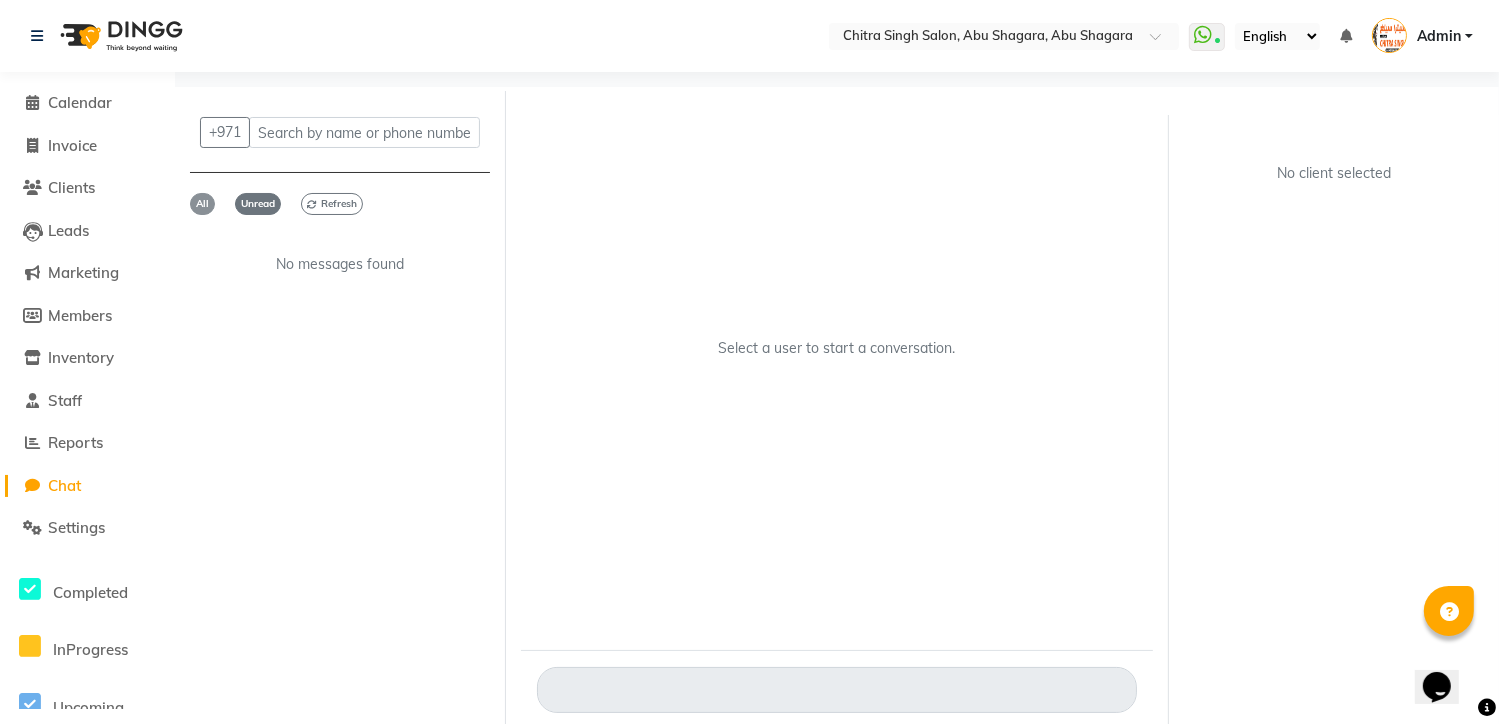 click on "All" 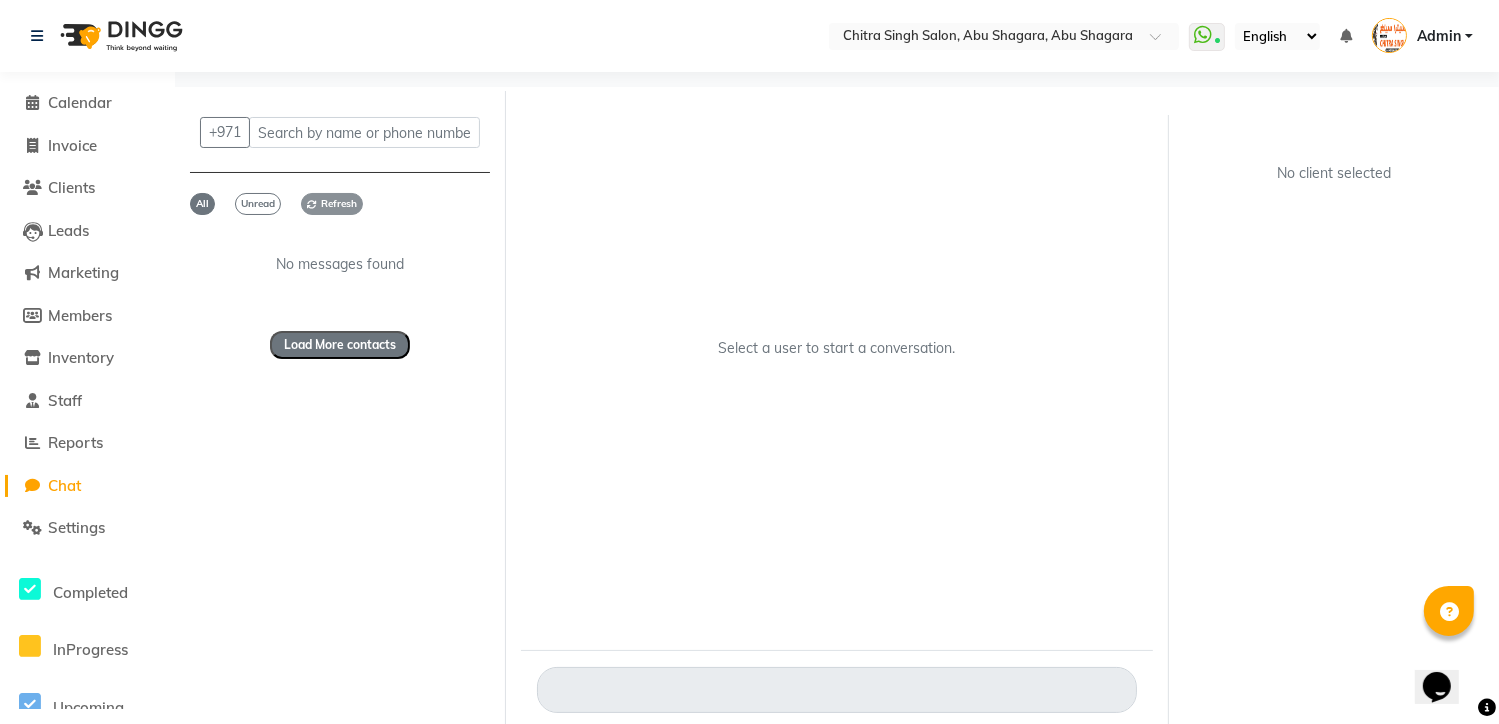 click on "Refresh" 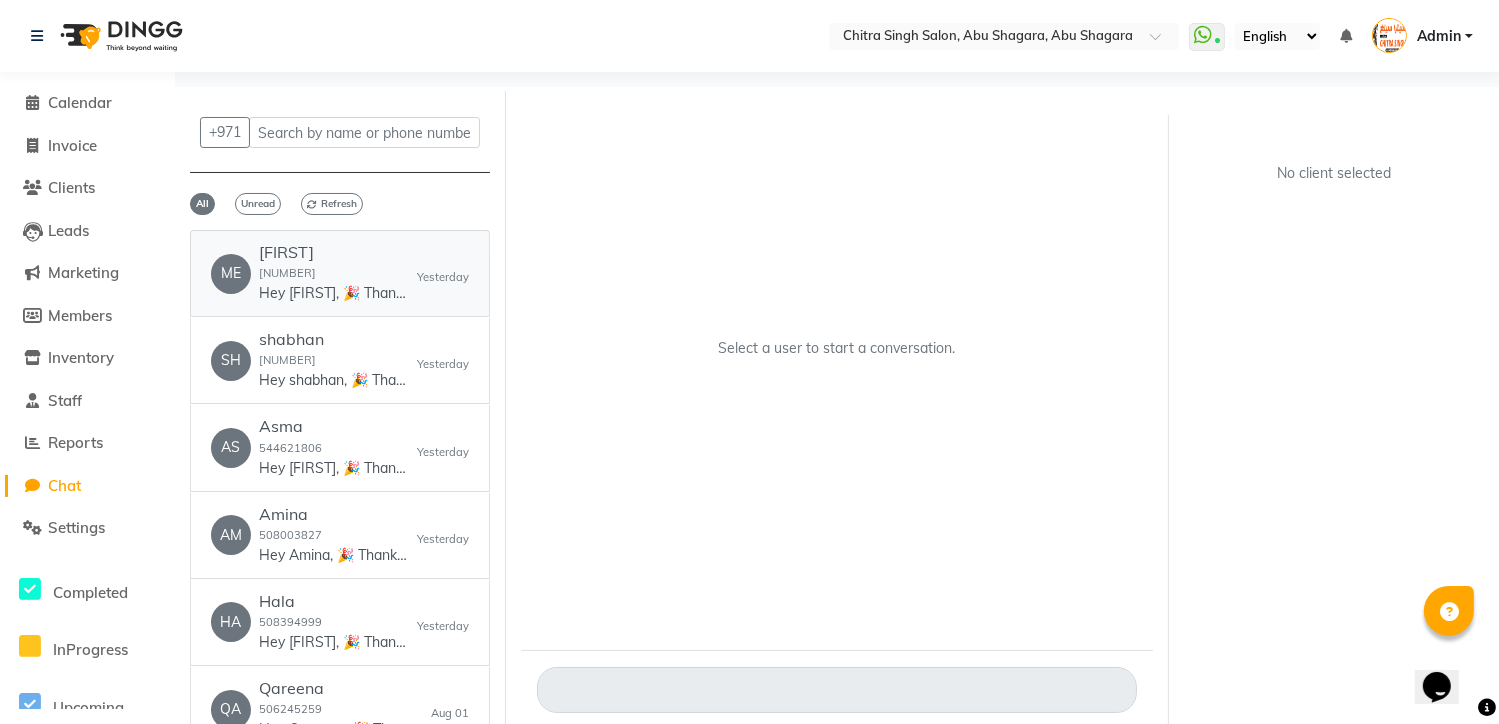click on "[FIRST]  [NUMBER]  Hey [FIRST], 🎉 Thank you for choosing Chitra Singh Salon, [LOCATION]! Here’s your invoice: 💰 Amount: 60 🧾 Invoice: ww4.in/a?c=MzH7St We appreciate your visit and hope to see you again soon! 😊
PLEASE NOTE THAT- This no reply number ,for any queries related to Invoice,Appointments etc , please reach out to our customer service team at +971[PHONE]. available from 10.30 am to 10 pm---All 7" 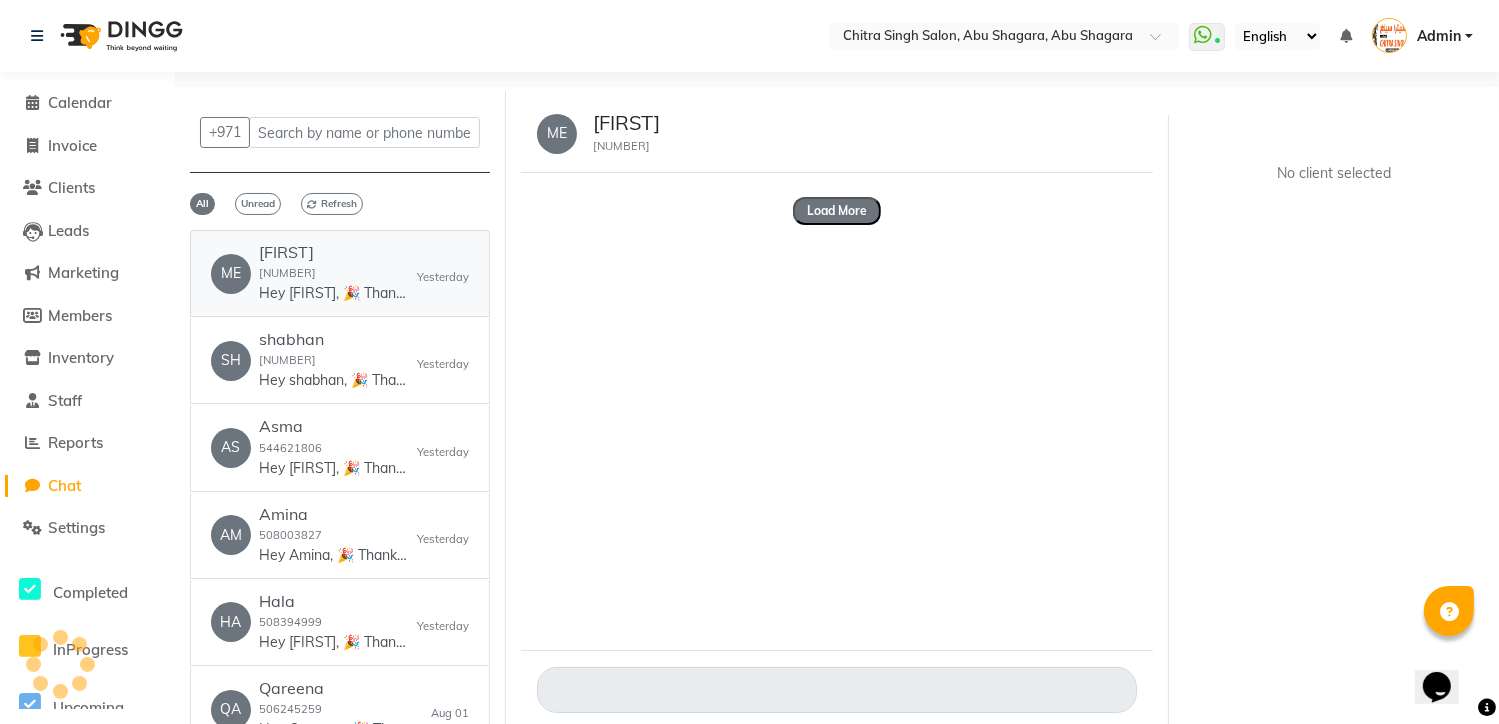 scroll, scrollTop: 119, scrollLeft: 0, axis: vertical 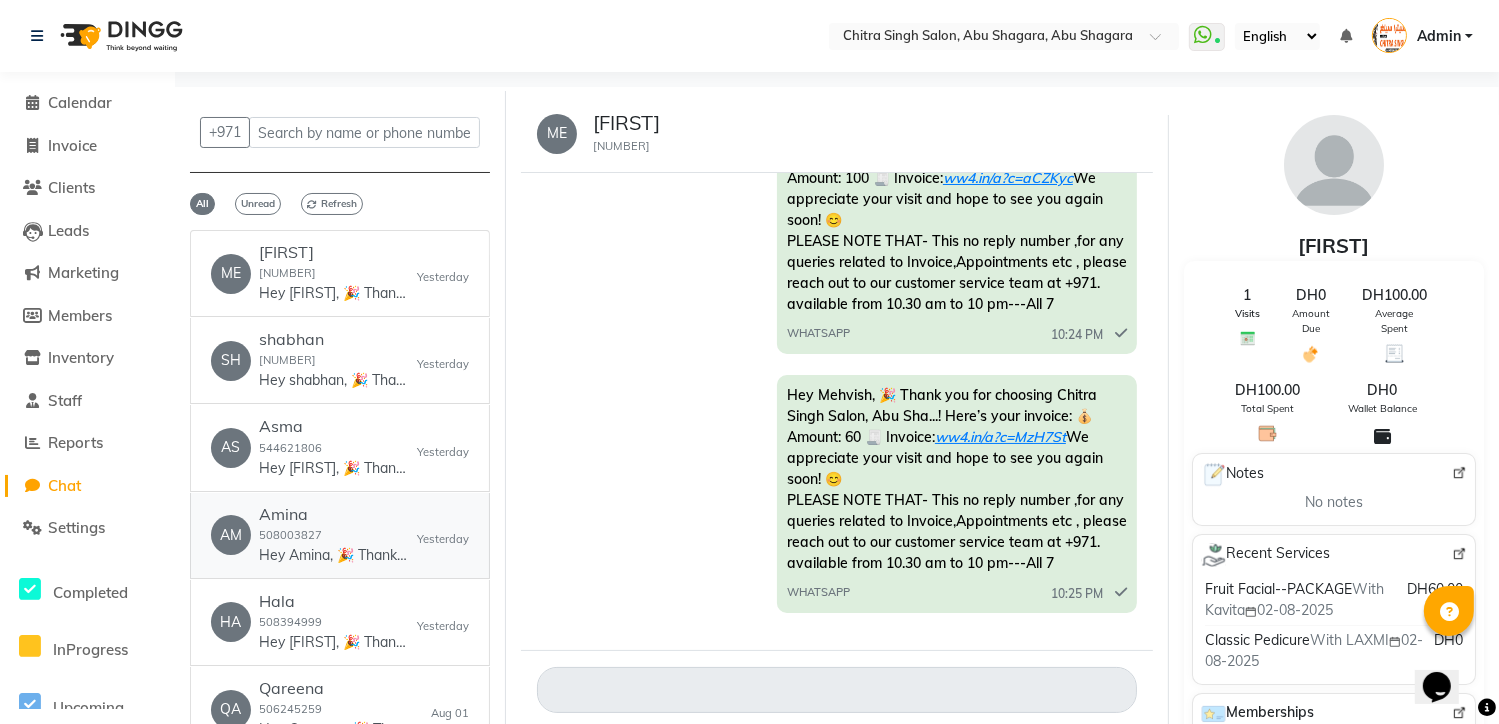 click on "Hey Amina, 🎉 Thank you for choosing Chitra Singh Salon, [LOCATION]! Here’s your invoice: 💰 Amount: 20 🧾 Invoice: ww4.in/a?c=hdbc6n We appreciate your visit and hope to see you again soon! 😊
PLEASE NOTE THAT- This no reply number ,for any queries related to Invoice,Appointments etc , please reach out to our customer service team at +971[PHONE]. available from 10.30 am to 10 pm---All 7" 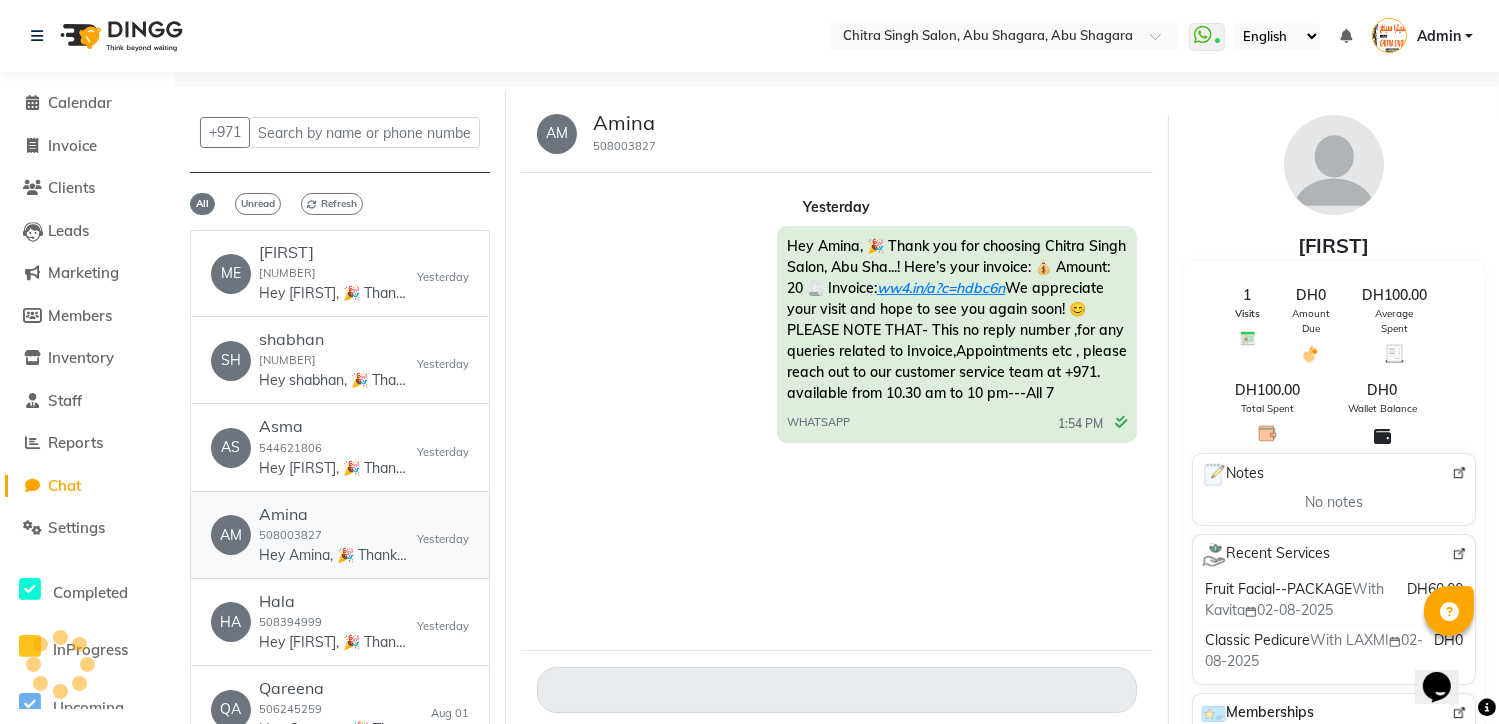 scroll, scrollTop: 0, scrollLeft: 0, axis: both 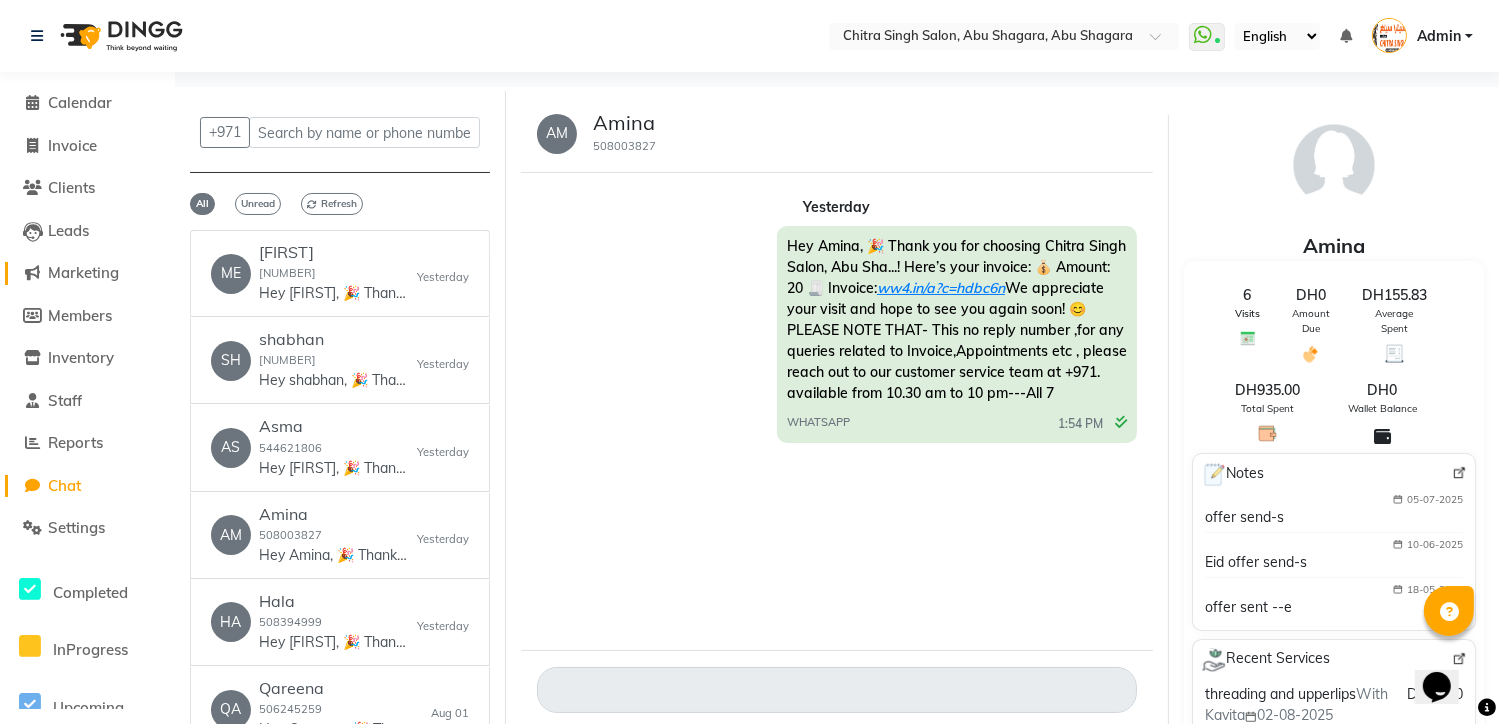 click on "Marketing" 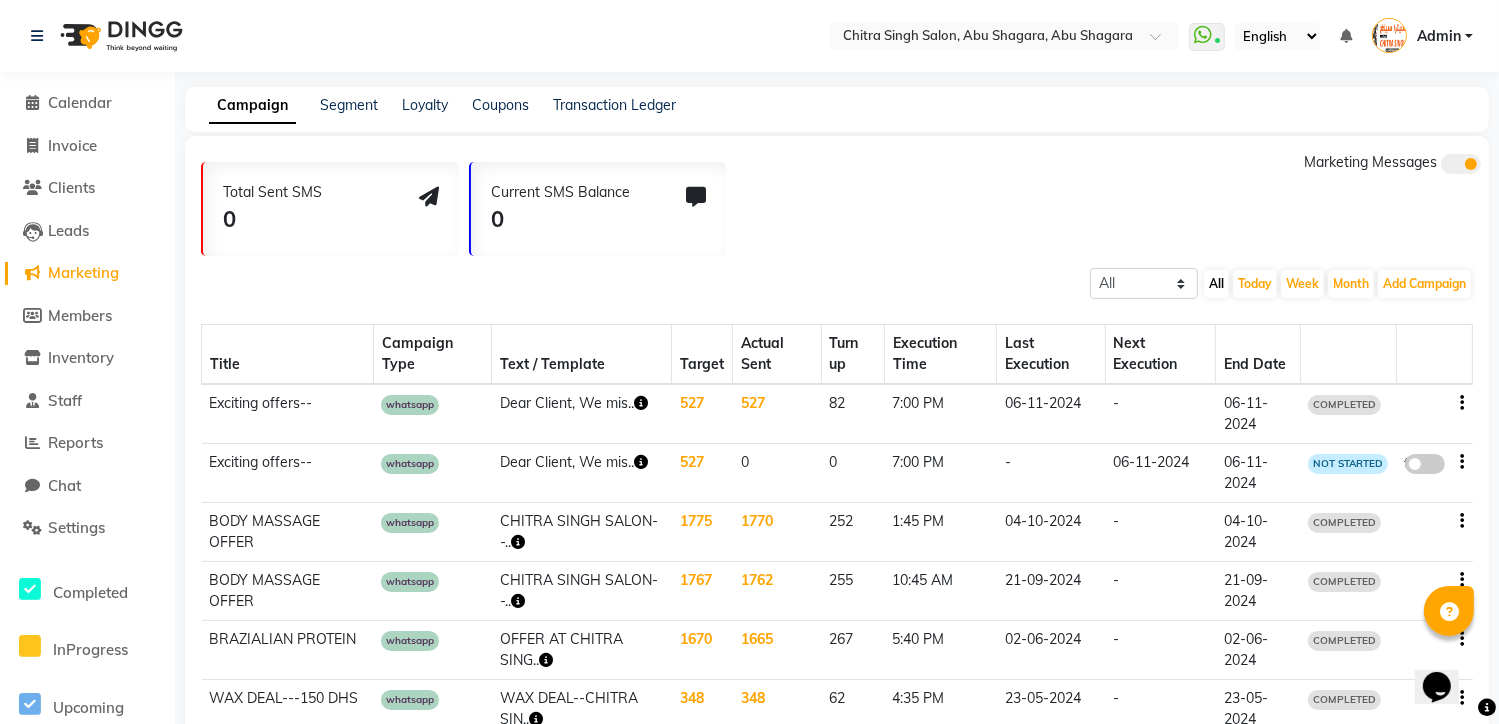 click at bounding box center (1449, 612) 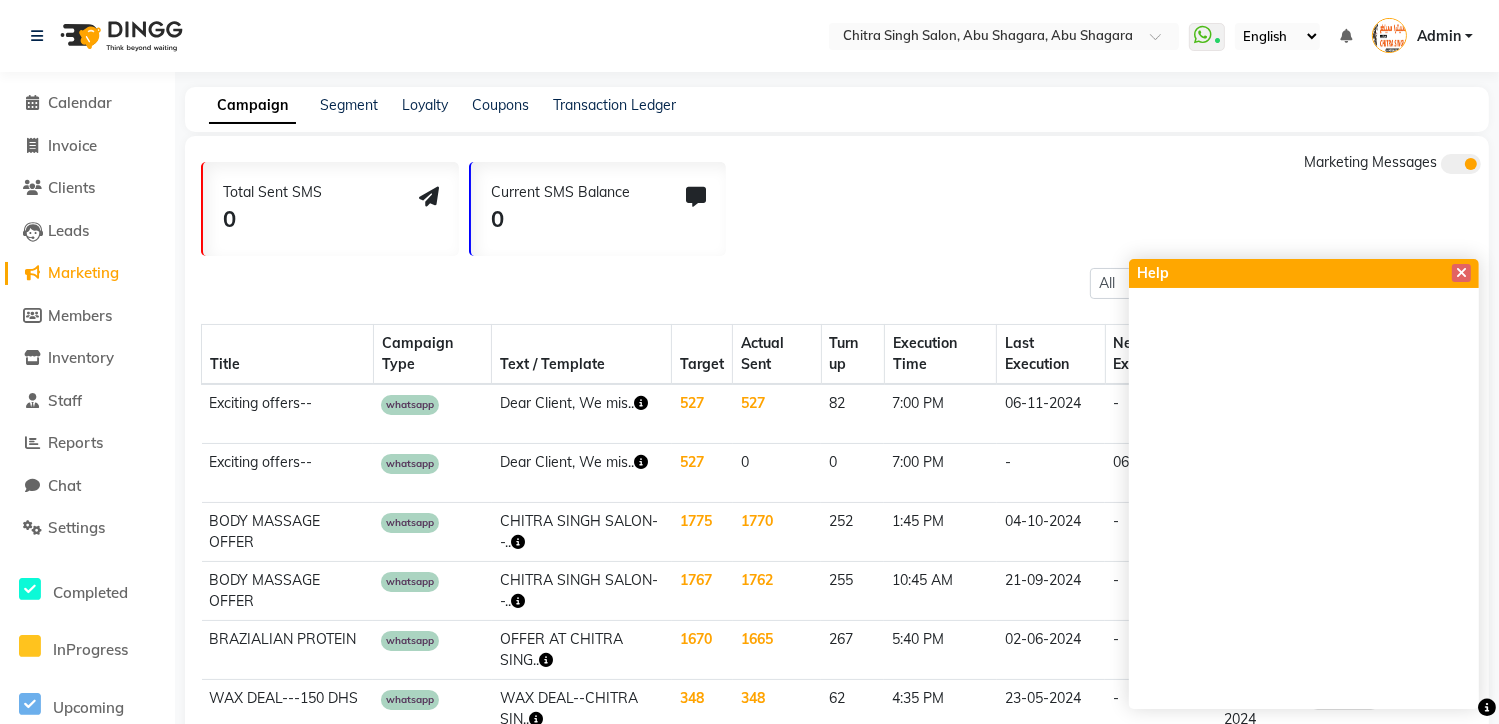 click on "Total Sent SMS 0 Current SMS Balance 0 Marketing Messages" 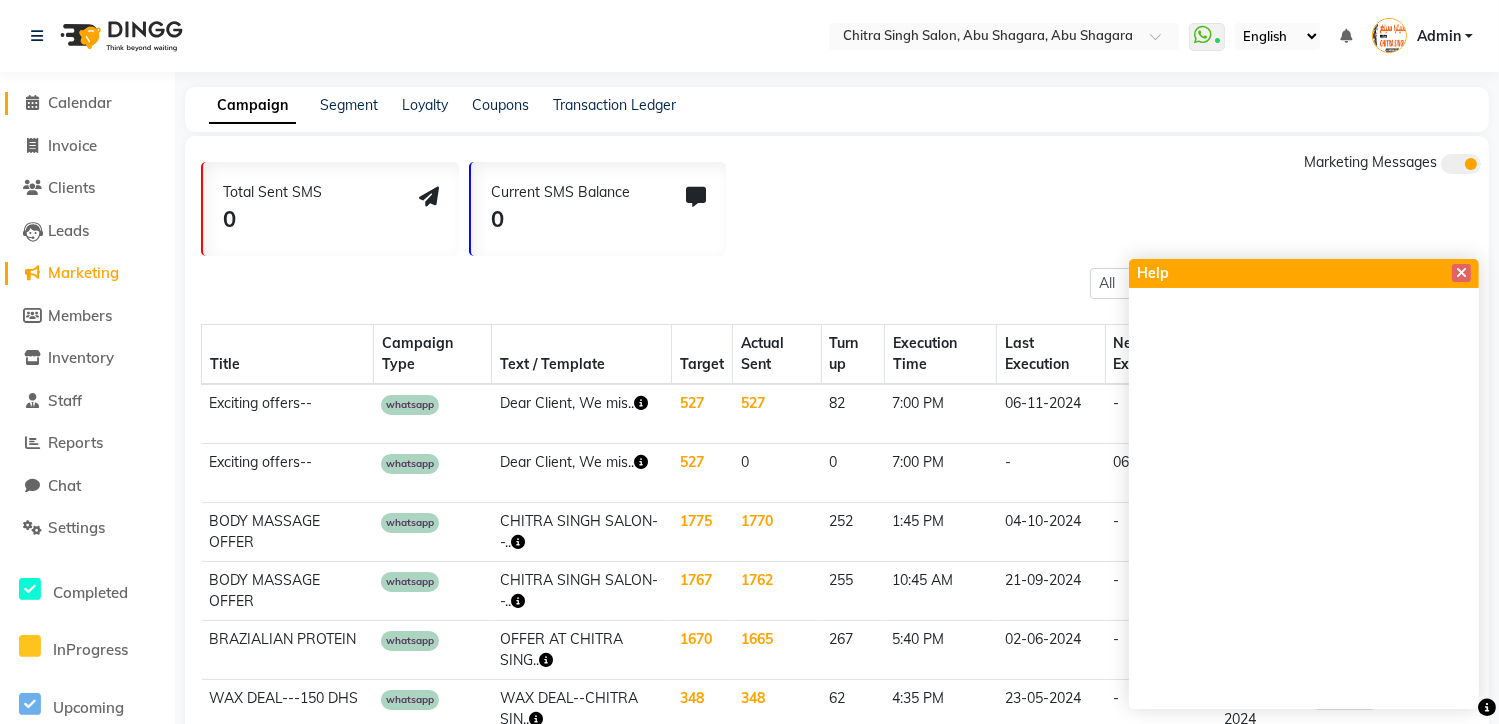 click 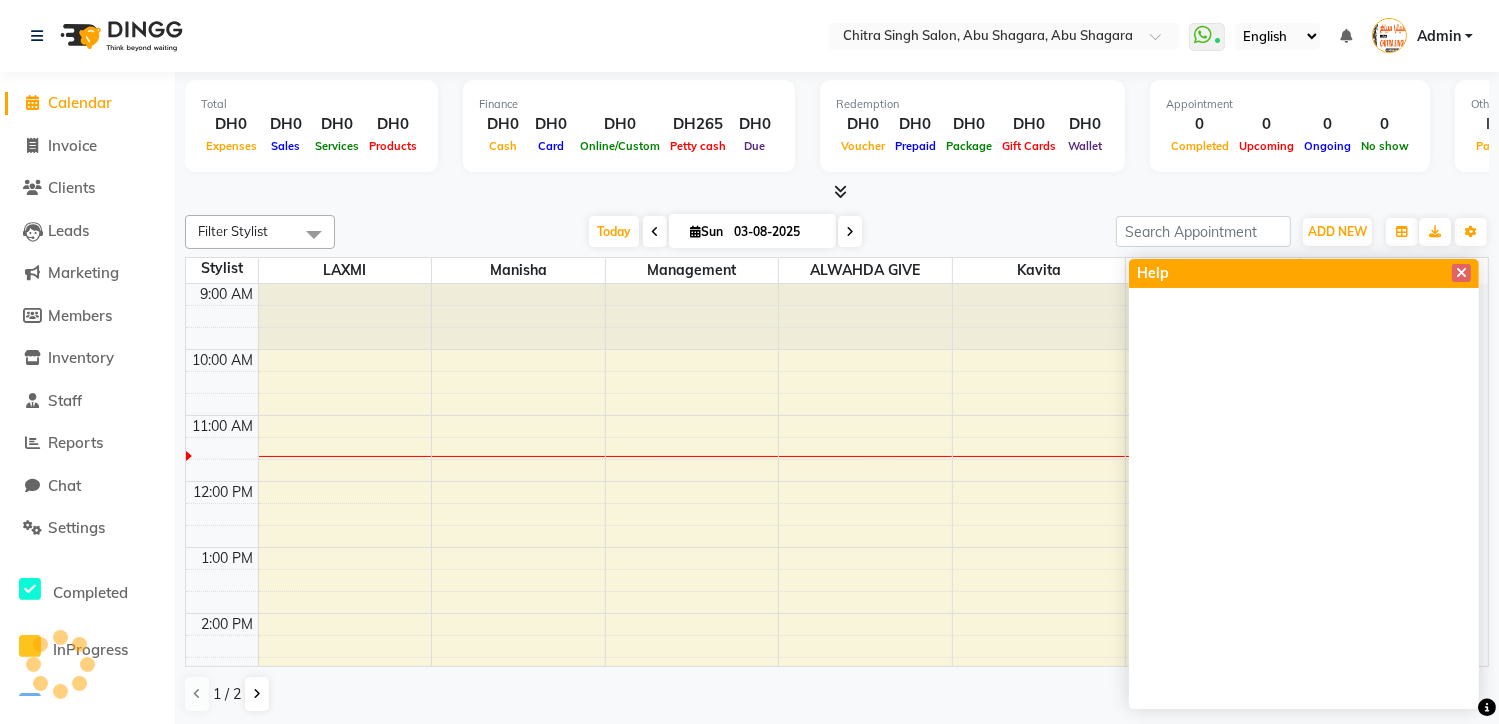 scroll, scrollTop: 0, scrollLeft: 0, axis: both 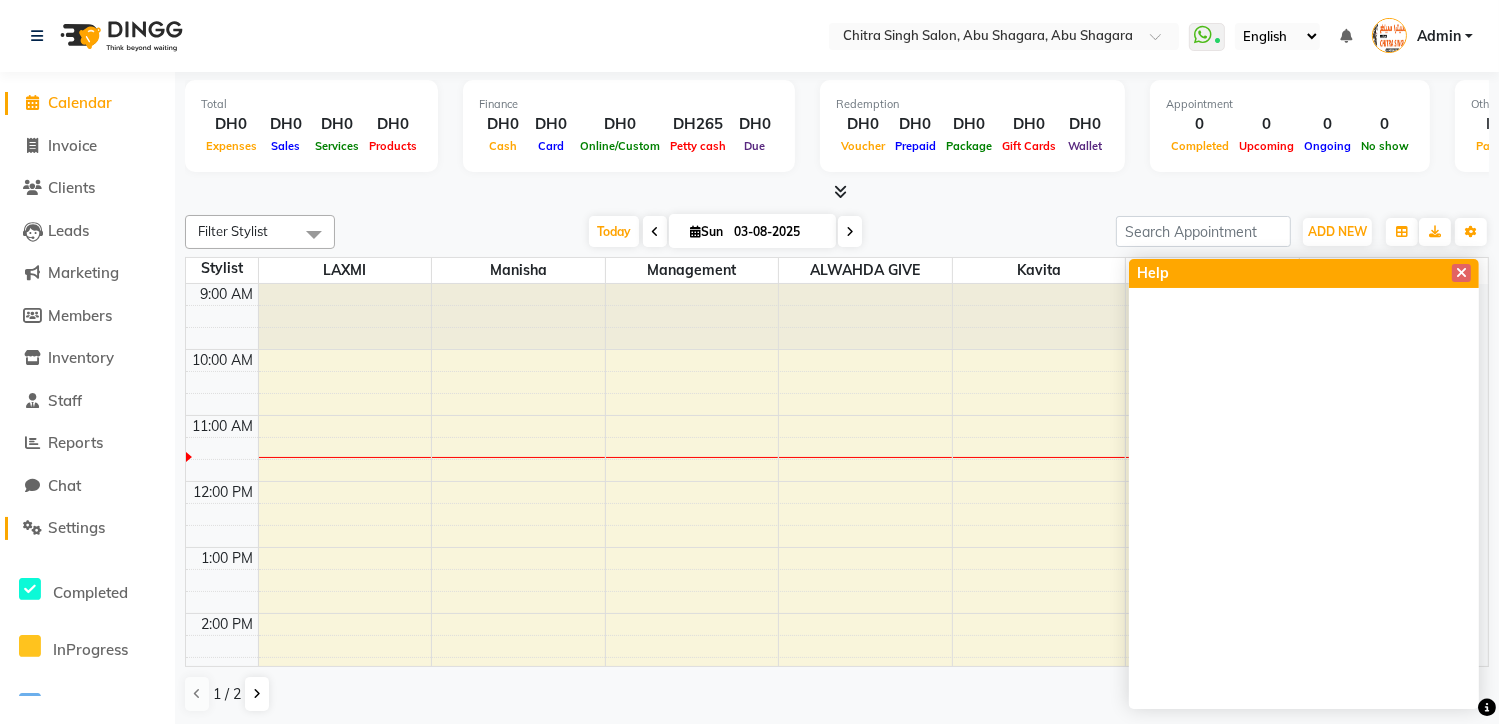 click on "Settings" 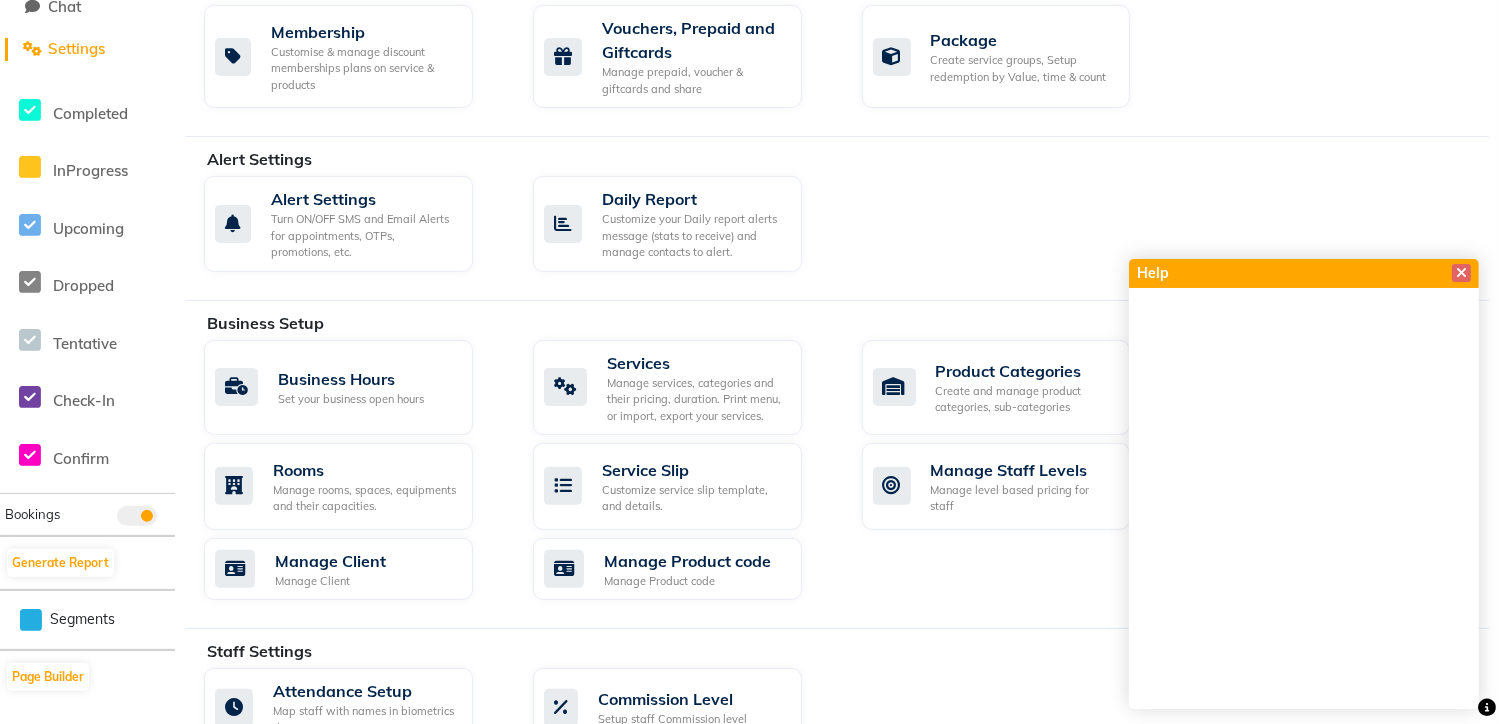 scroll, scrollTop: 572, scrollLeft: 0, axis: vertical 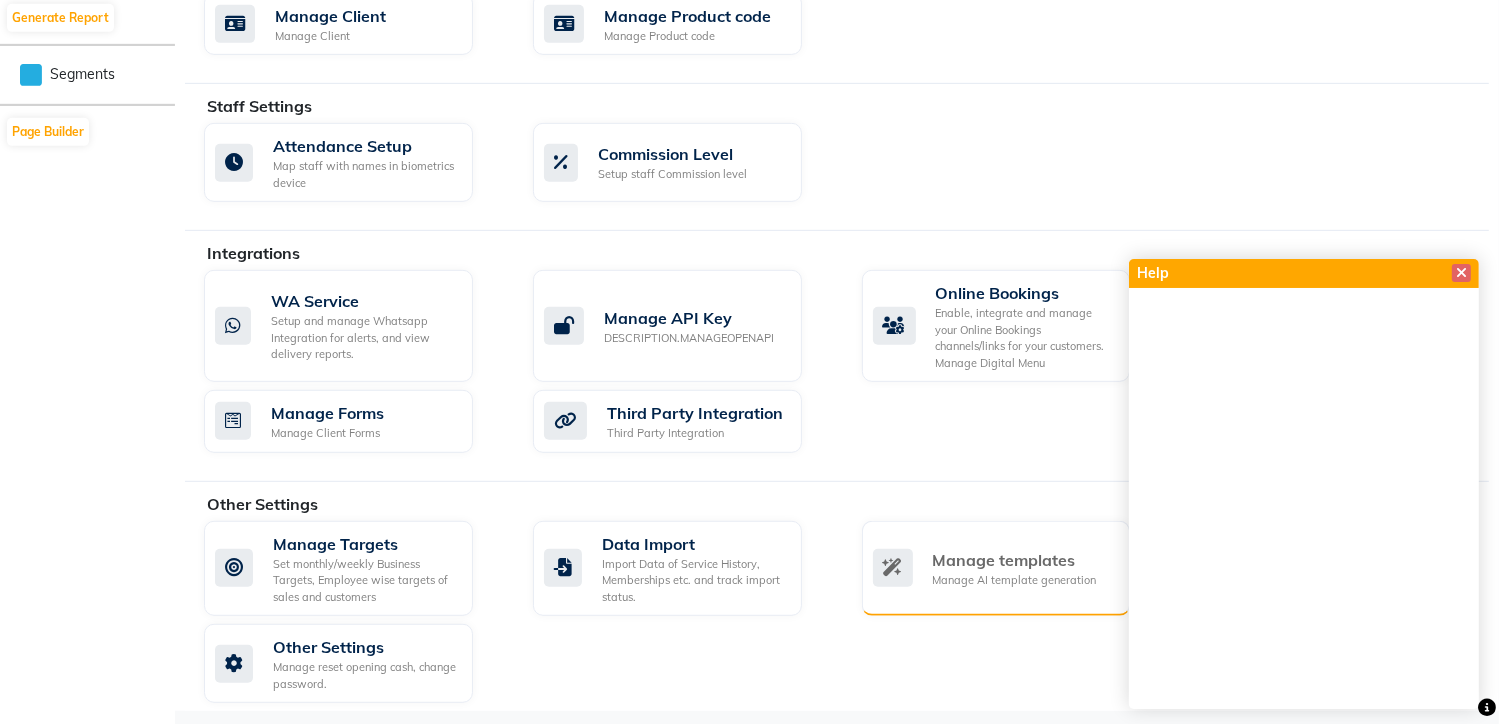 click on "Manage AI template generation" 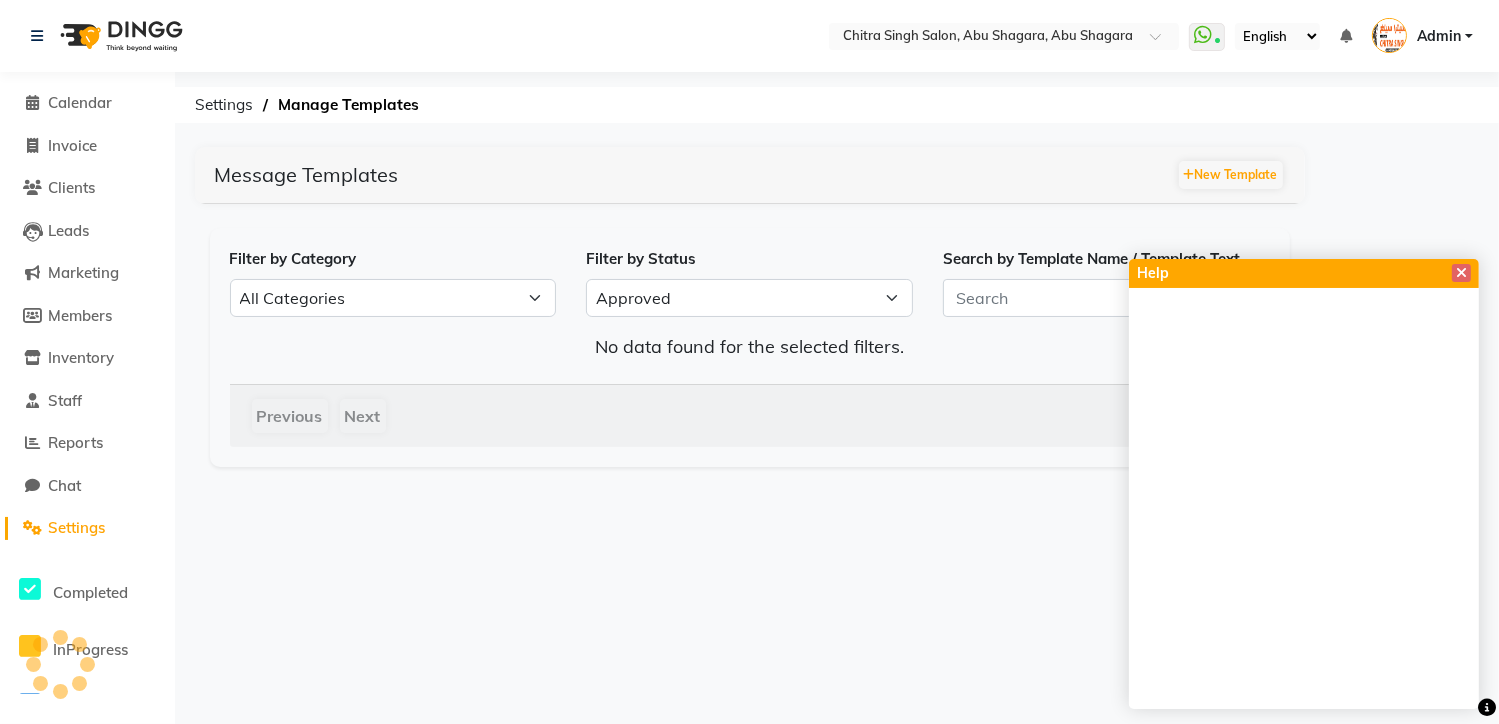 scroll, scrollTop: 0, scrollLeft: 0, axis: both 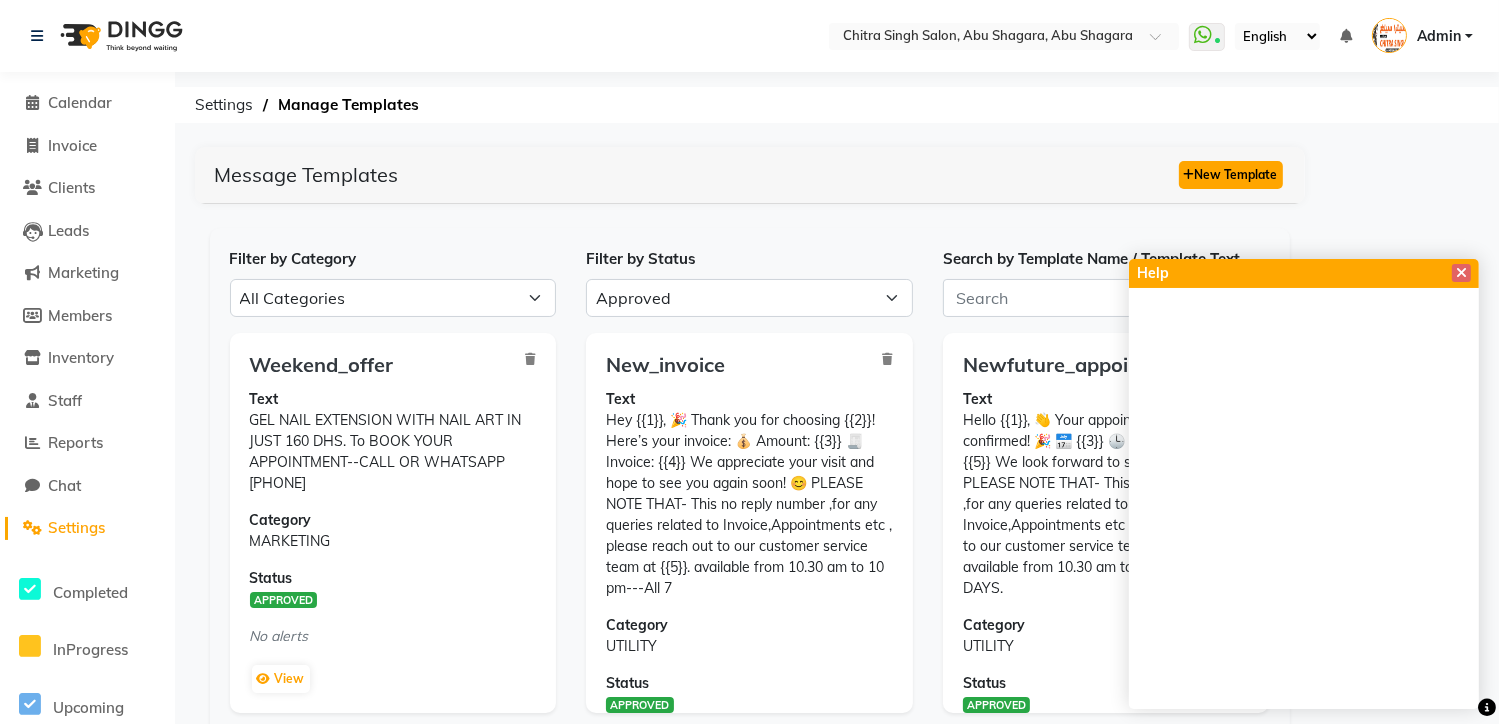 click on "New Template" 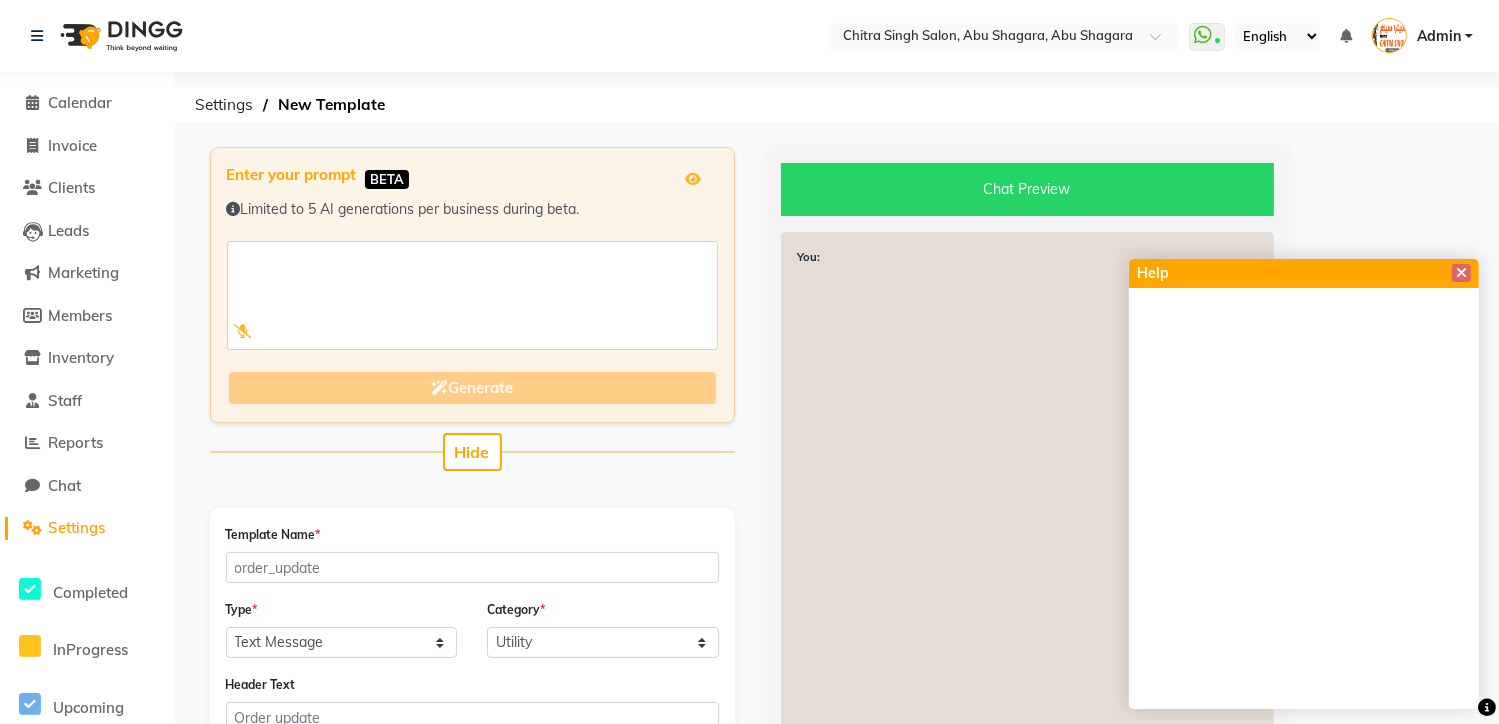 click on "Generate" 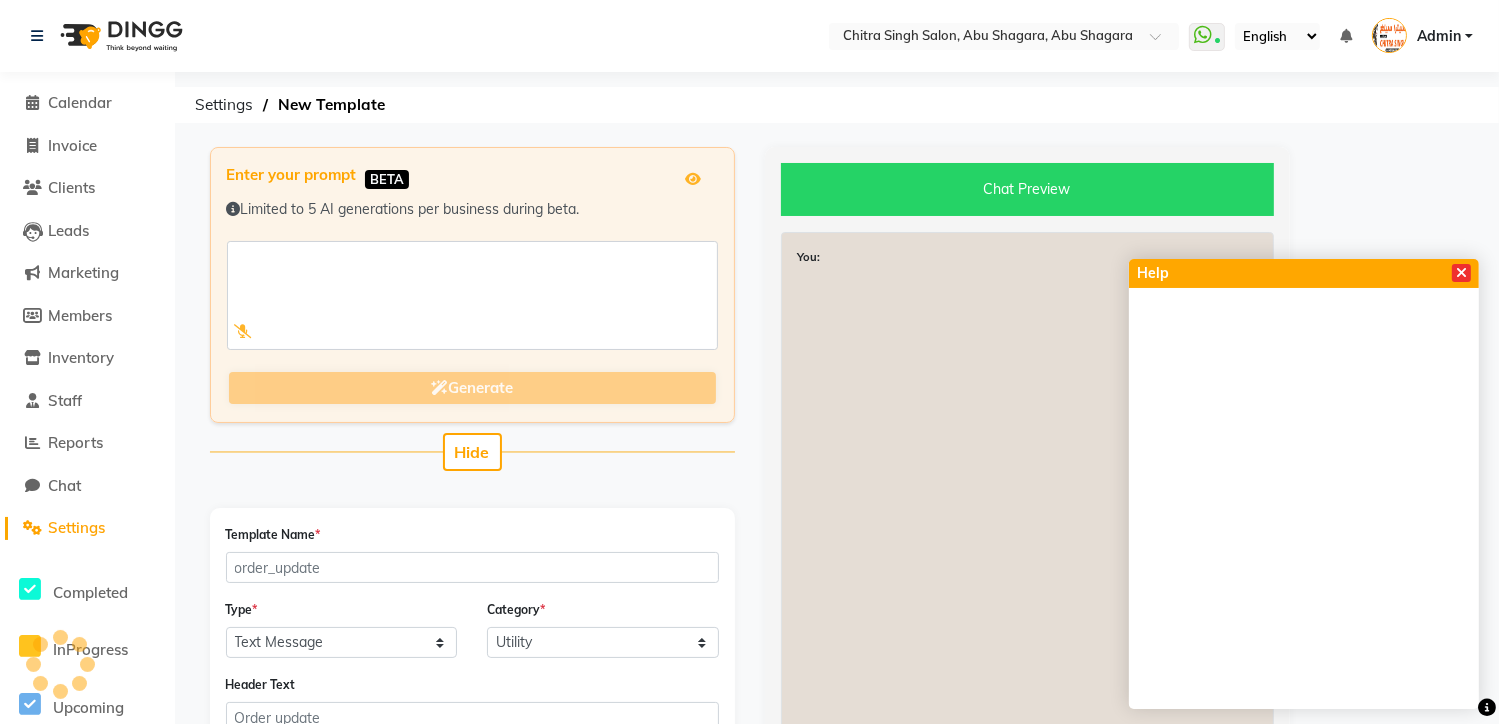 click at bounding box center [1461, 273] 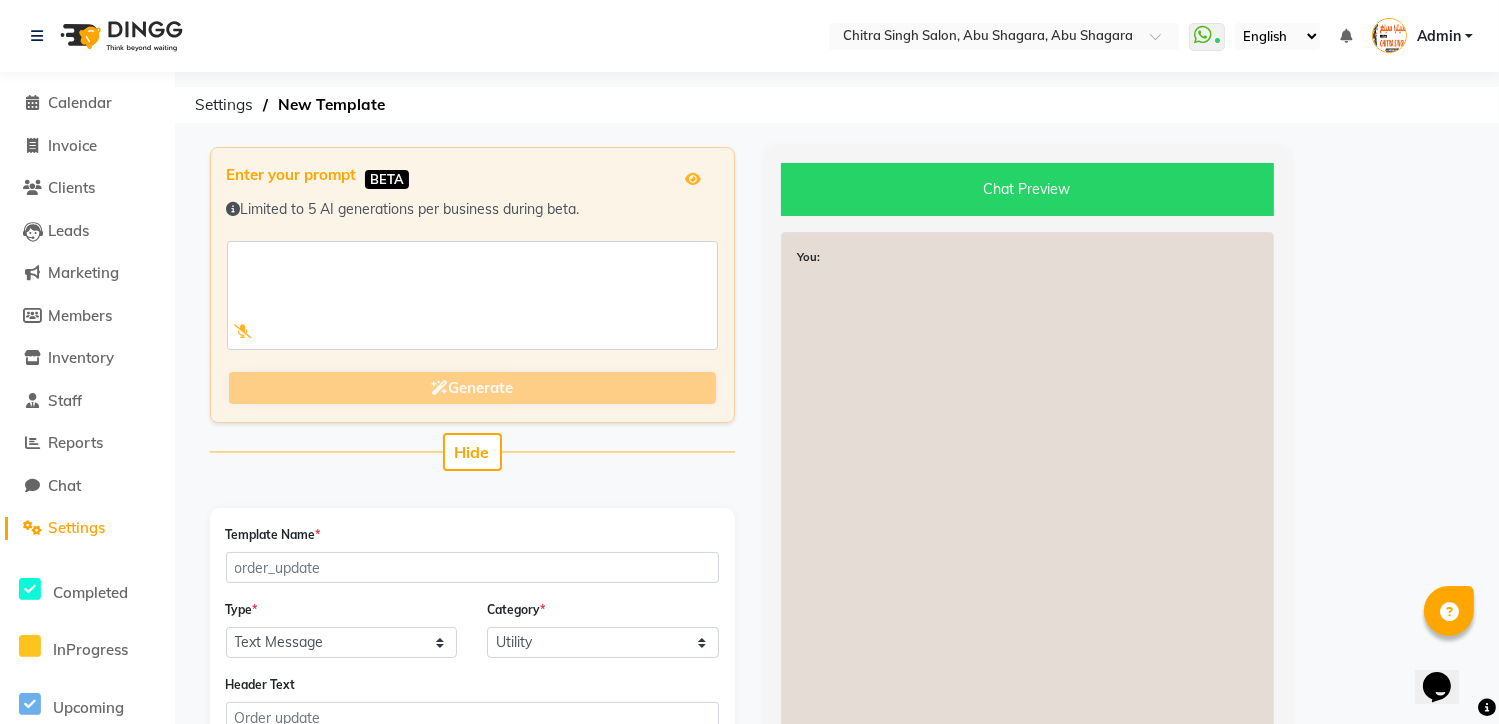 click on "Generate" 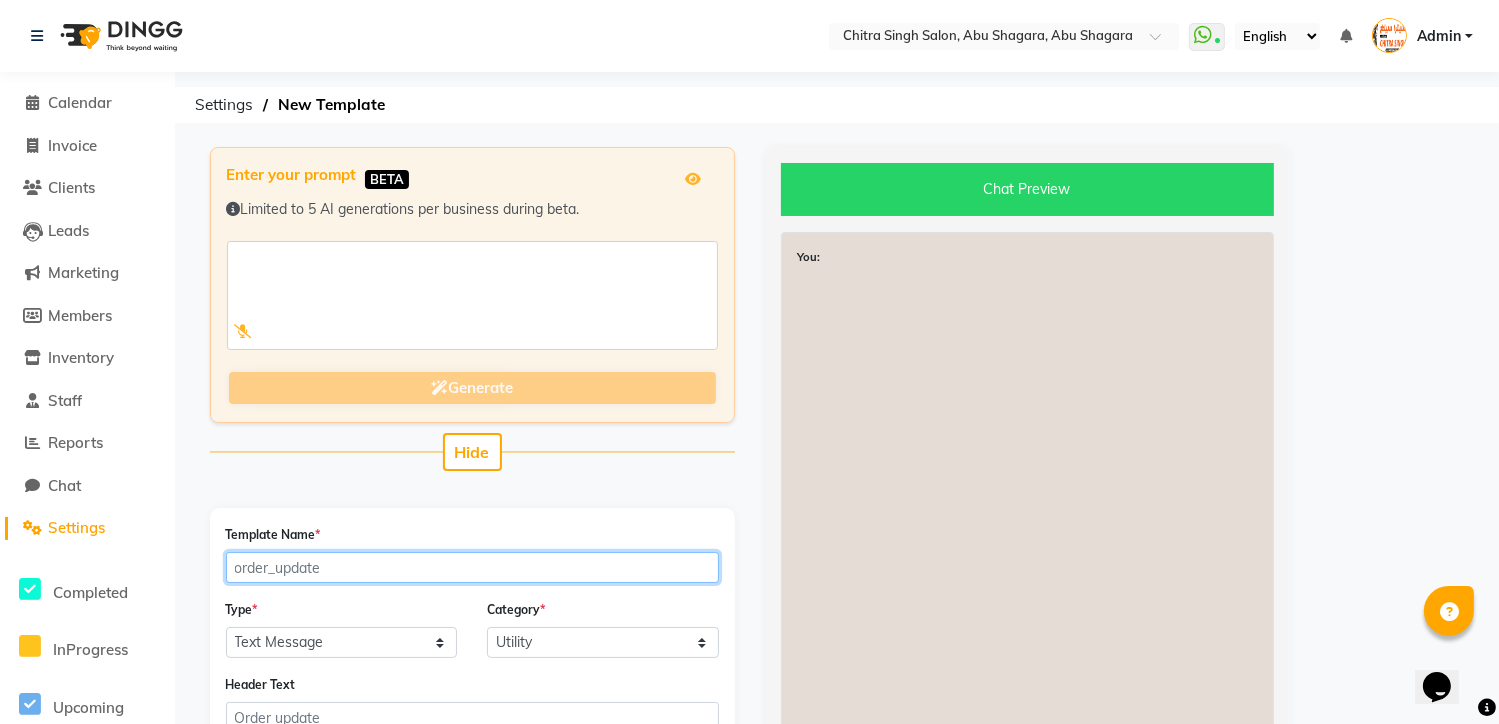 click on "Template Name  *" at bounding box center [472, 567] 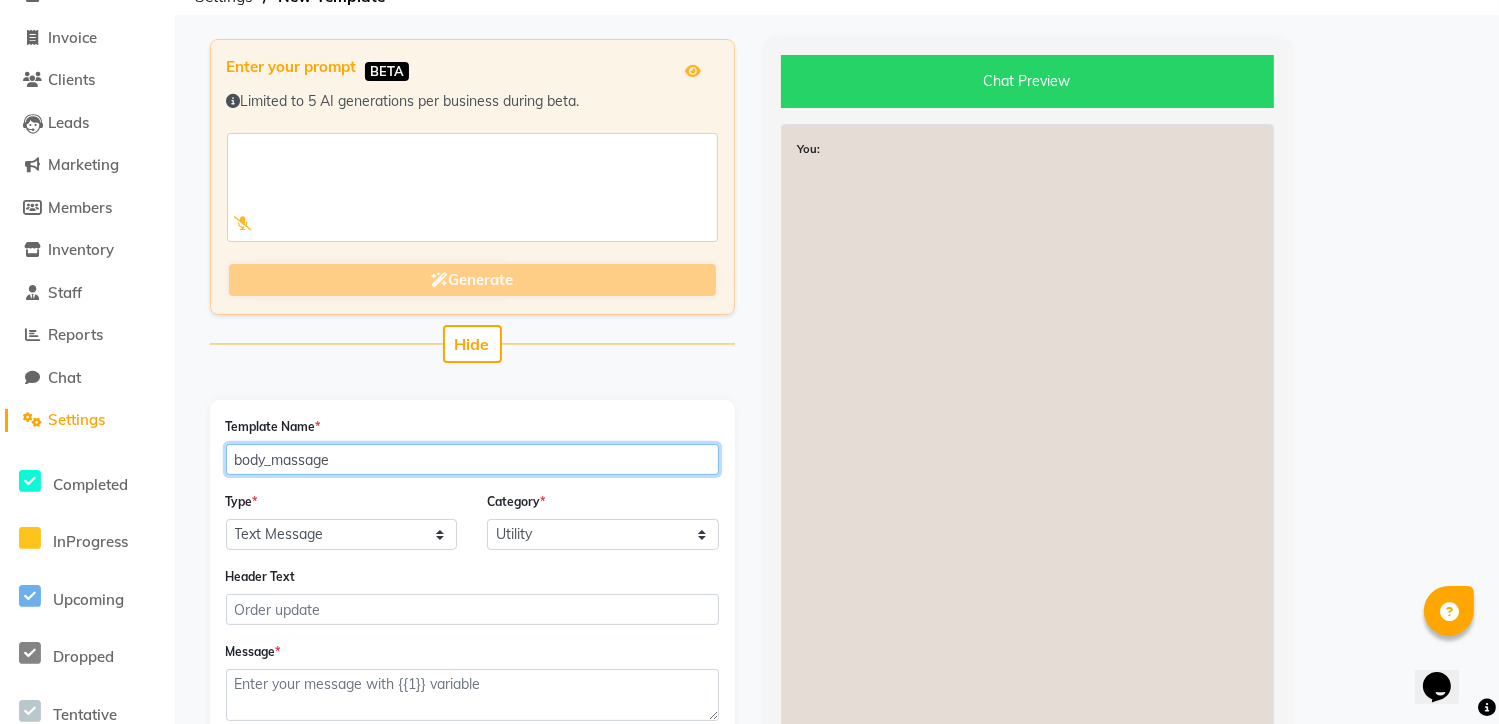 scroll, scrollTop: 120, scrollLeft: 0, axis: vertical 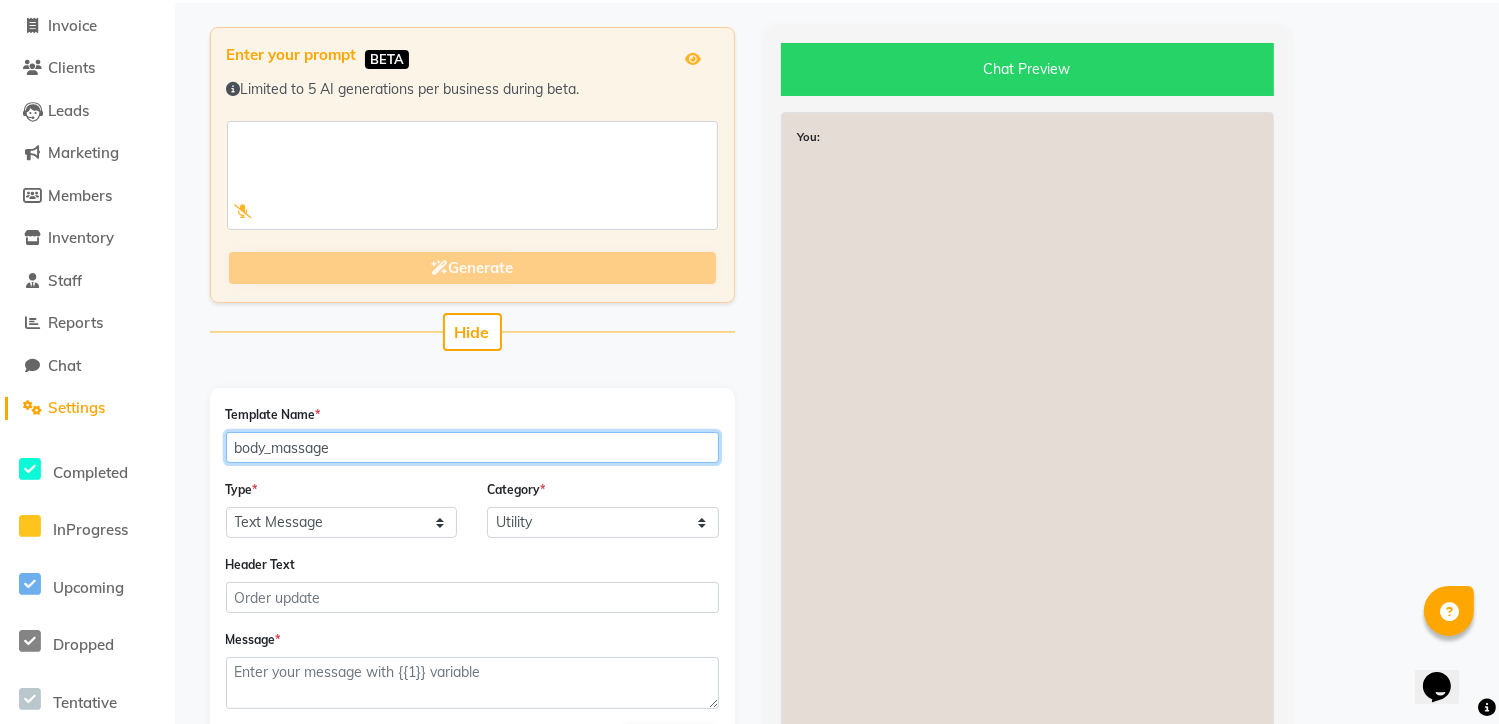 type on "body_massage" 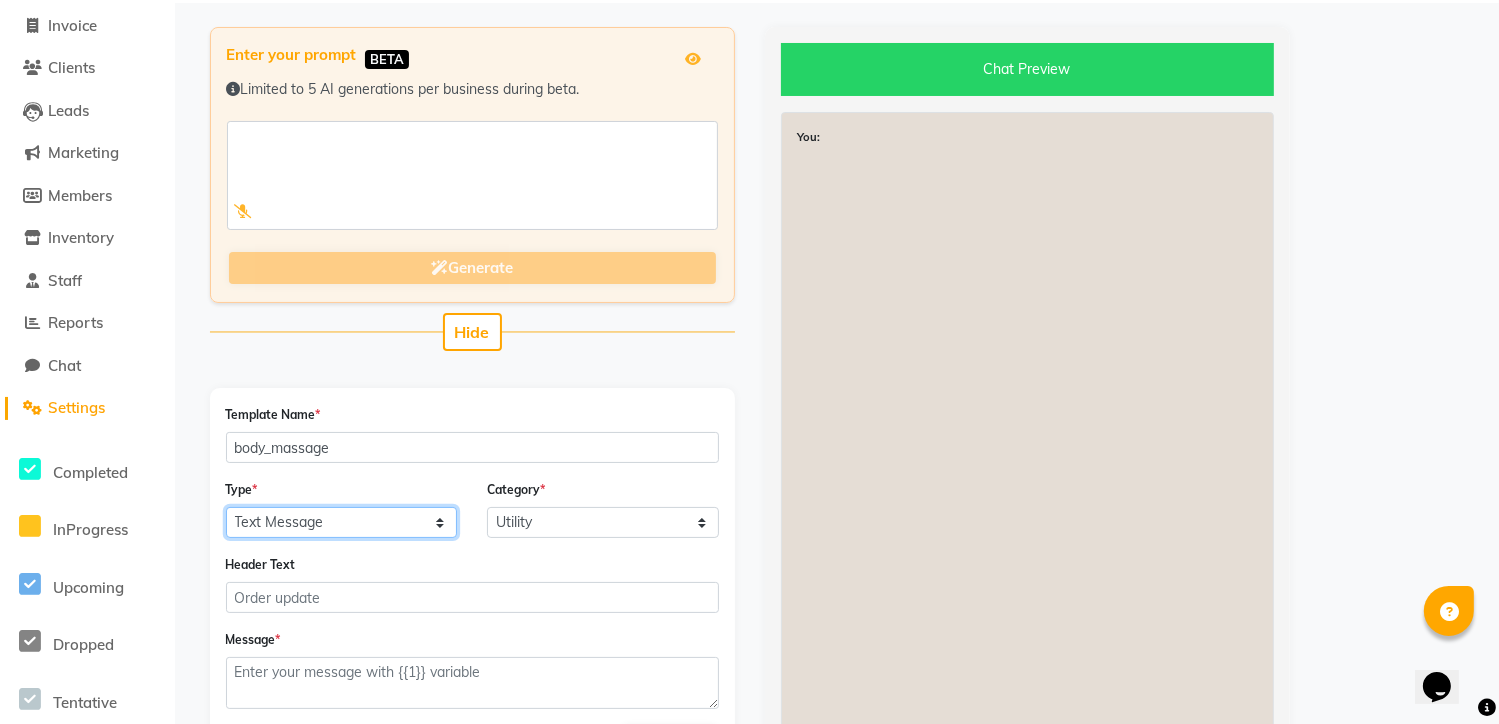click on "Text Message Image with Text" 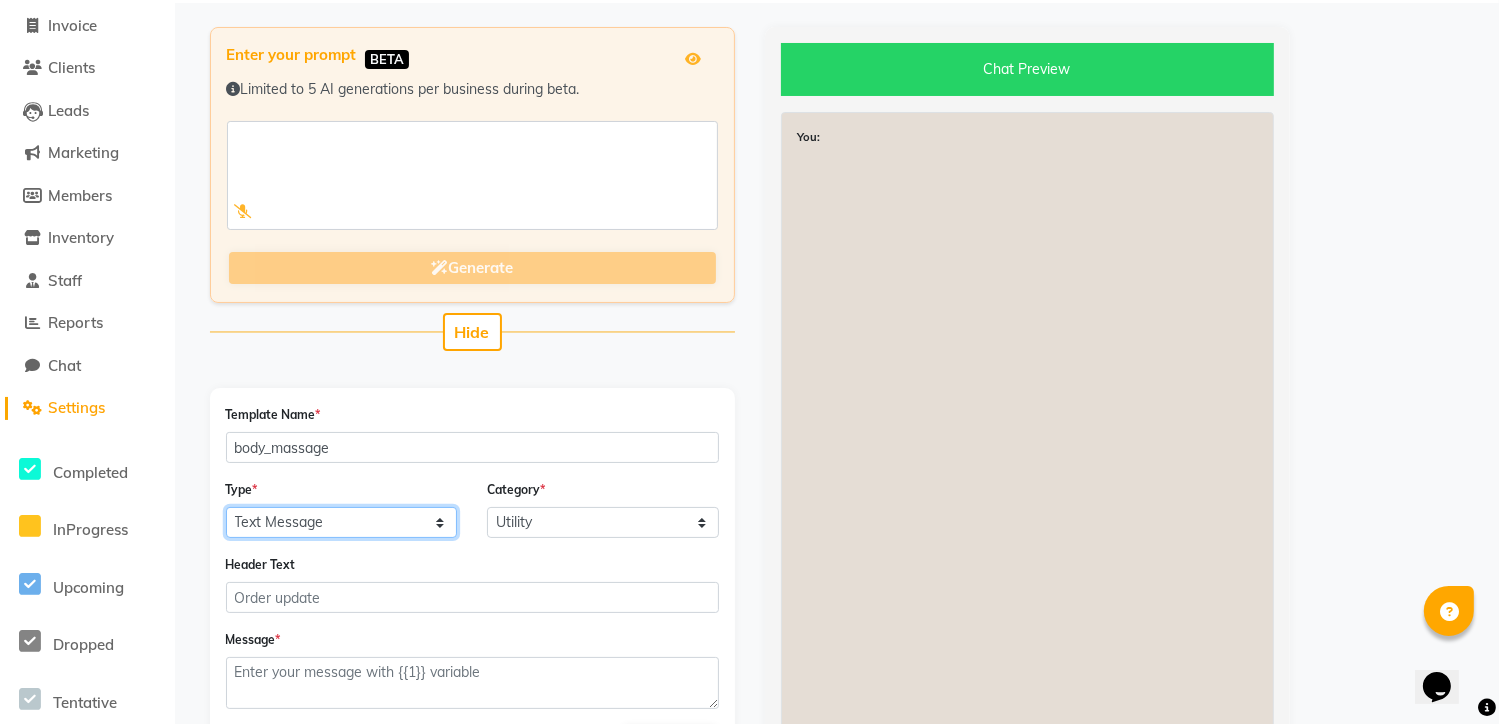 select on "IMAGE" 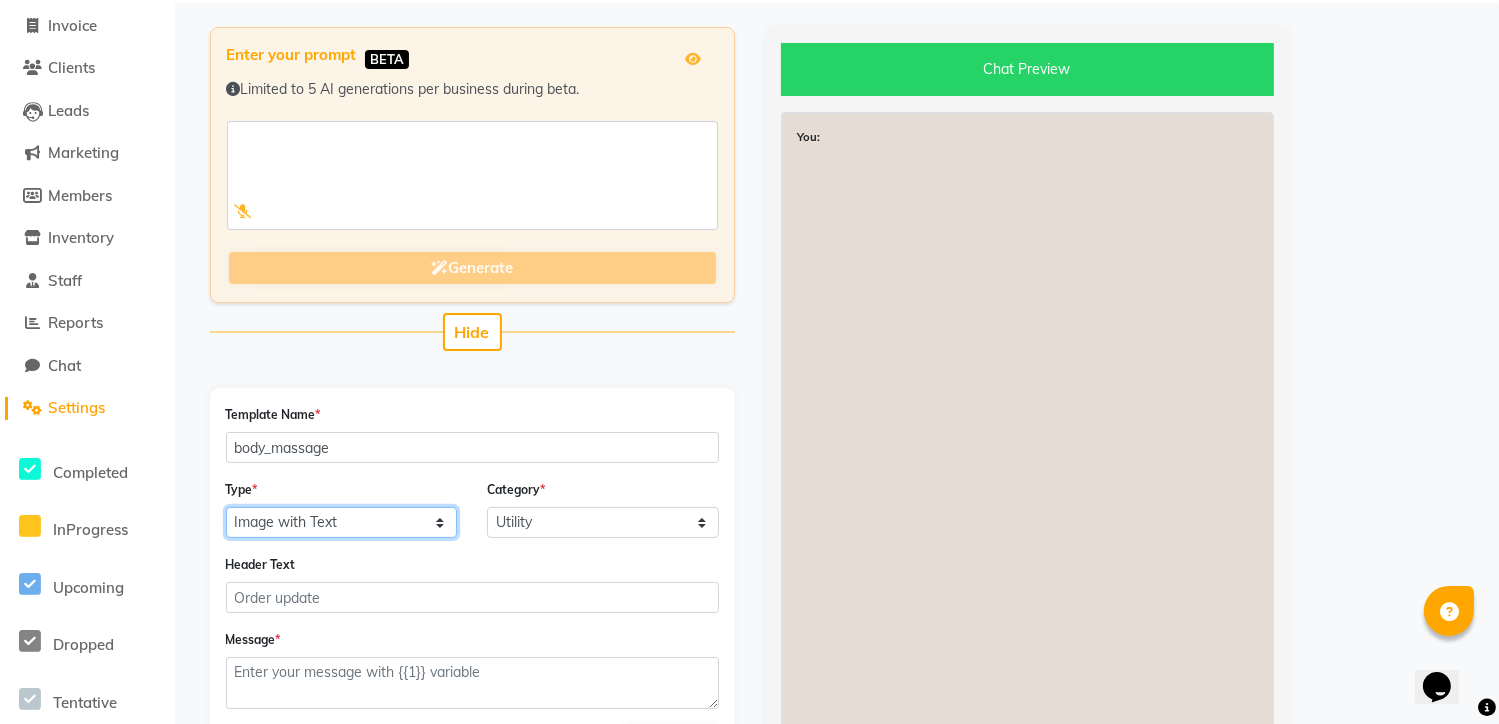 click on "Text Message Image with Text" 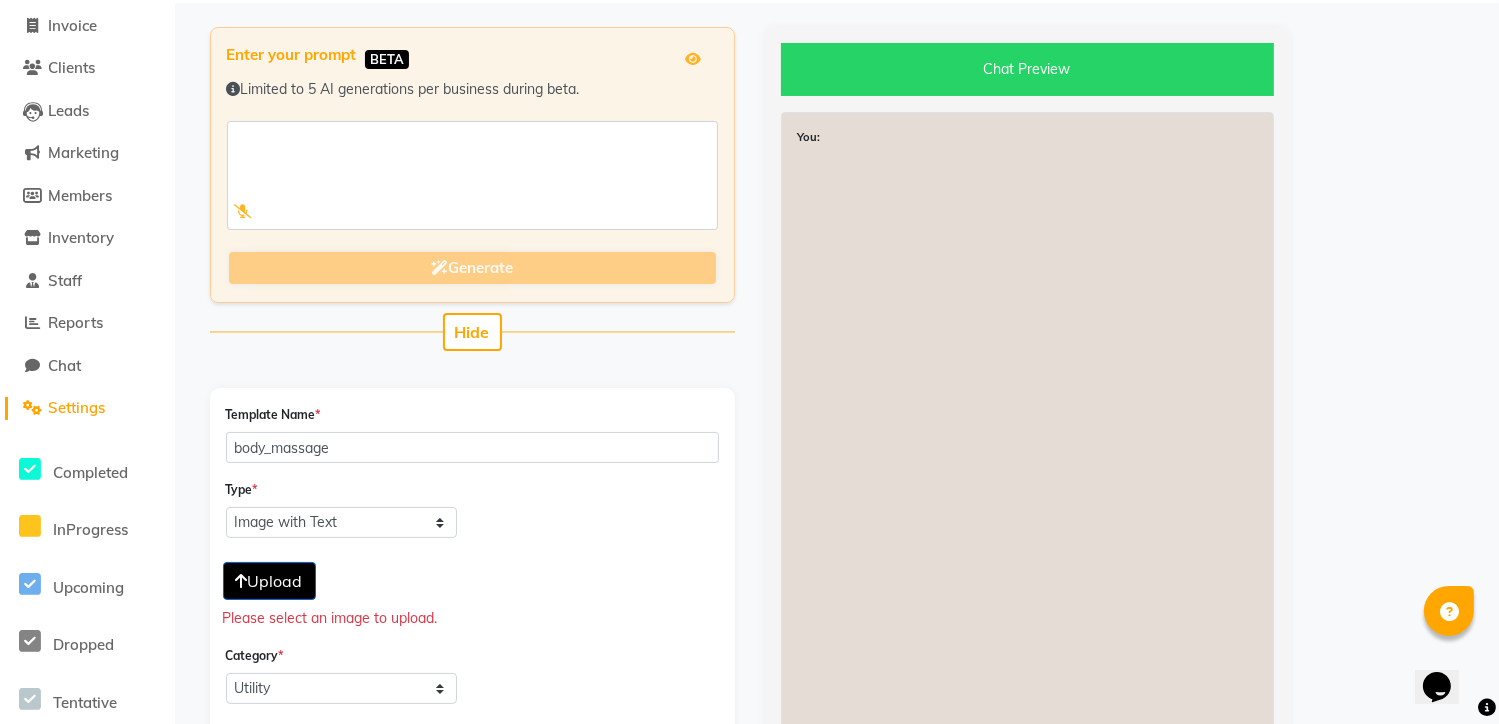 click on "Upload" 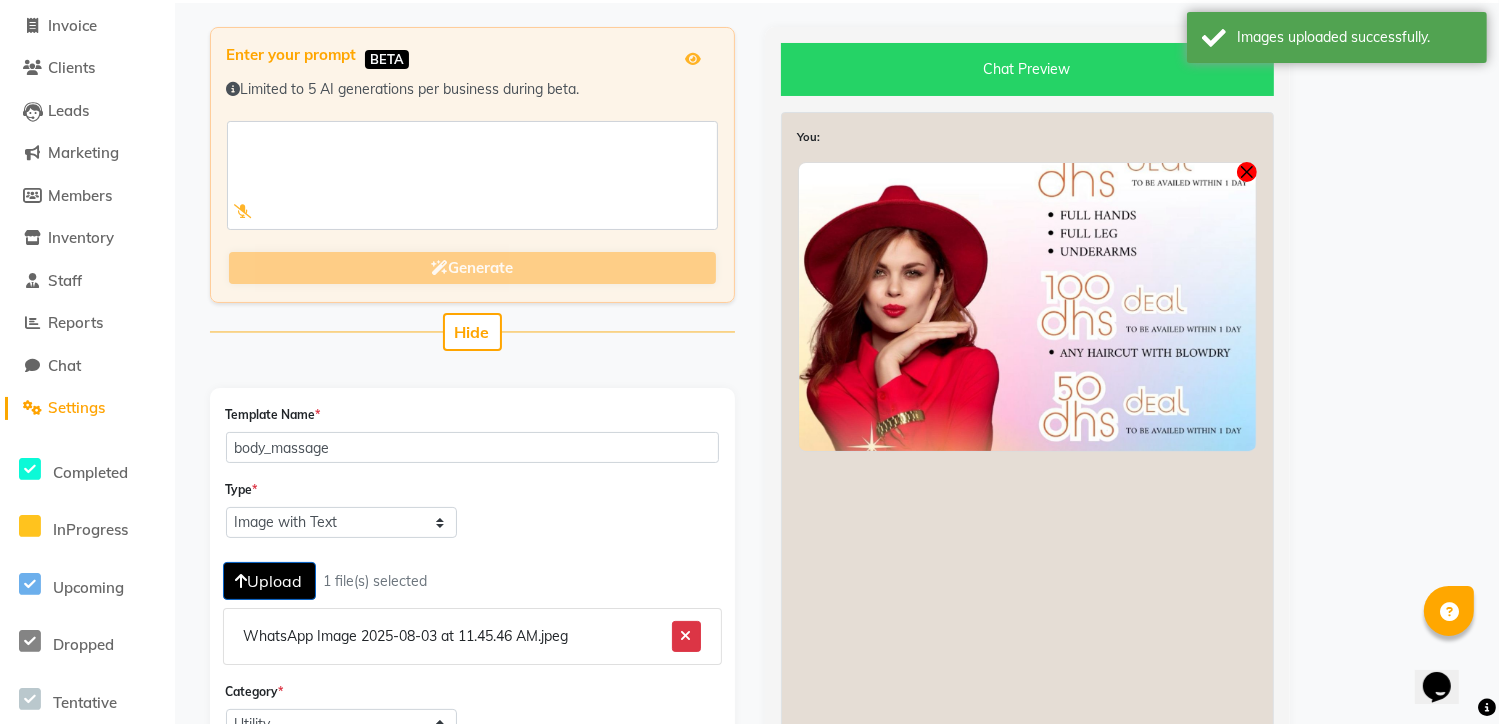 click 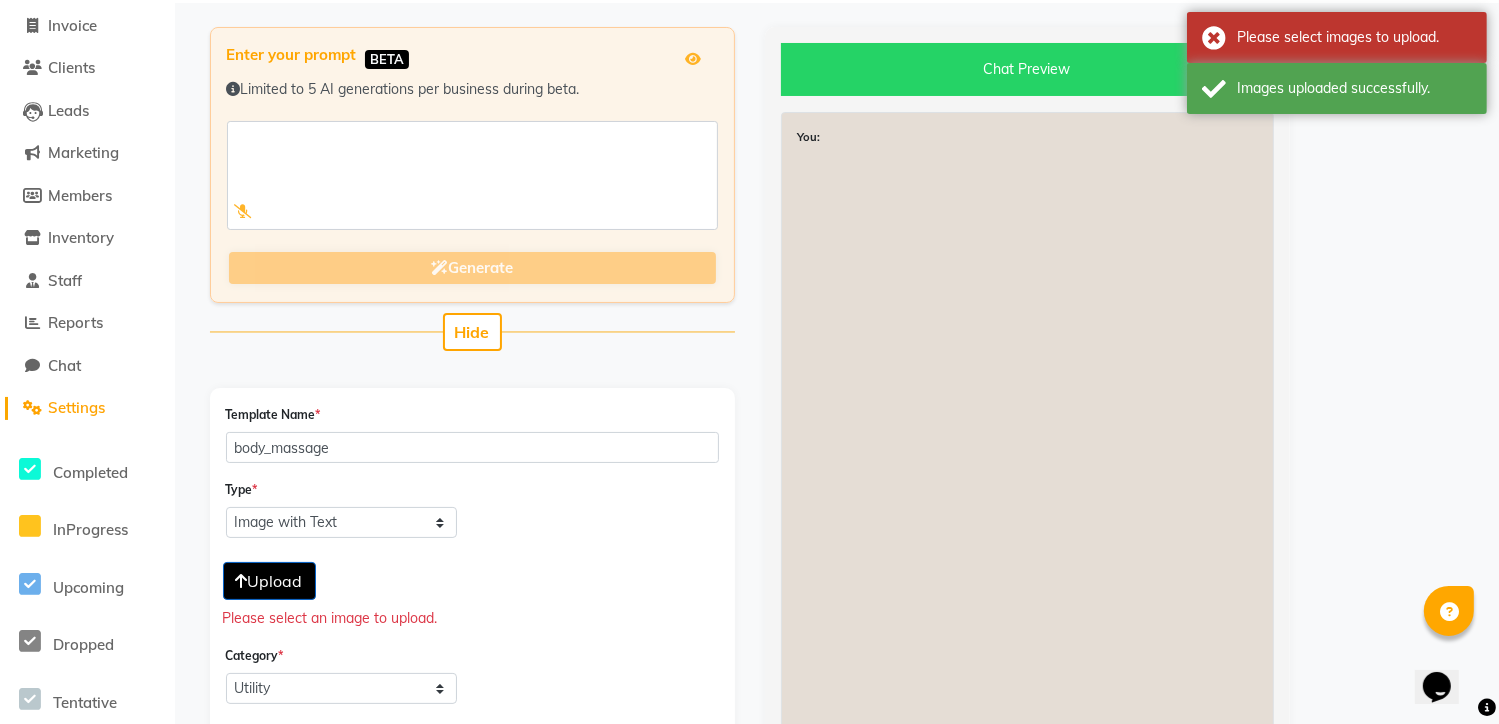 click on "Upload" 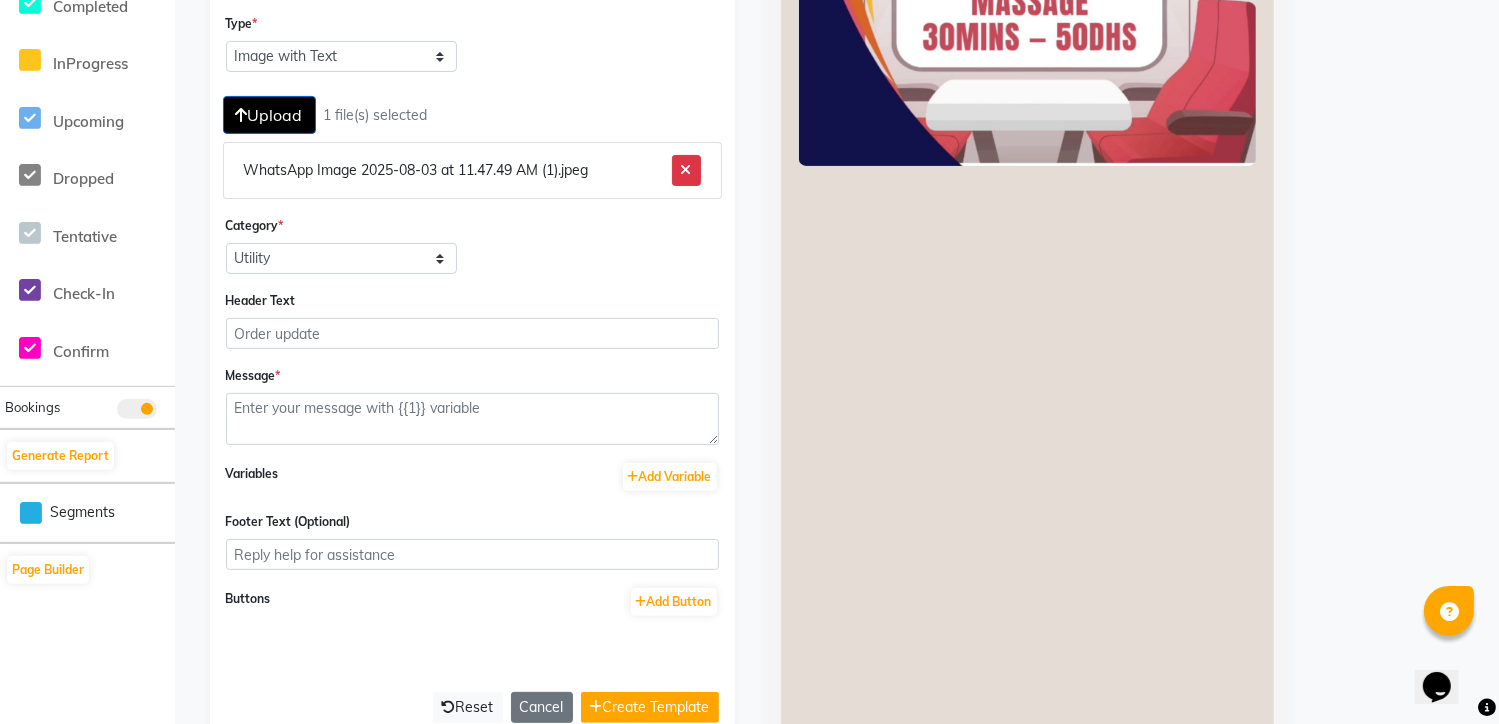 scroll, scrollTop: 626, scrollLeft: 0, axis: vertical 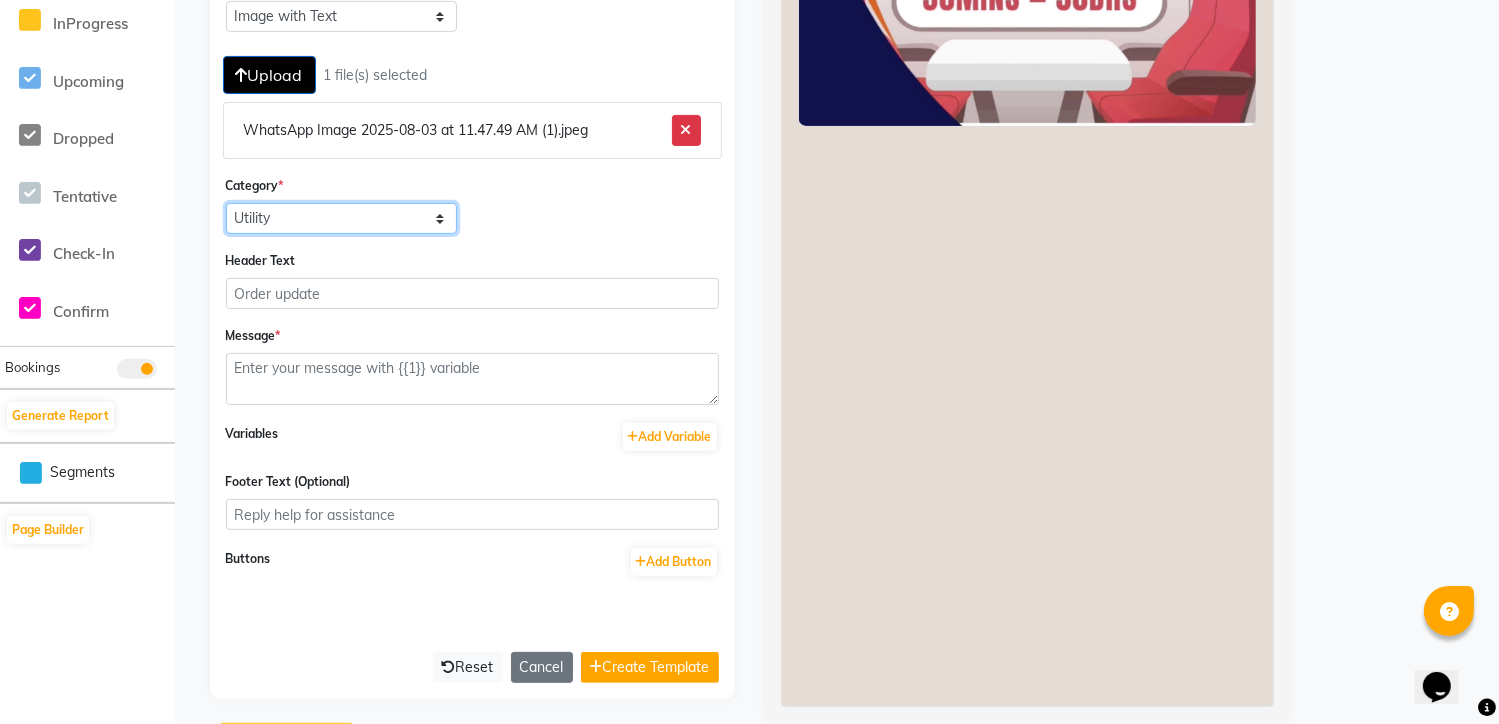 click on "Utility Marketing" 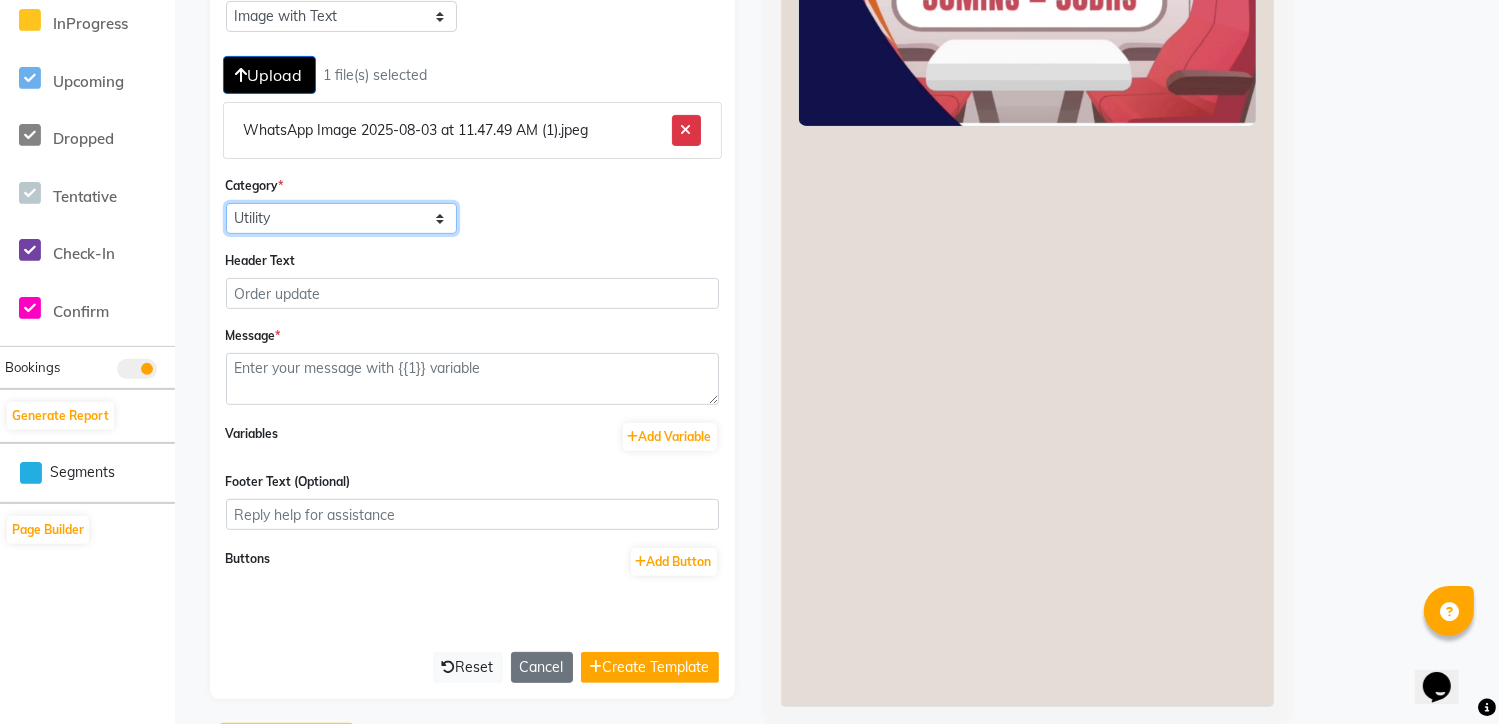 select on "MARKETING" 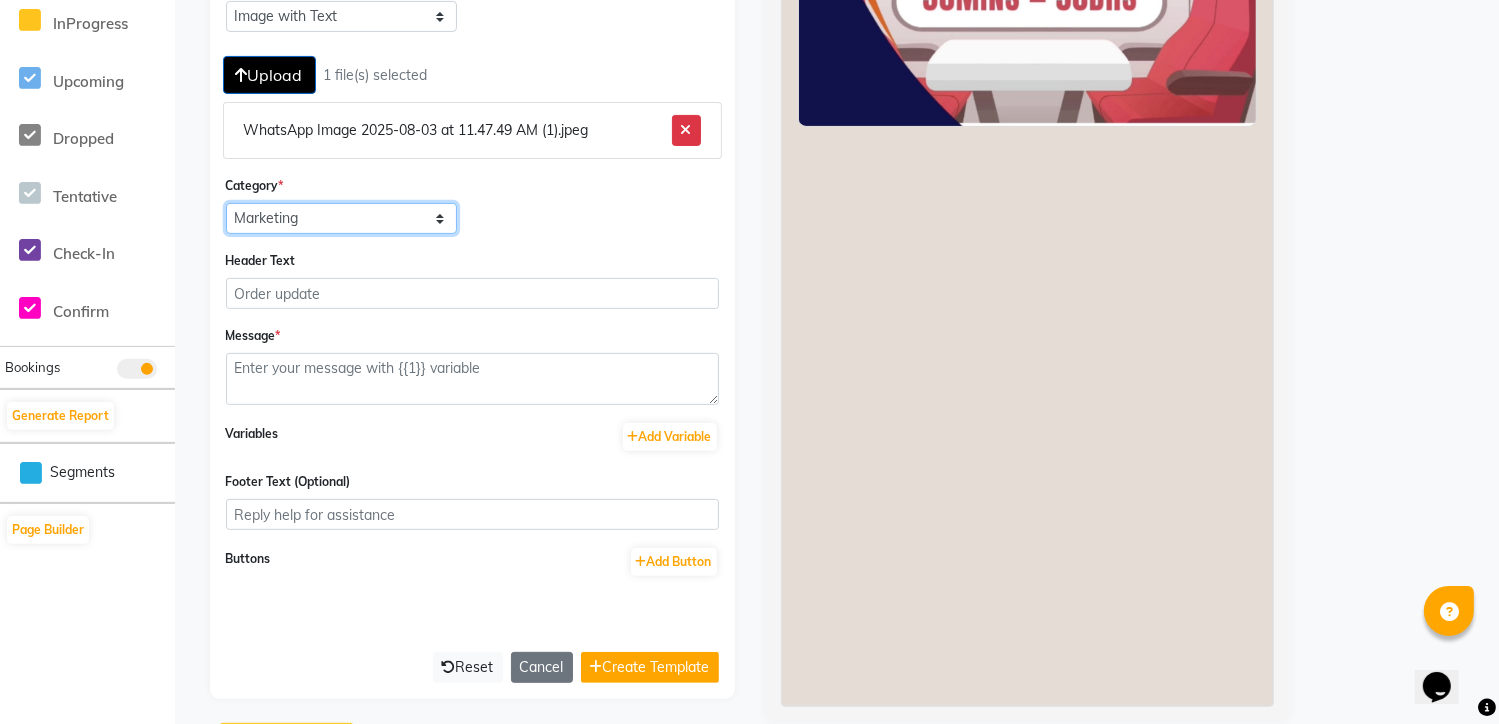 click on "Utility Marketing" 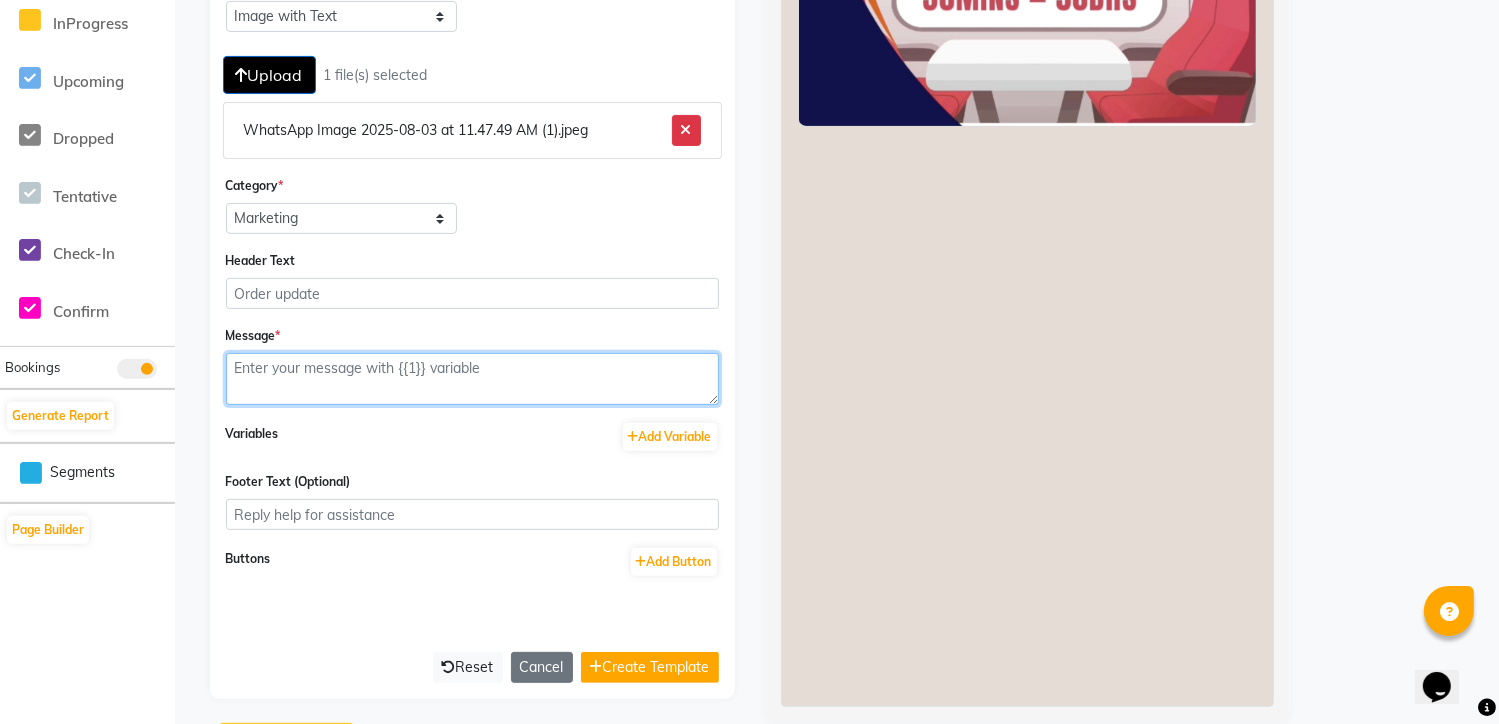click at bounding box center [472, 379] 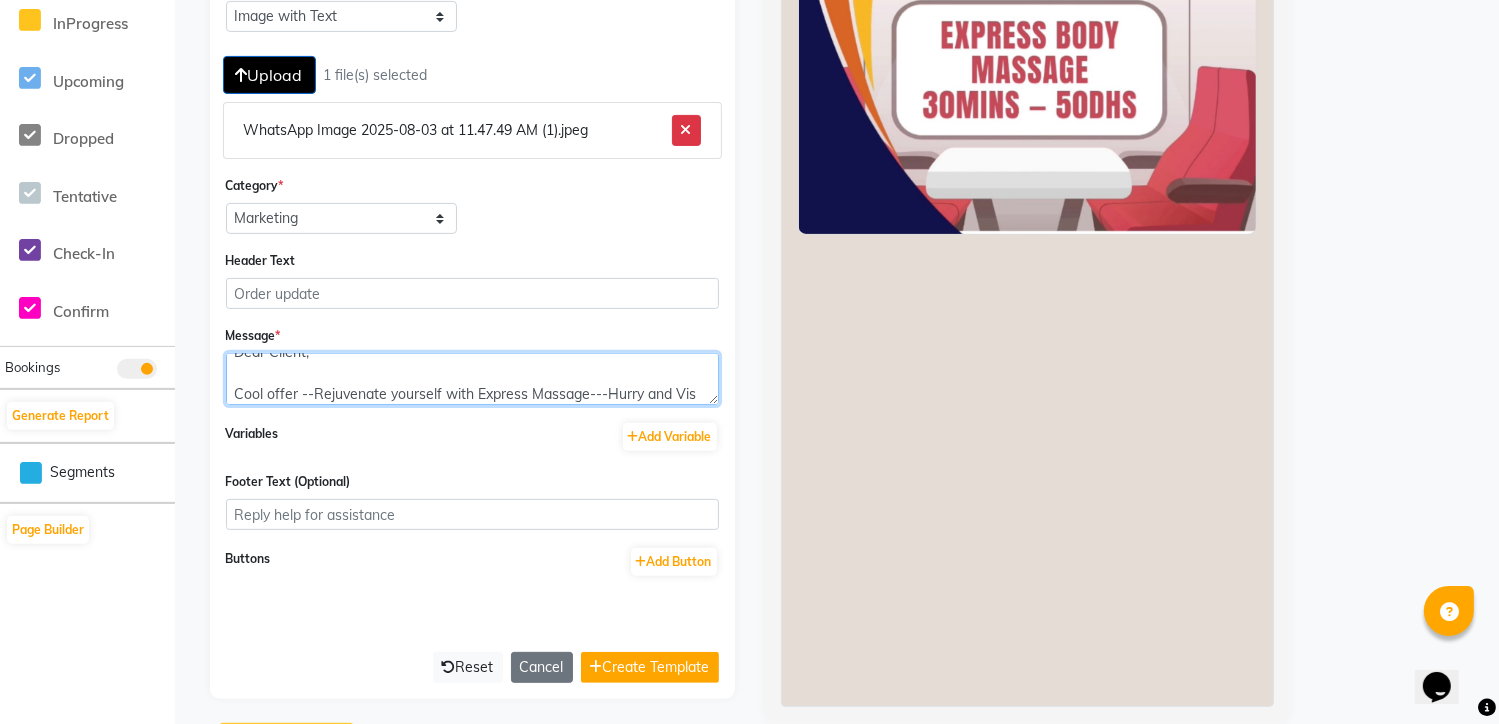 scroll, scrollTop: 36, scrollLeft: 0, axis: vertical 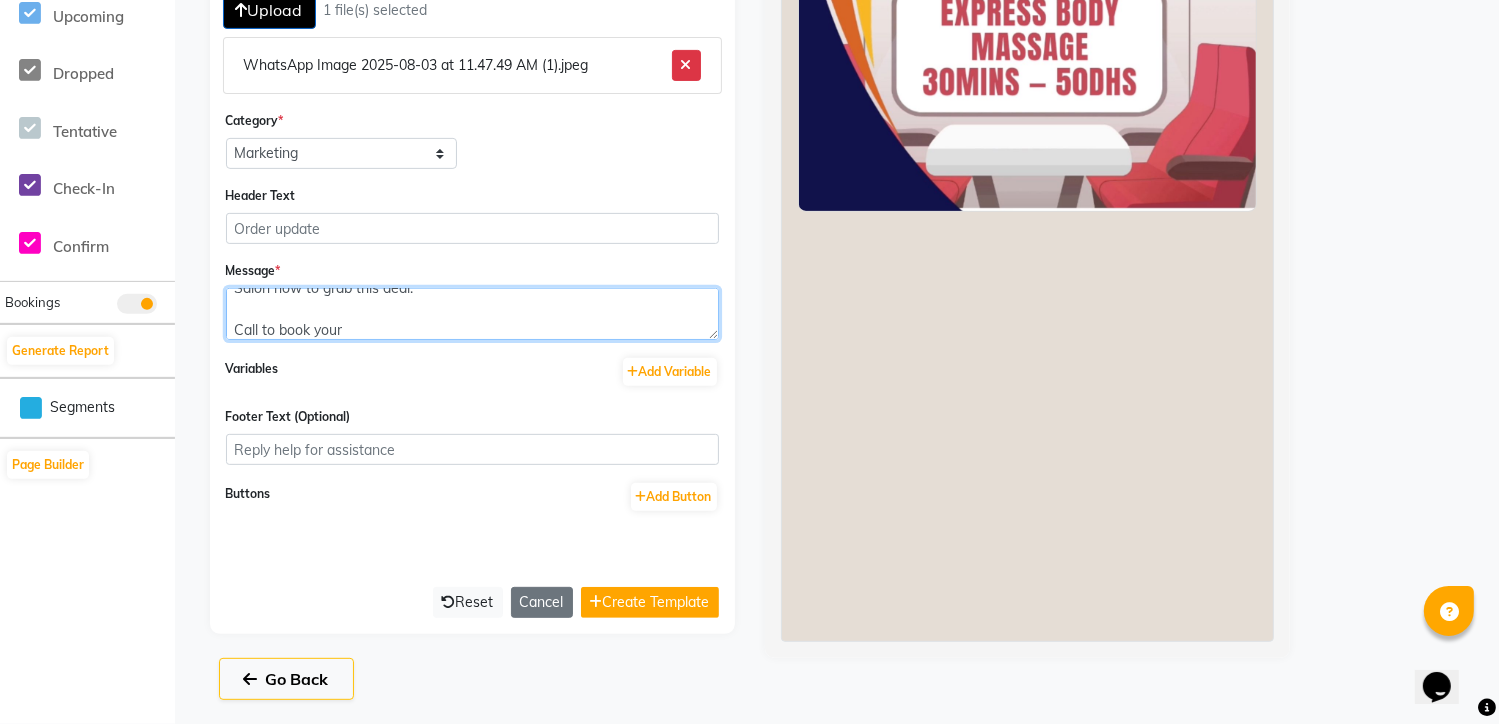 click on "Dear Client,
Cool offer --Rejuvenate yourself with Express Massage---Hurry and Visit Salon now to grab this deal.
Call to book your" at bounding box center (472, 314) 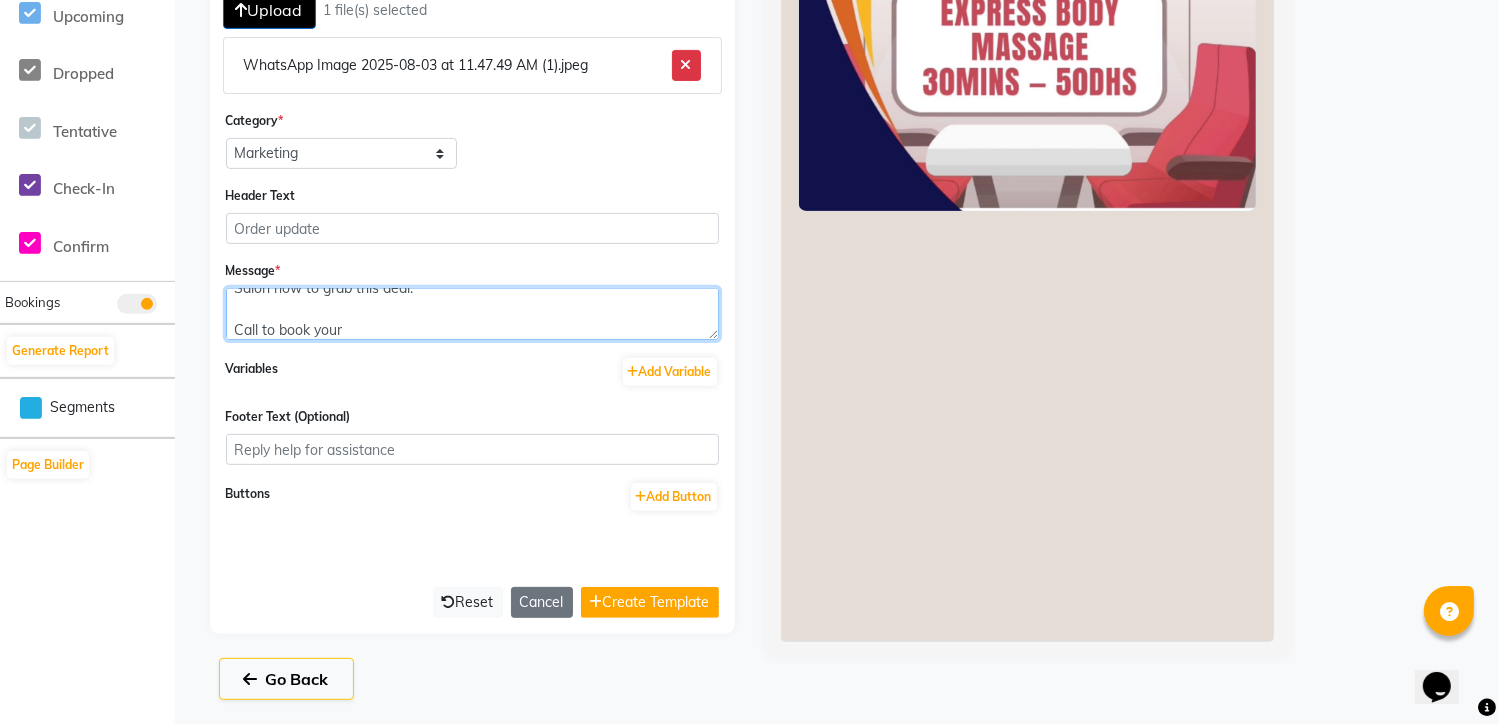 click on "Dear Client,
Cool offer --Rejuvenate yourself with Express Massage---Hurry and Visit Salon now to grab this deal.
Call to book your" at bounding box center [472, 314] 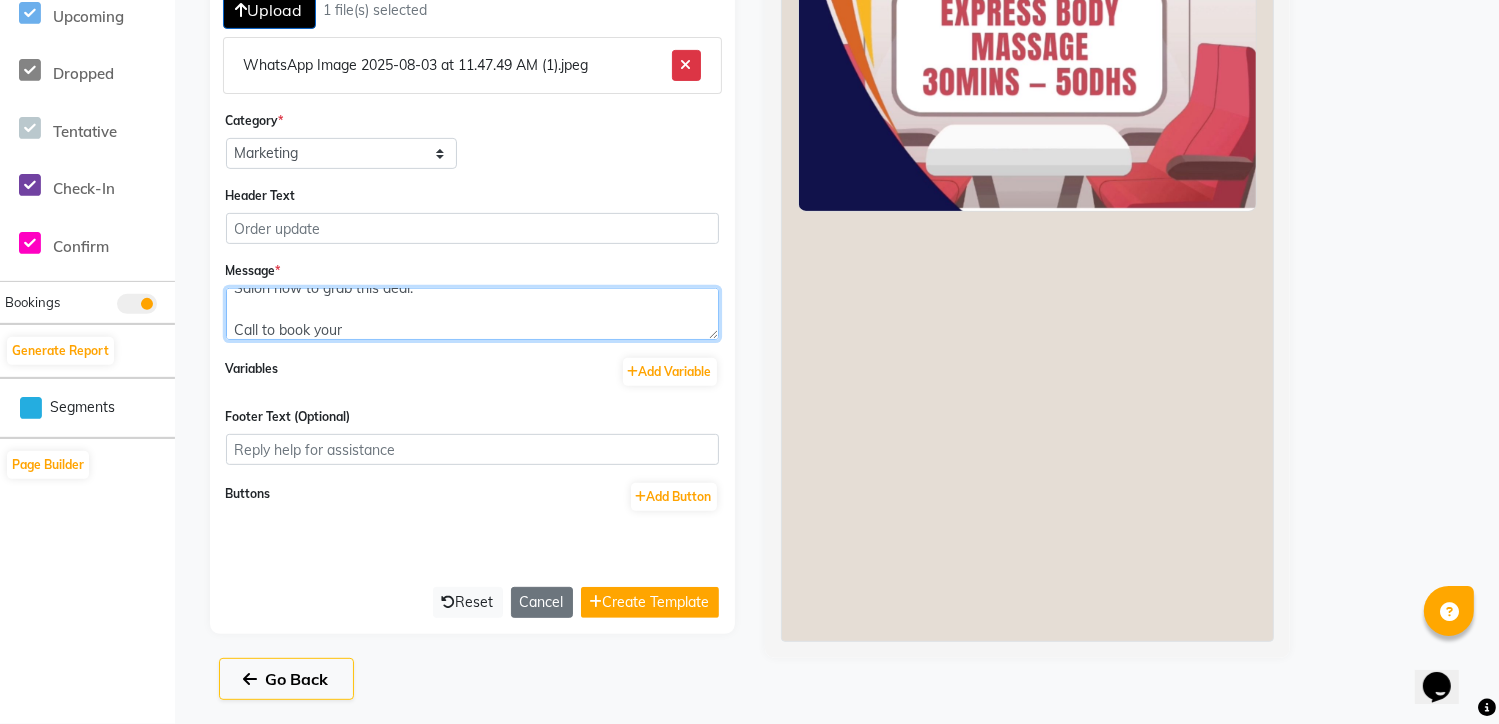 click on "Dear Client,
Cool offer --Rejuvenate yourself with Express Massage---Hurry and Visit Salon now to grab this deal.
Call to book your" at bounding box center (472, 314) 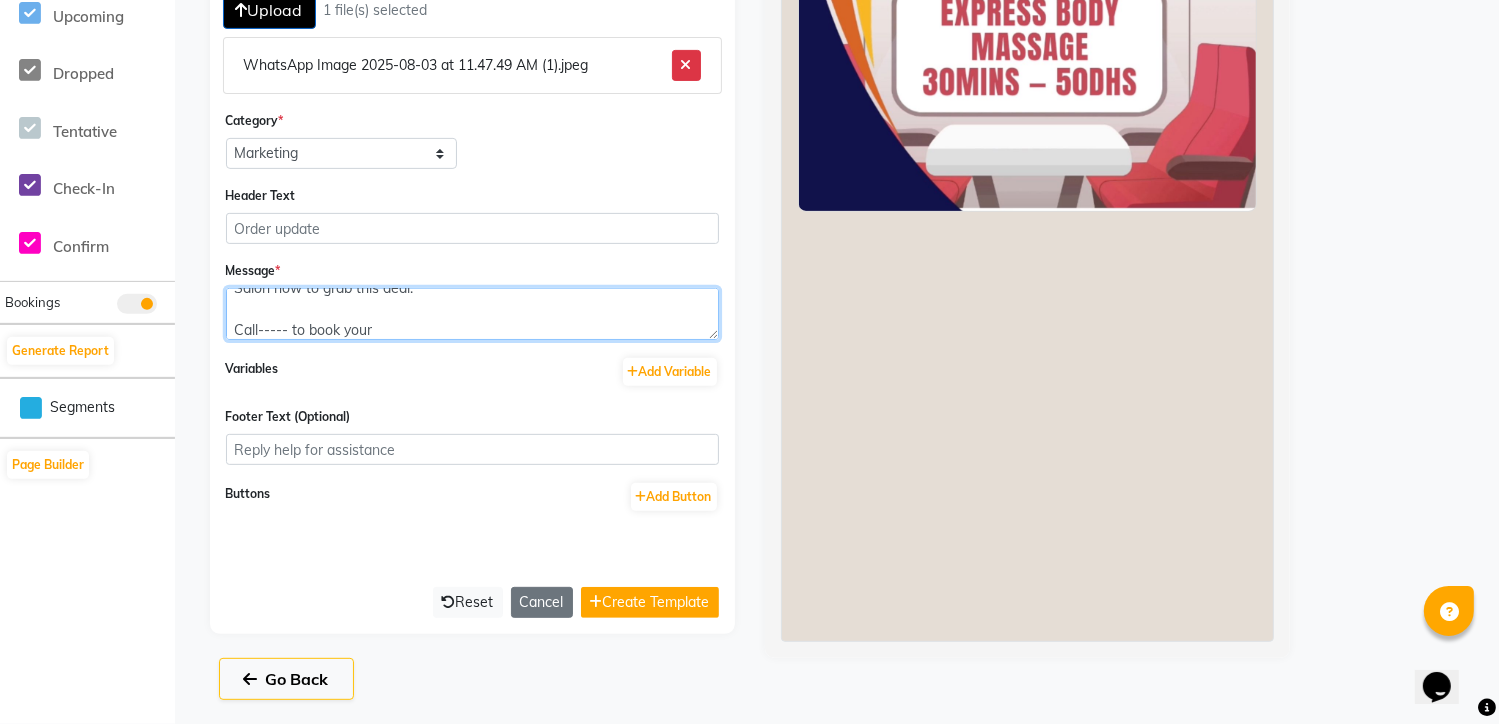 click on "Dear Client,
Cool offer --Rejuvenate yourself with Express Massage---Hurry and Visit Salon now to grab this deal.
Call----- to book your" at bounding box center (472, 314) 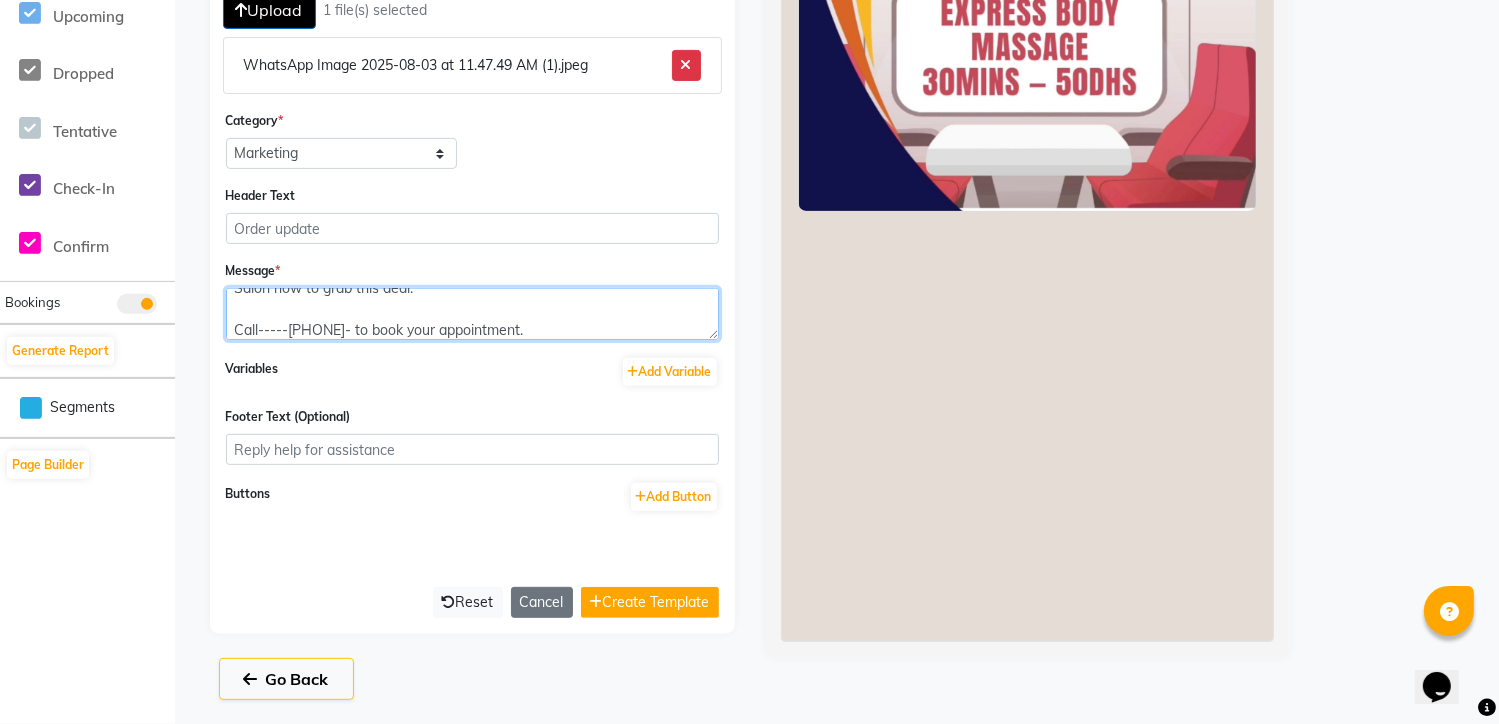 click on "Dear Client,
Cool offer --Rejuvenate yourself with Express Massage---Hurry and Visit Salon now to grab this deal.
Call-----[PHONE]- to book your appointment." at bounding box center (472, 314) 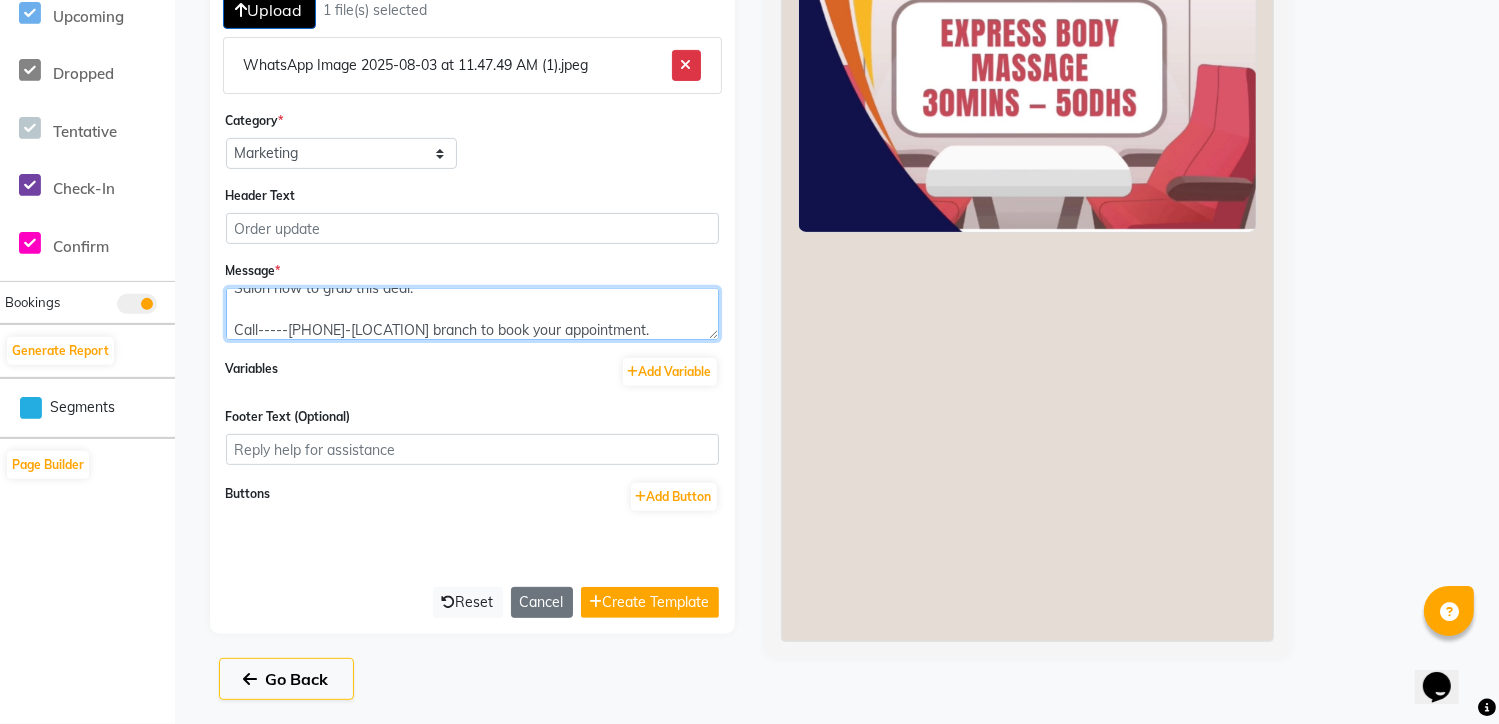 click on "Dear Client,
Cool offer --Rejuvenate yourself with Express Massage---Hurry and Visit Salon now to grab this deal.
Call-----[PHONE]-[LOCATION] branch to book your appointment." at bounding box center (472, 314) 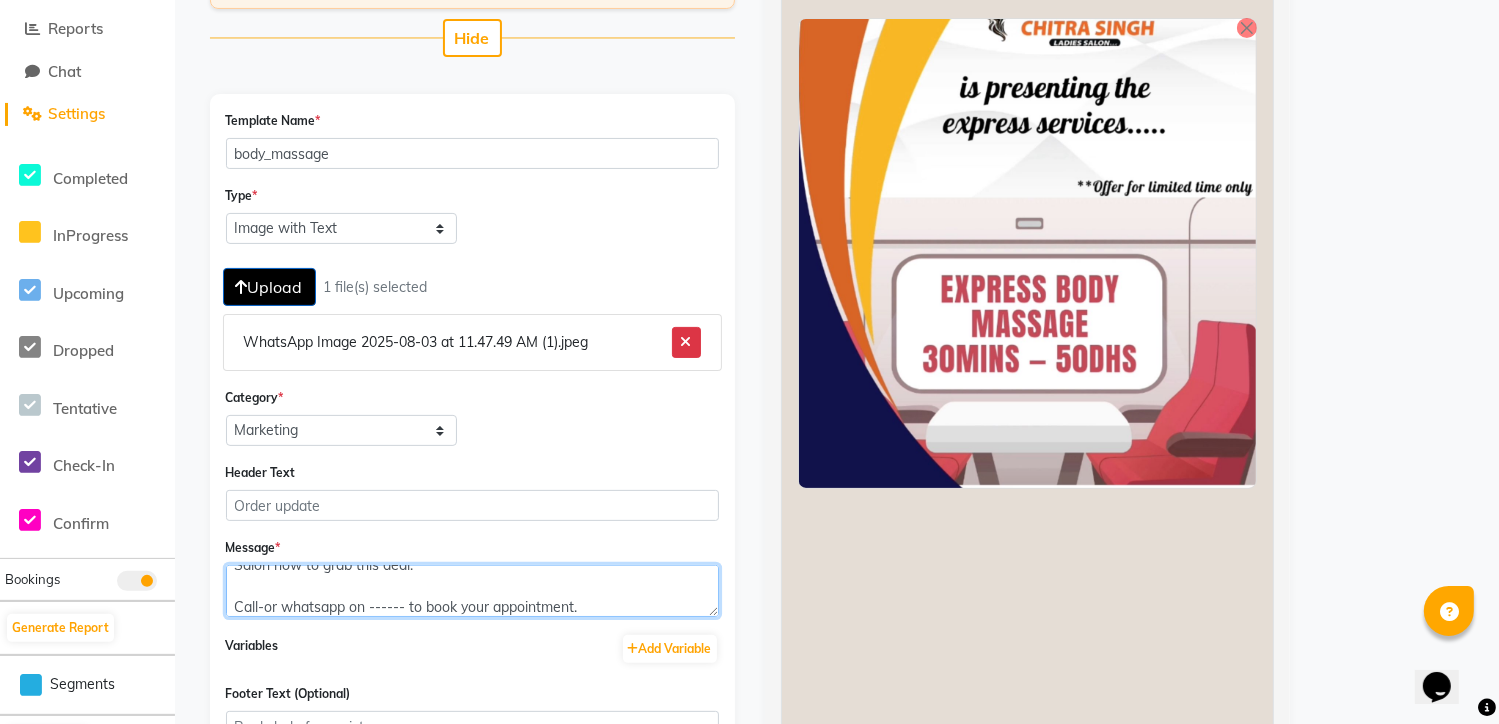 scroll, scrollTop: 374, scrollLeft: 0, axis: vertical 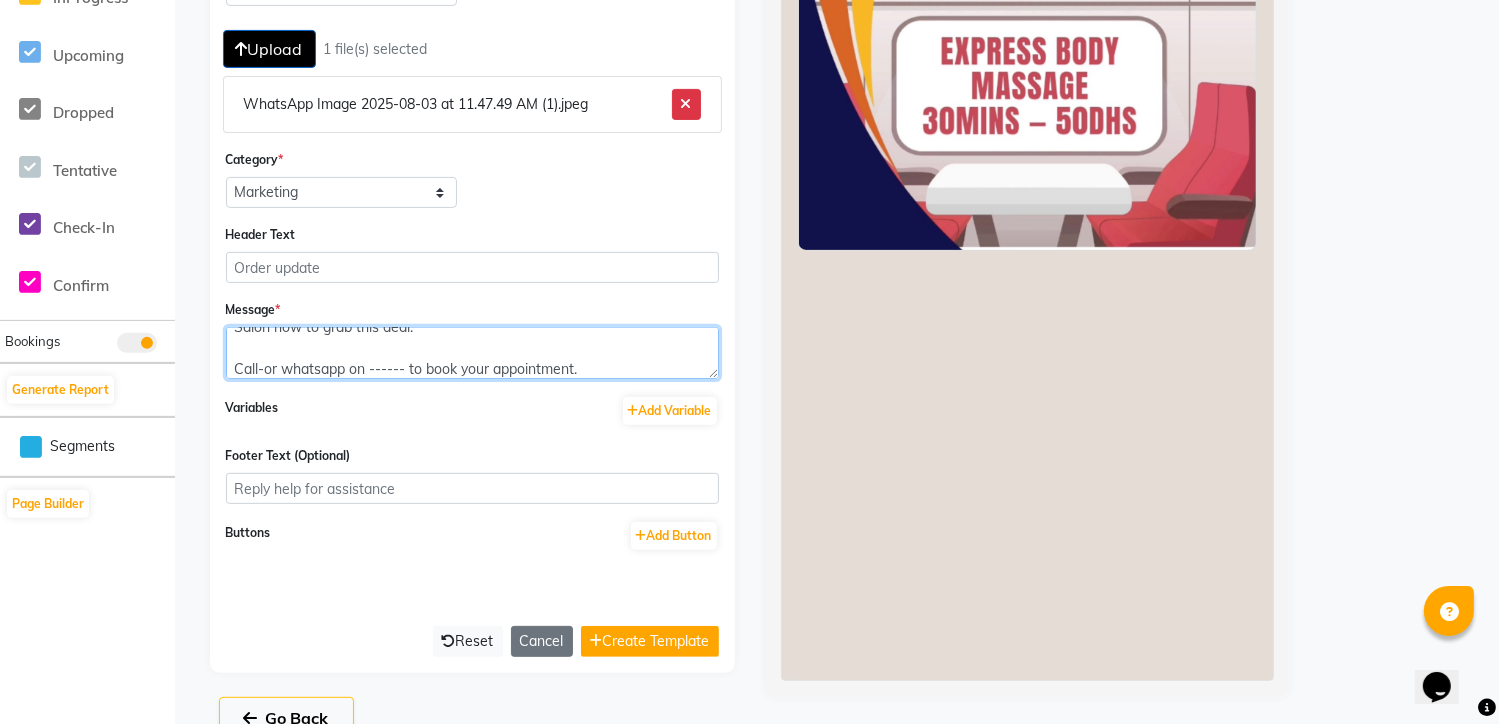click on "Dear Client,
Cool offer --Rejuvenate yourself with Express Massage---Hurry and Visit Salon now to grab this deal.
Call-or whatsapp on ------ to book your appointment." at bounding box center [472, 353] 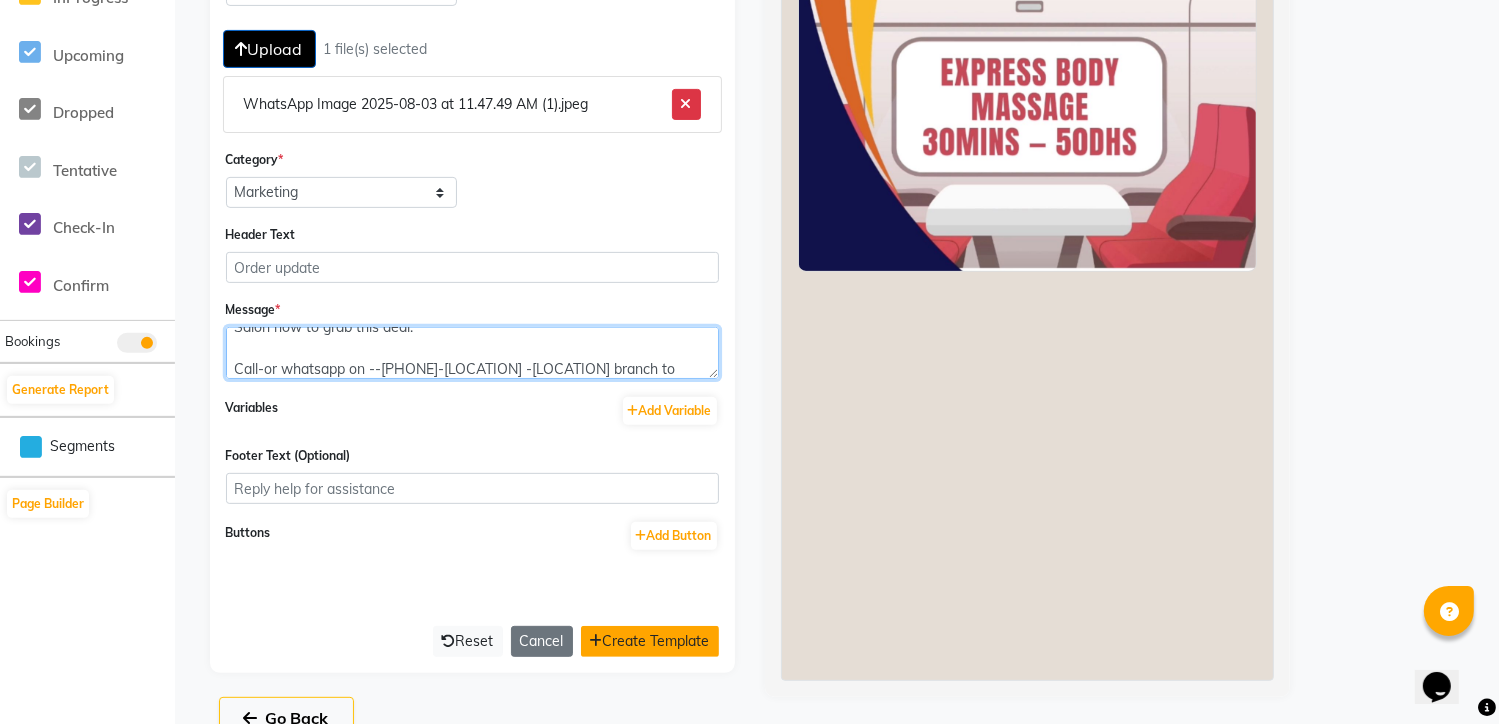 type on "Dear Client,
Cool offer --Rejuvenate yourself with Express Massage---Hurry and Visit Salon now to grab this deal.
Call-or whatsapp on --[PHONE]-[LOCATION] -[LOCATION] branch to book your appointment." 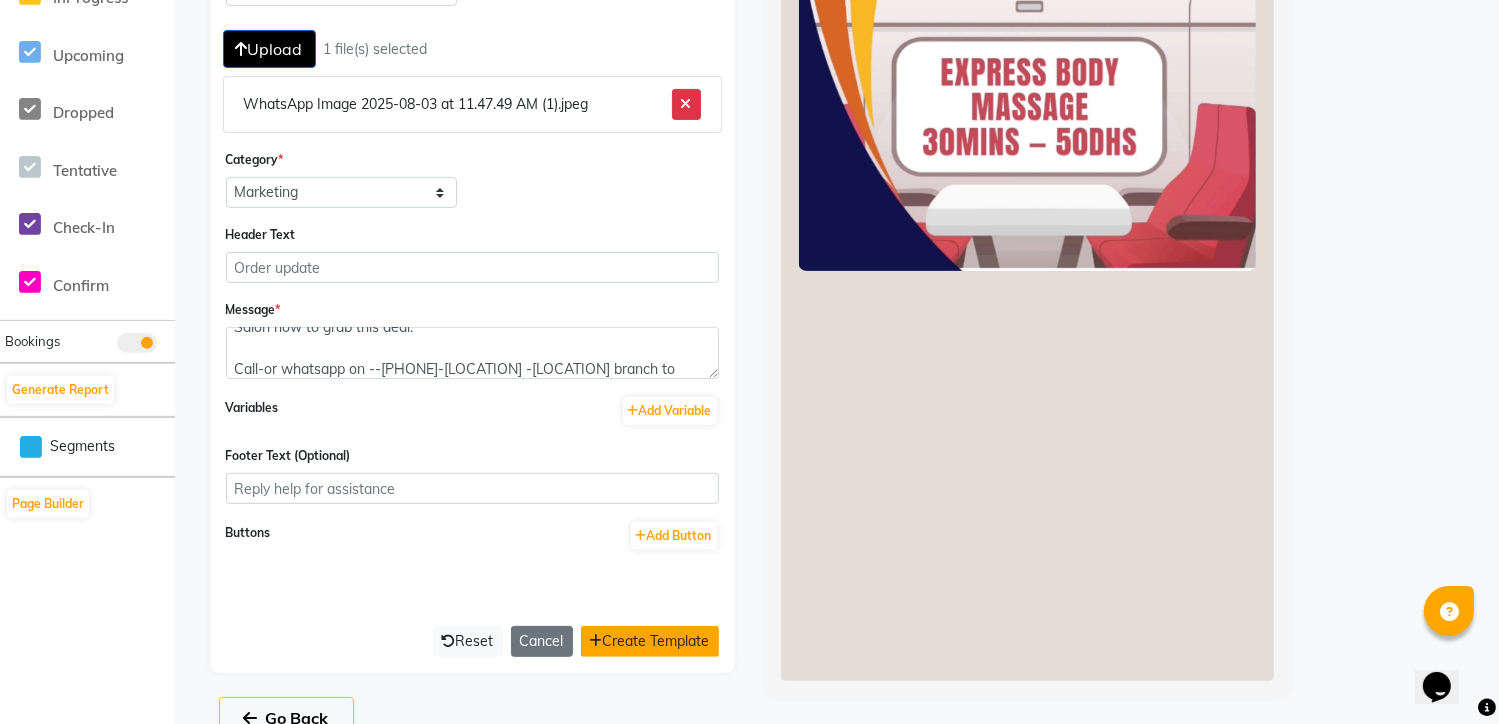click on "Create Template" 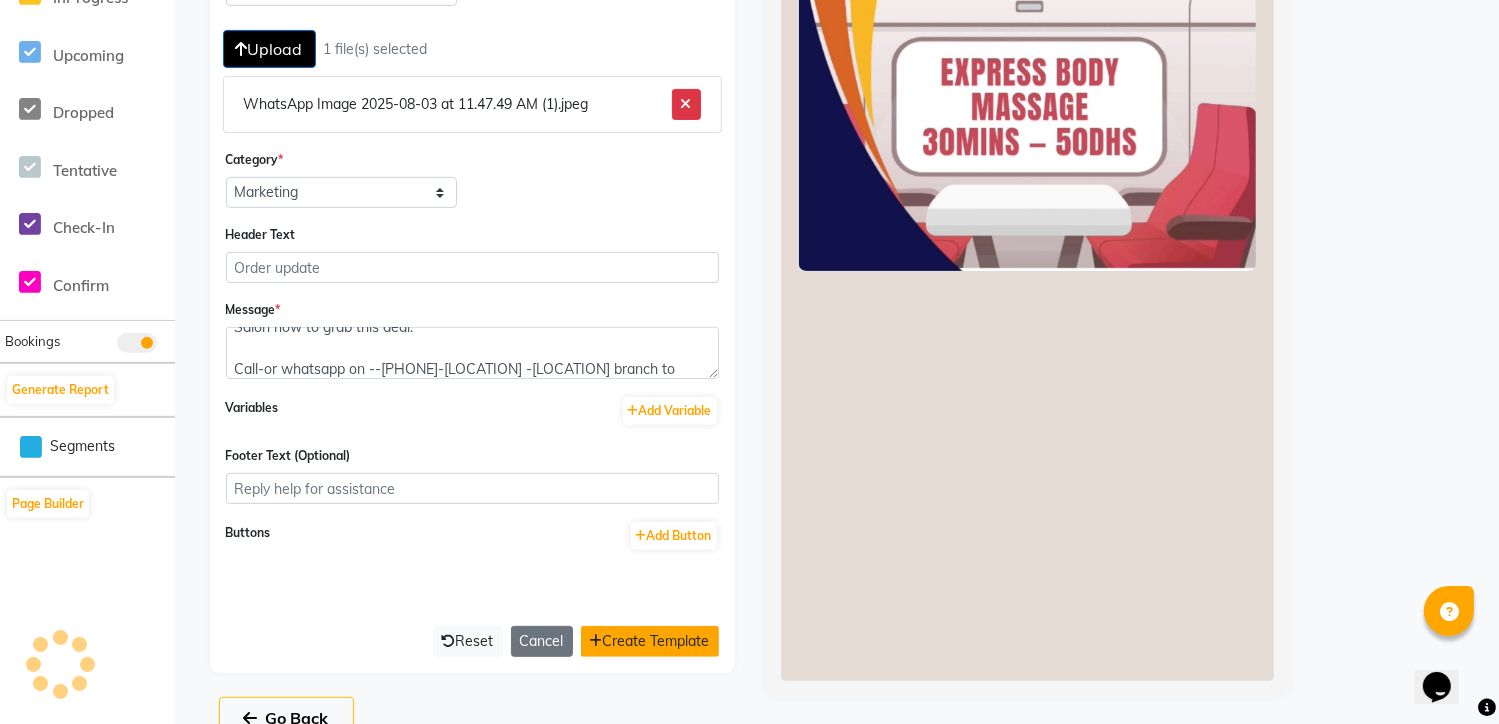 scroll, scrollTop: 0, scrollLeft: 0, axis: both 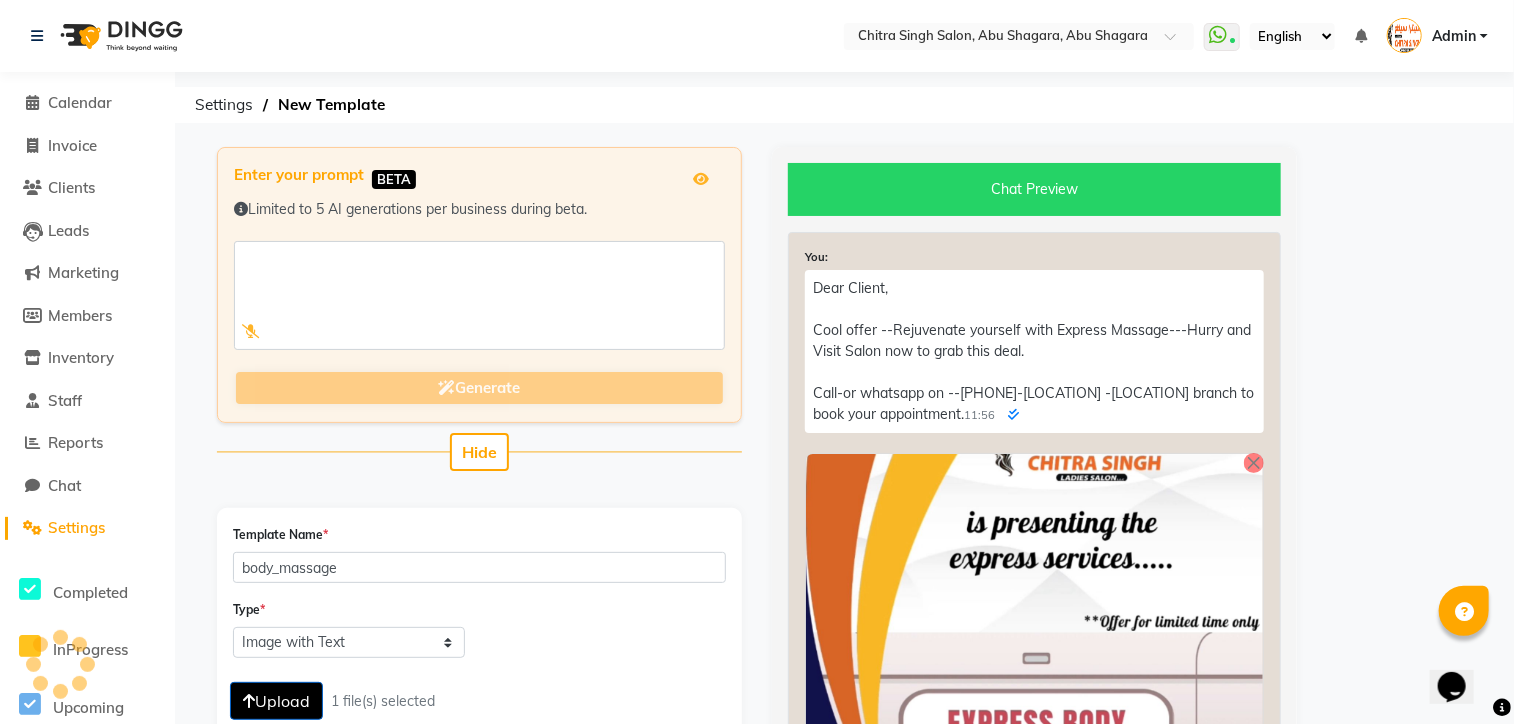 select on "APPROVED" 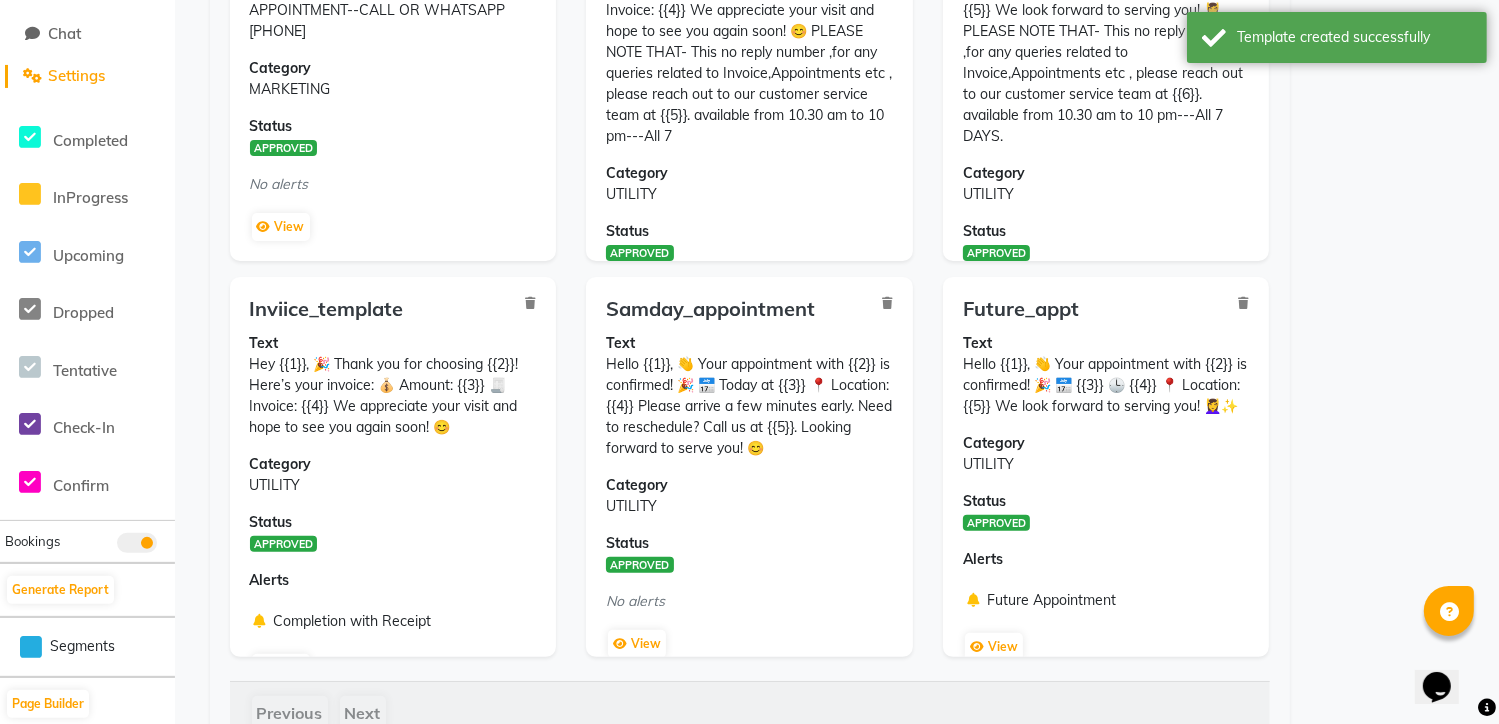 scroll, scrollTop: 491, scrollLeft: 0, axis: vertical 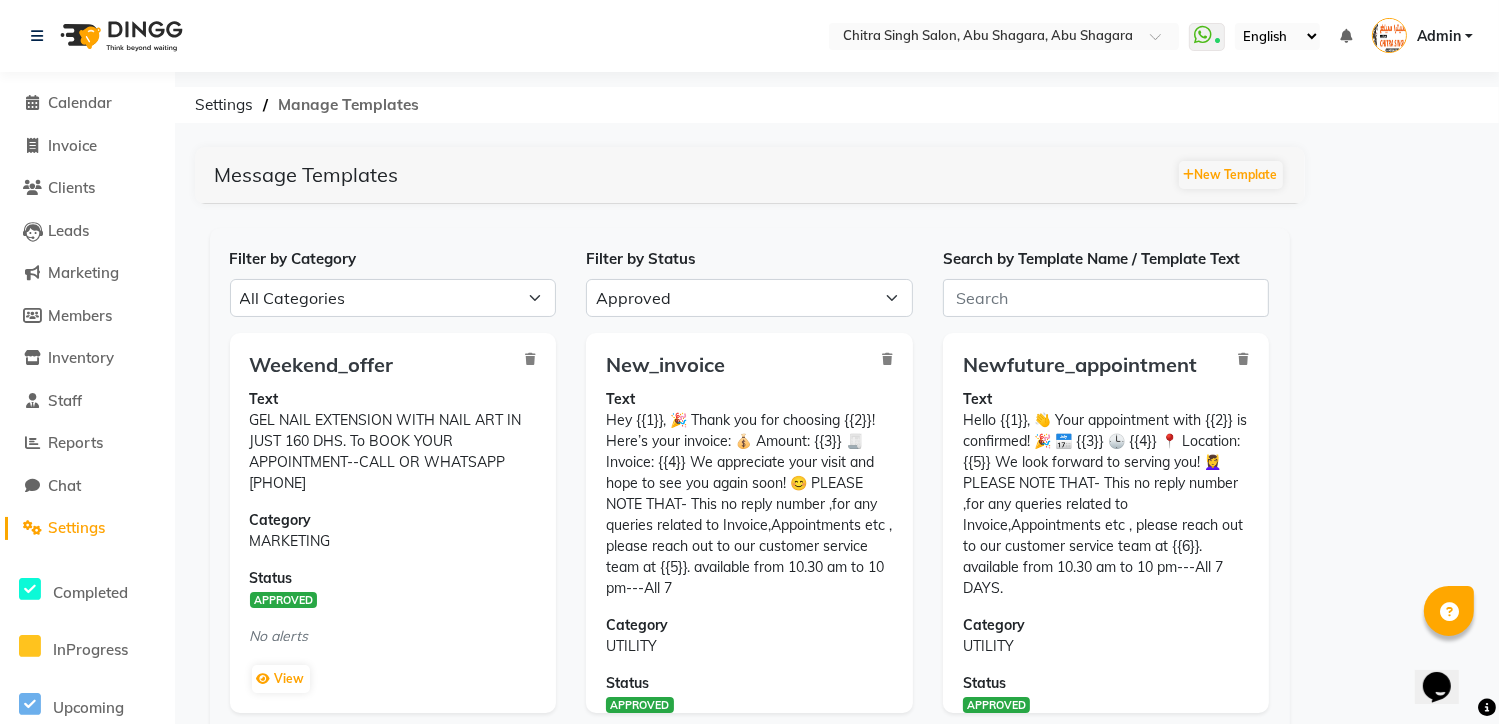 click on "Manage Templates" 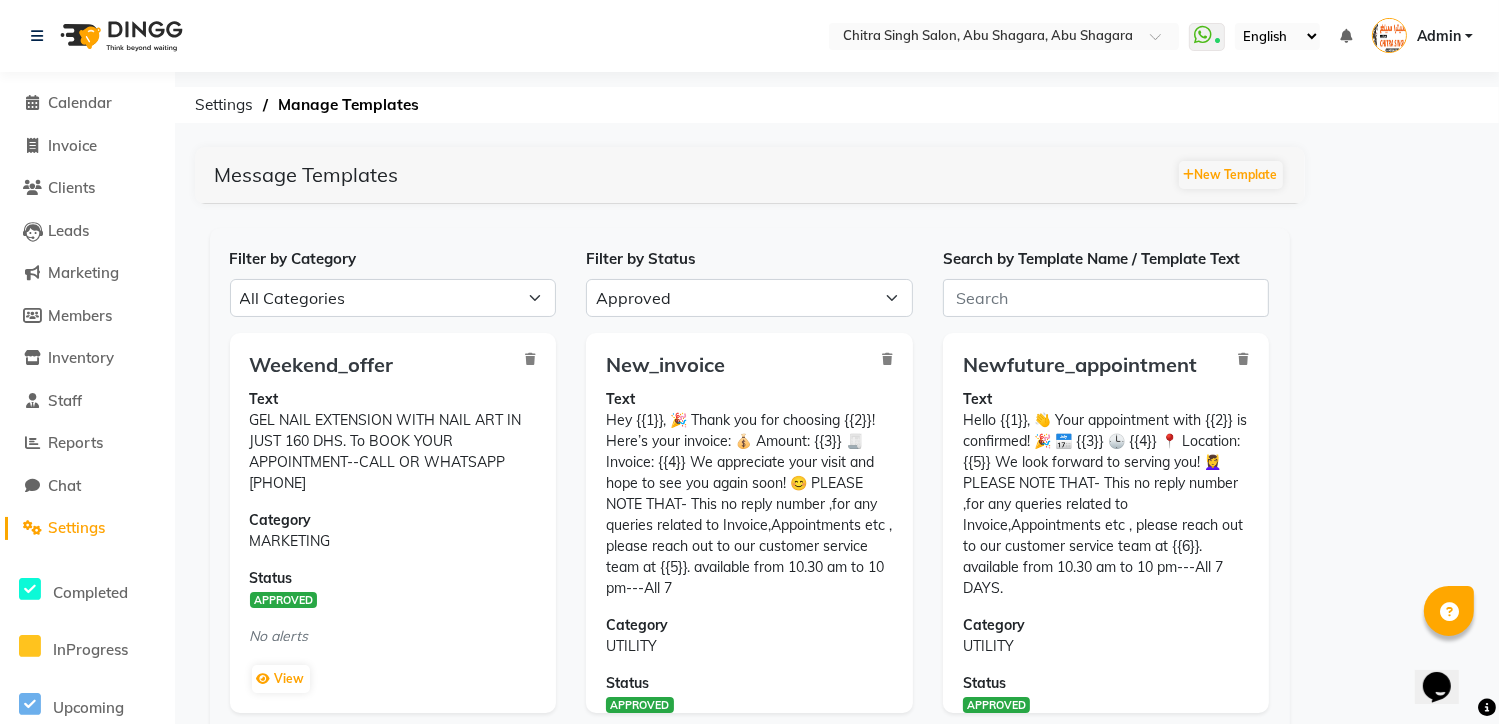 click on "Settings" 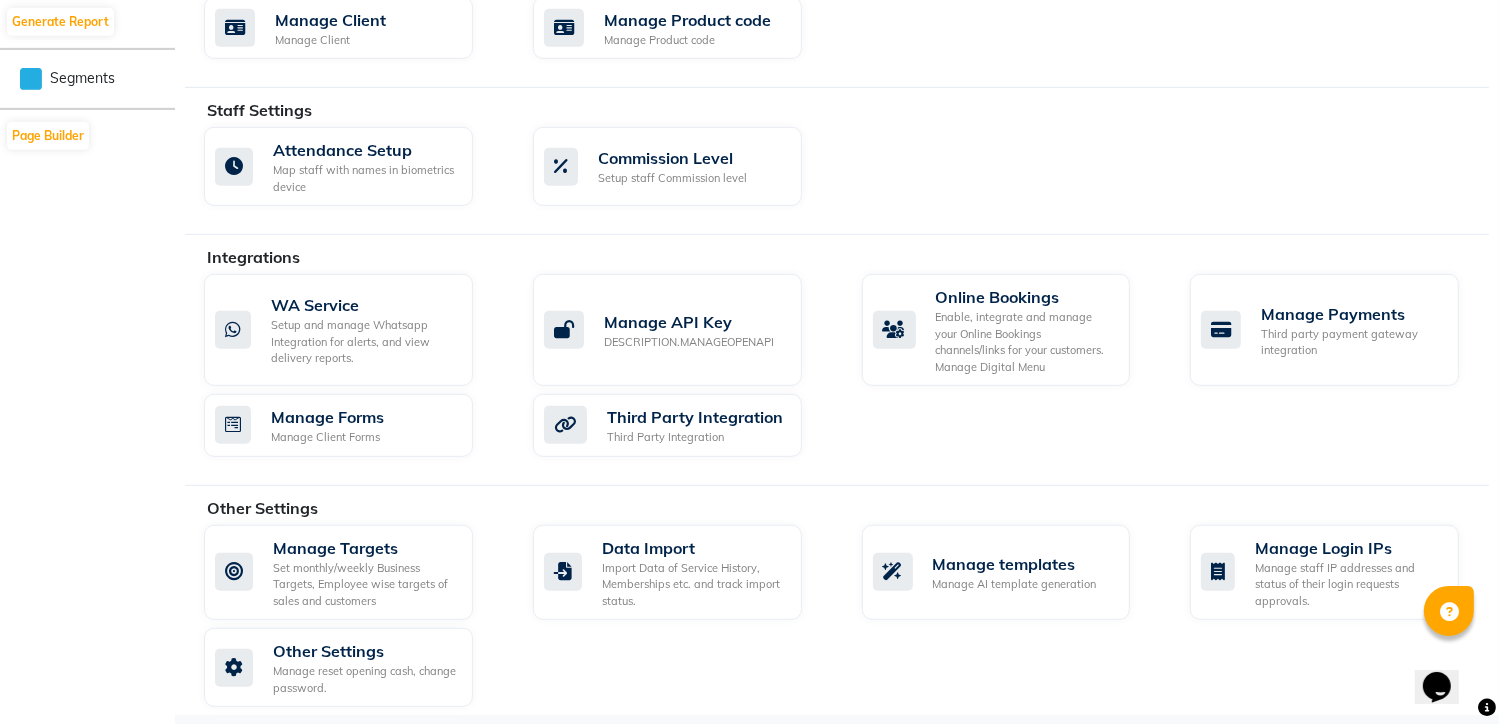 scroll, scrollTop: 1024, scrollLeft: 0, axis: vertical 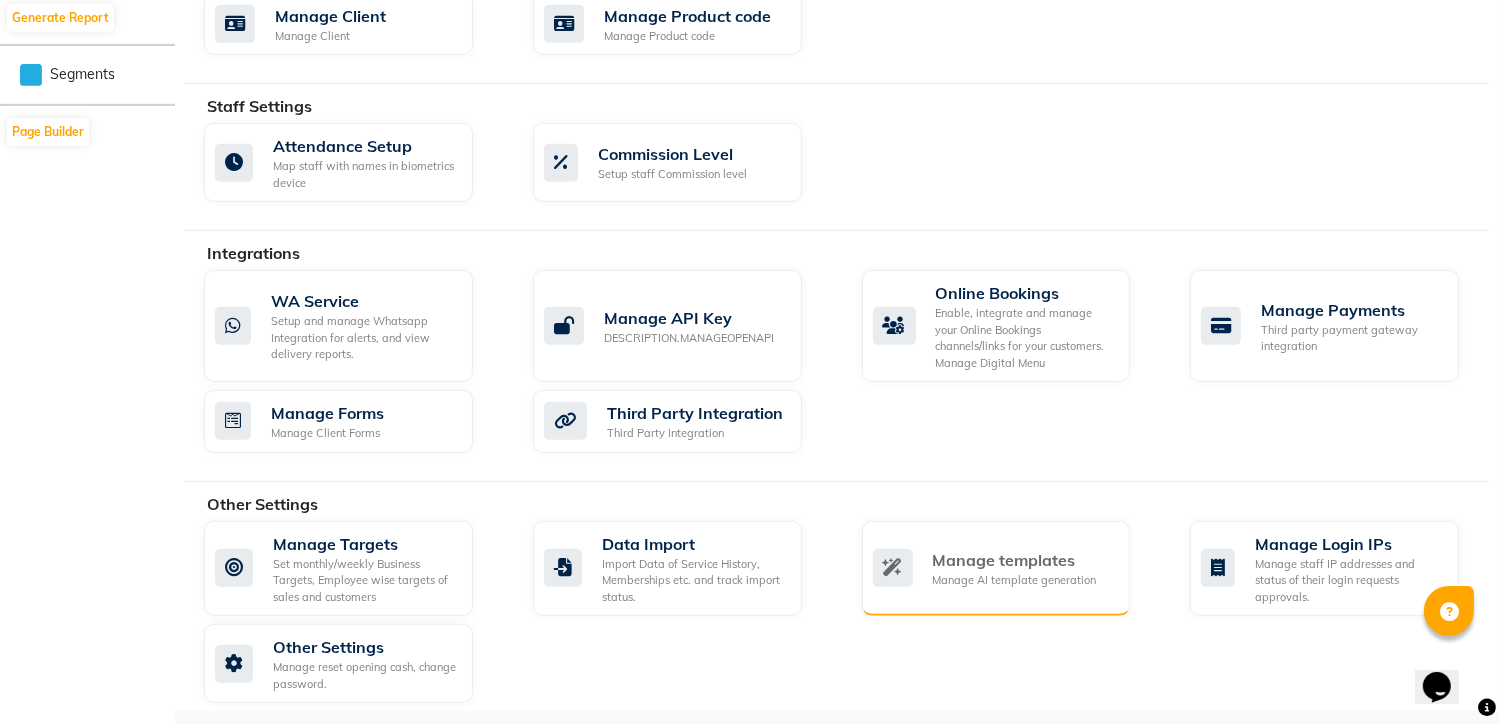 click on "Manage AI template generation" 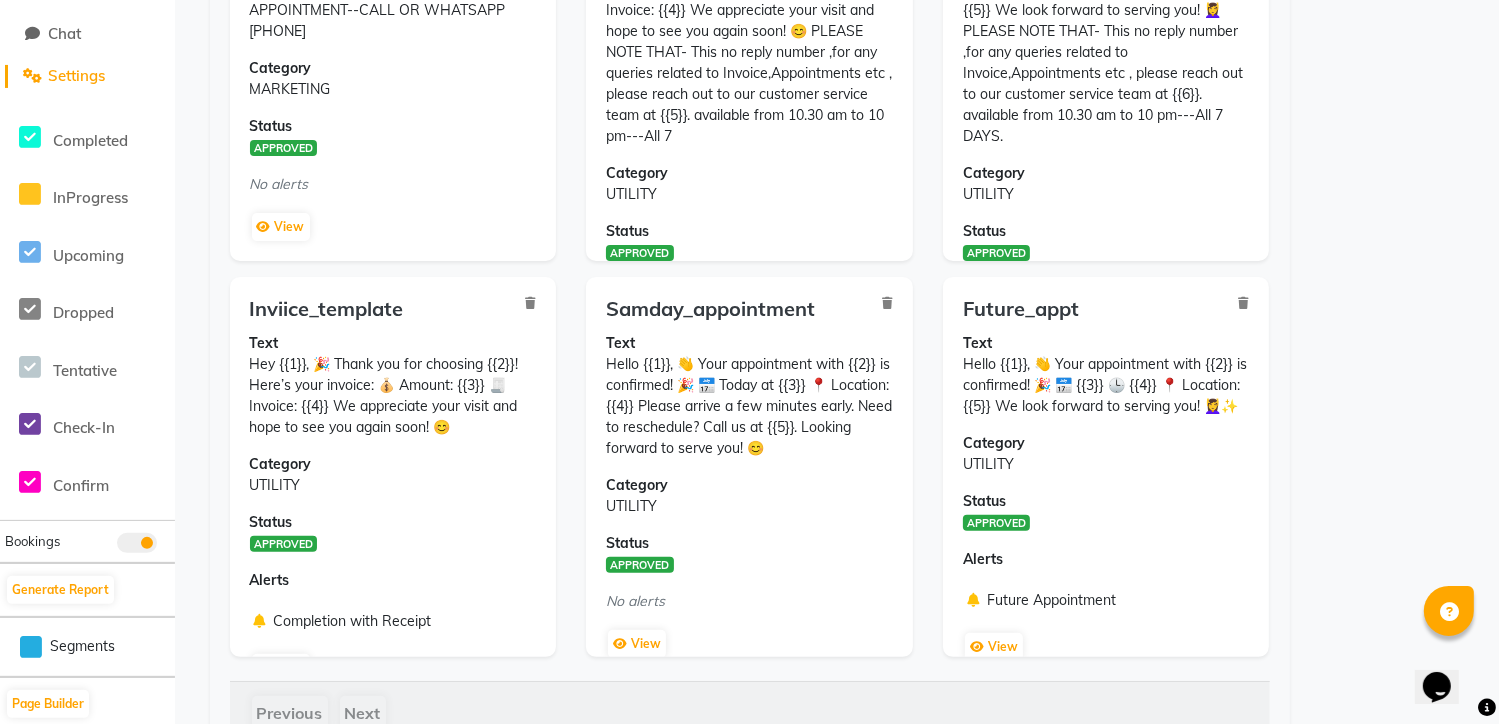 scroll, scrollTop: 491, scrollLeft: 0, axis: vertical 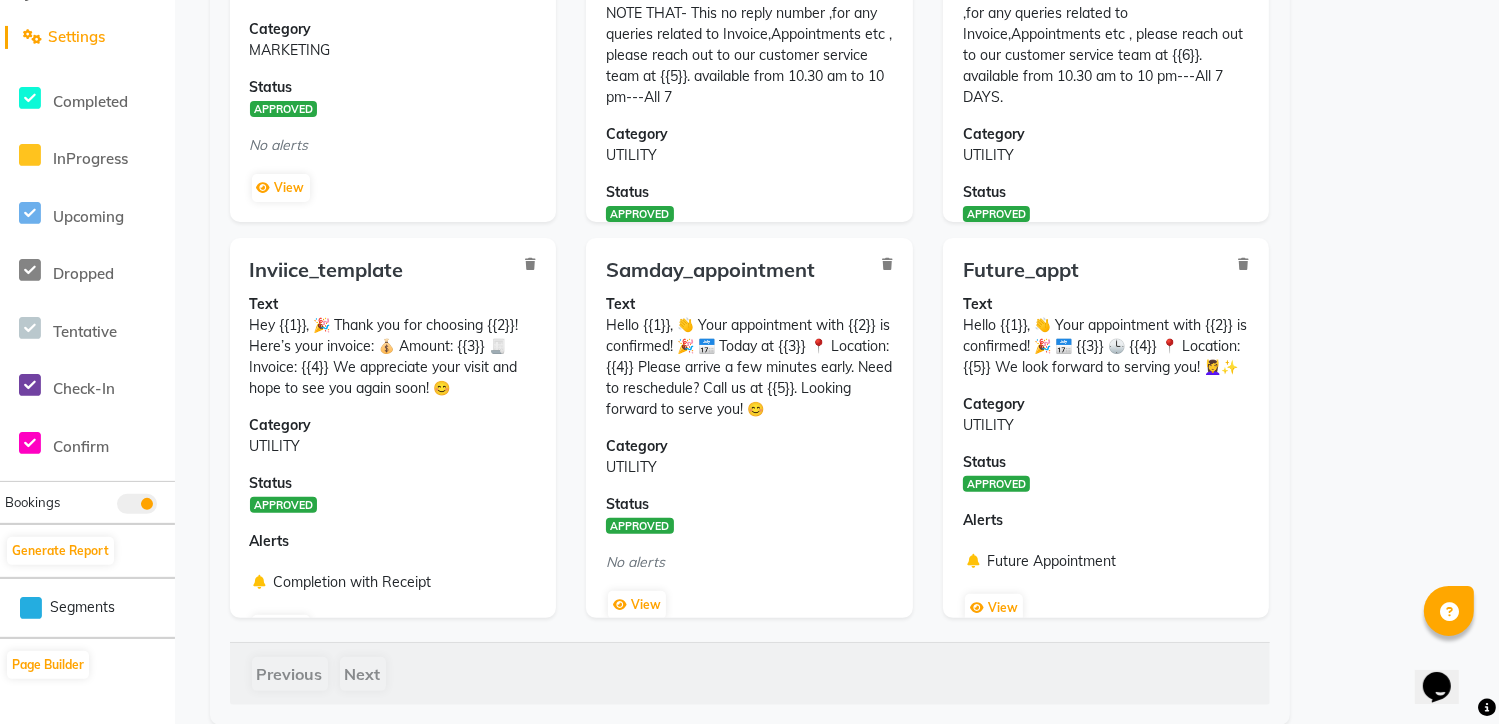 click on "Previous Next" 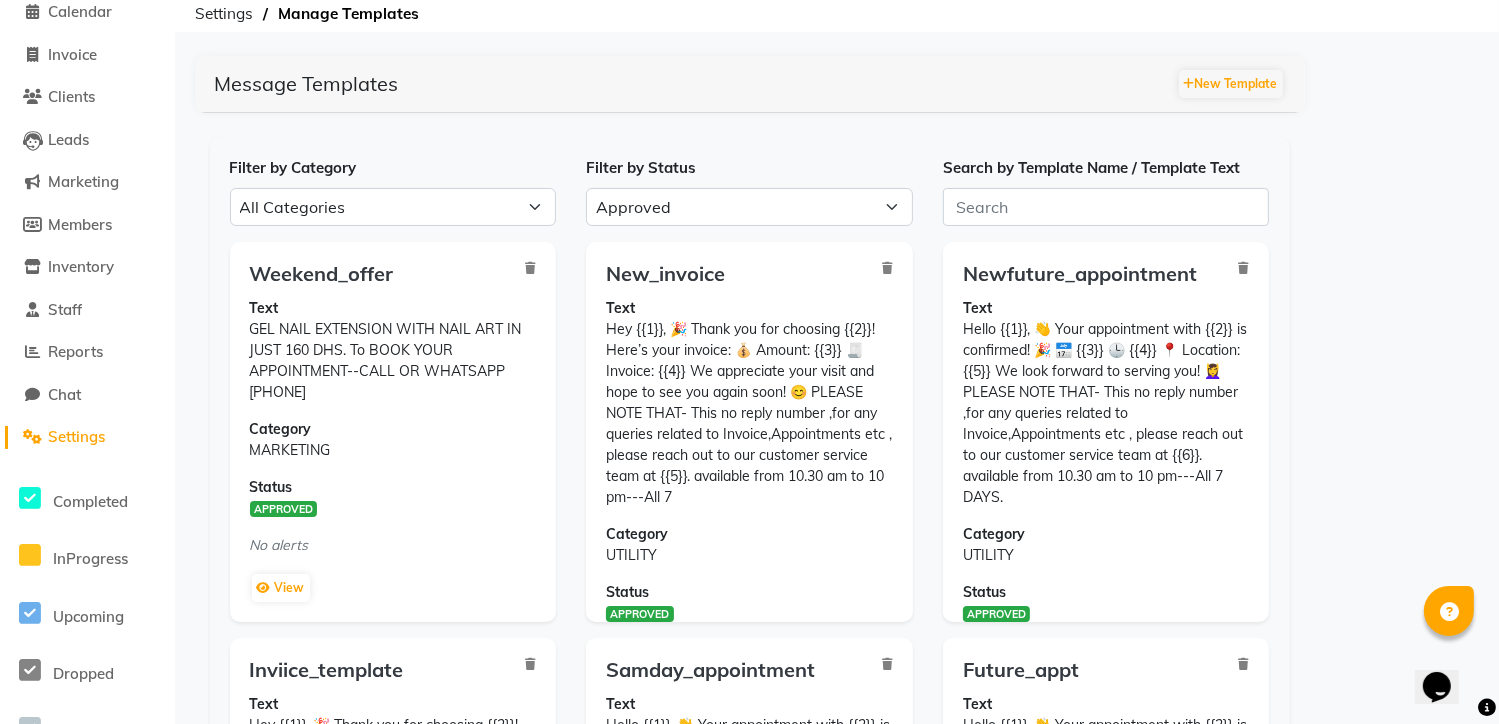 scroll, scrollTop: 0, scrollLeft: 0, axis: both 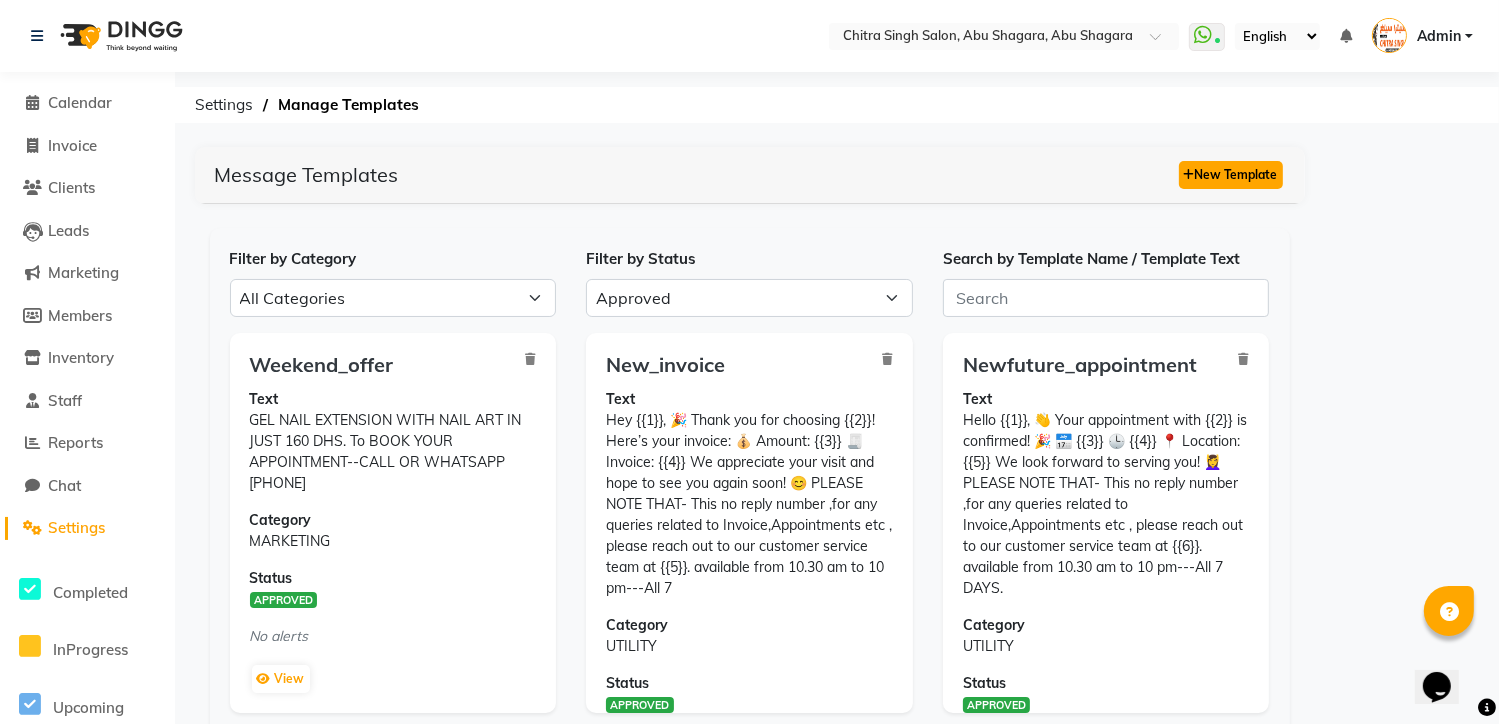 click on "New Template" 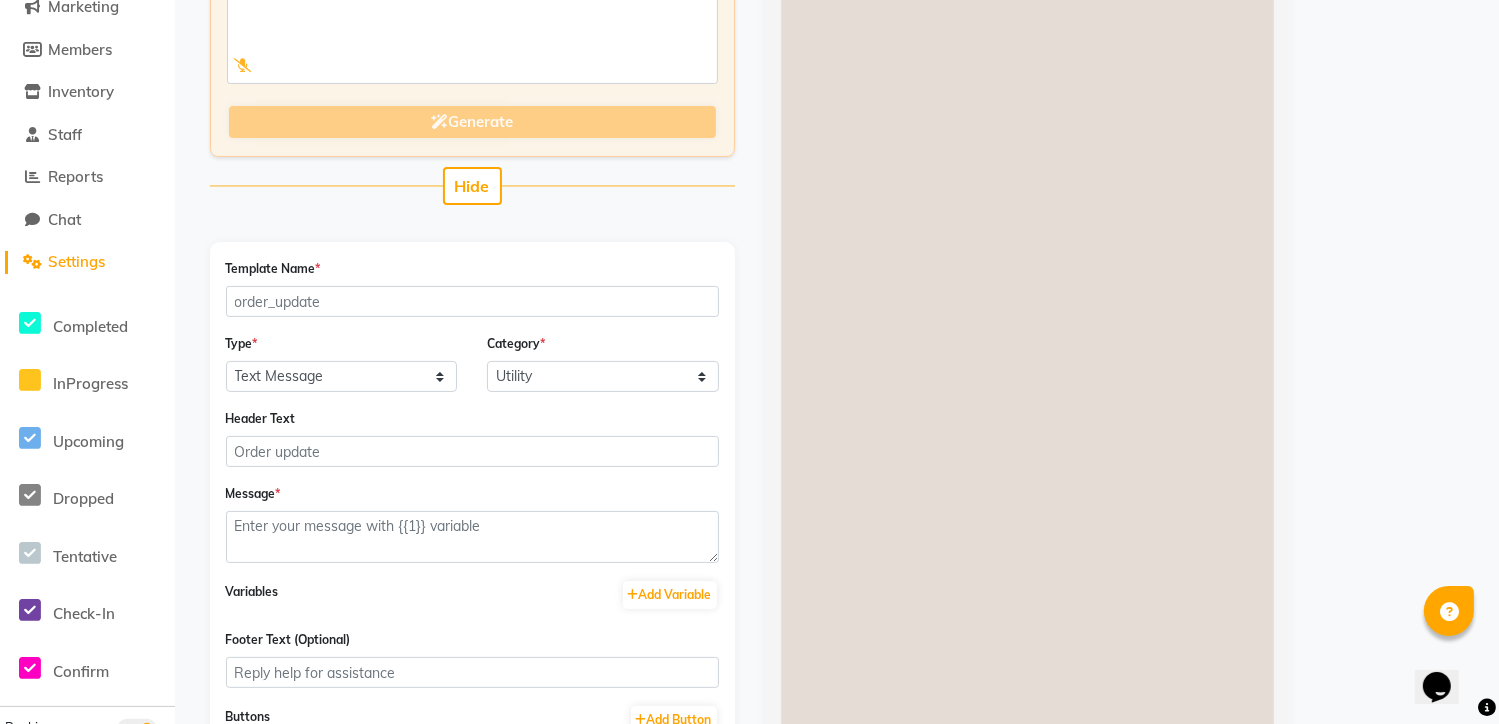 scroll, scrollTop: 292, scrollLeft: 0, axis: vertical 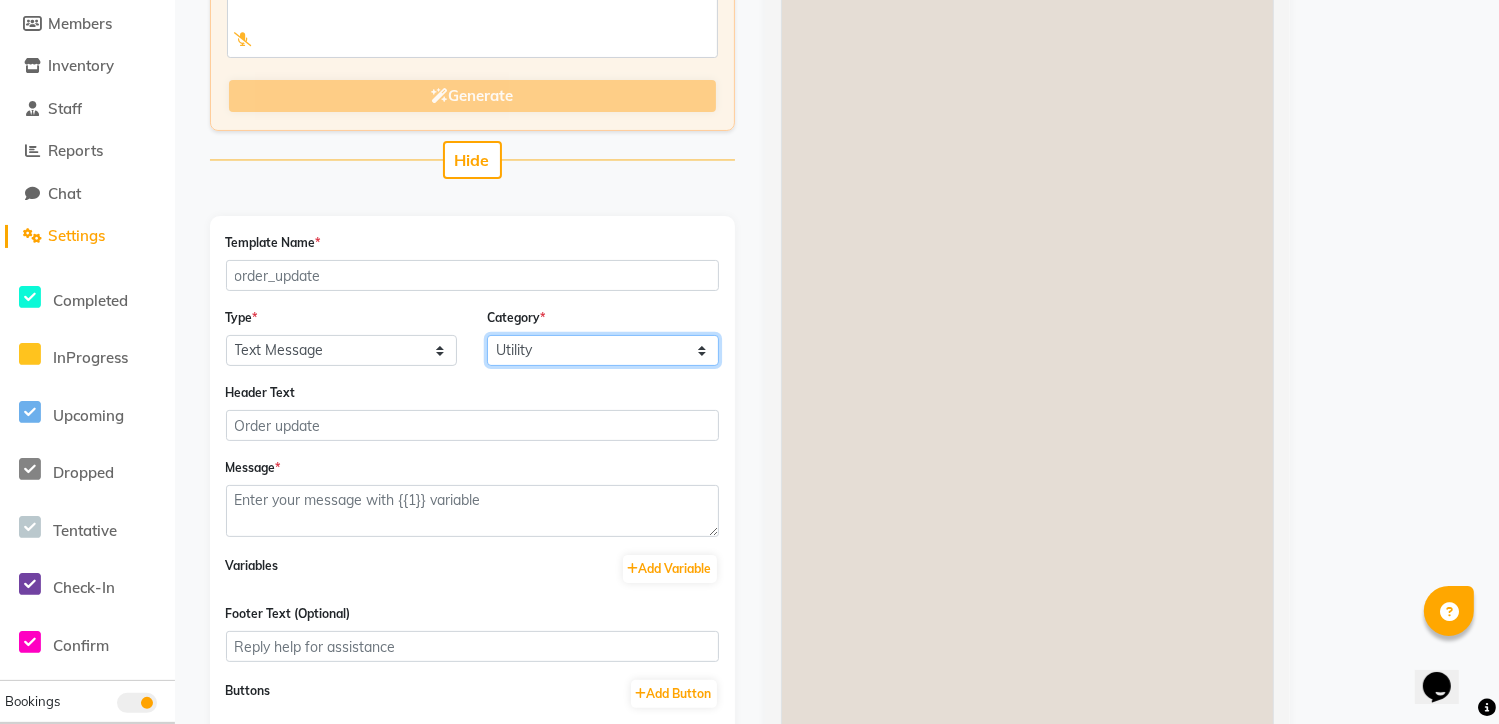 click on "Utility Marketing" 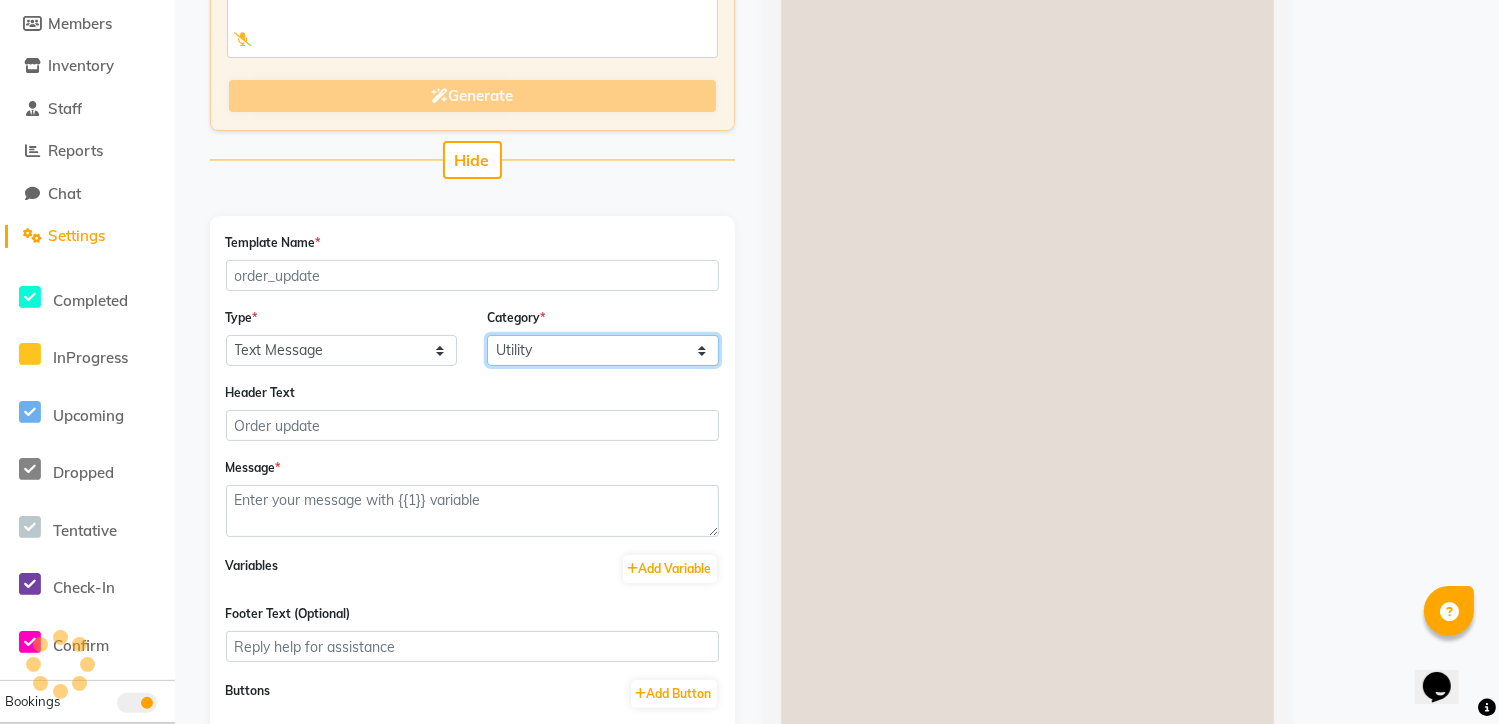 select on "MARKETING" 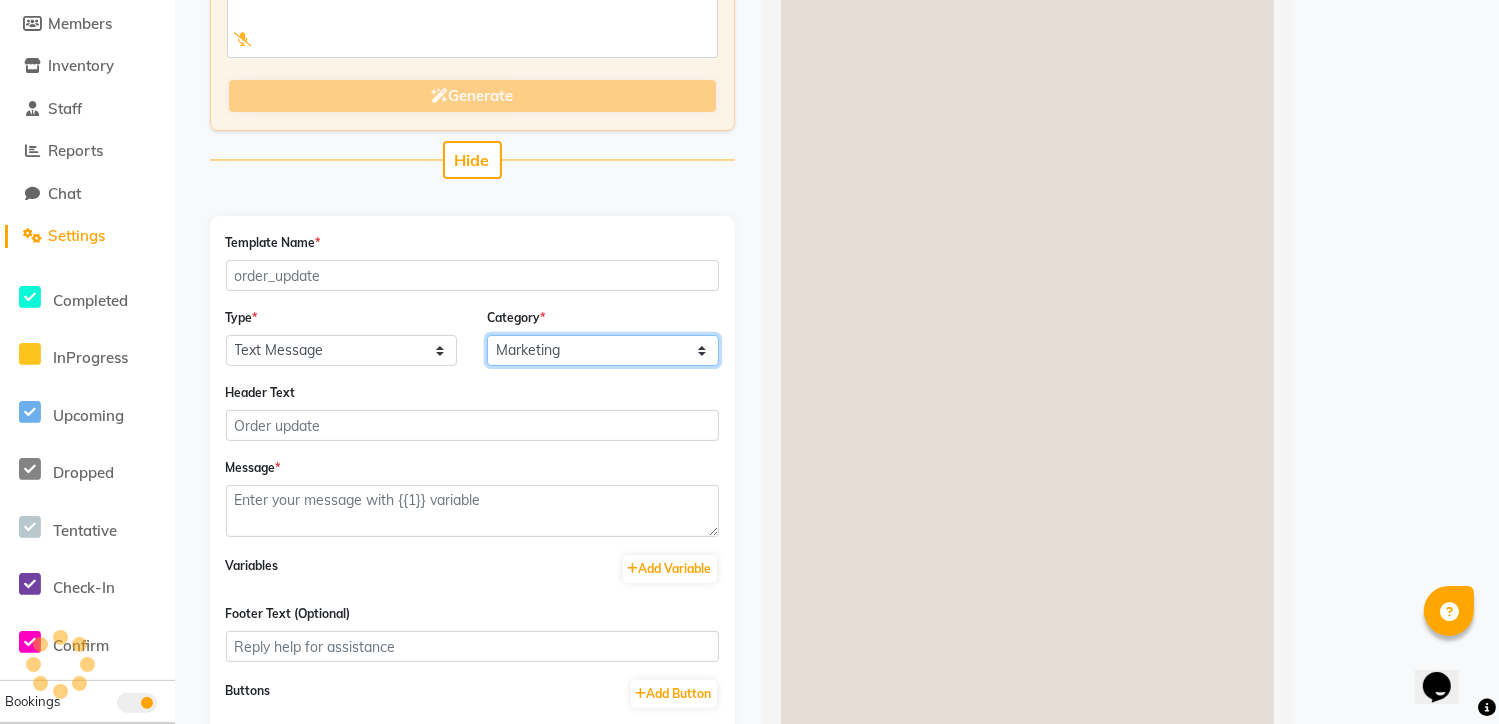 click on "Utility Marketing" 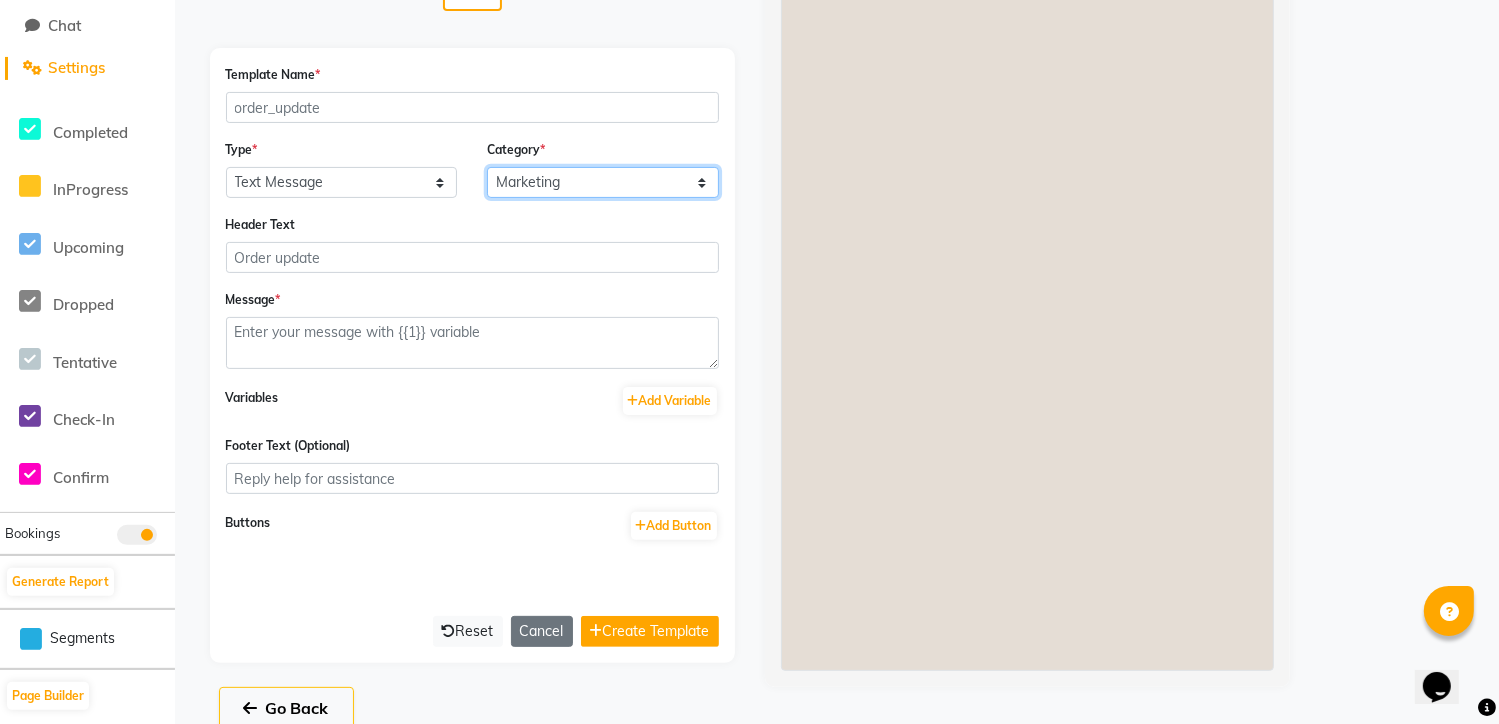 scroll, scrollTop: 466, scrollLeft: 0, axis: vertical 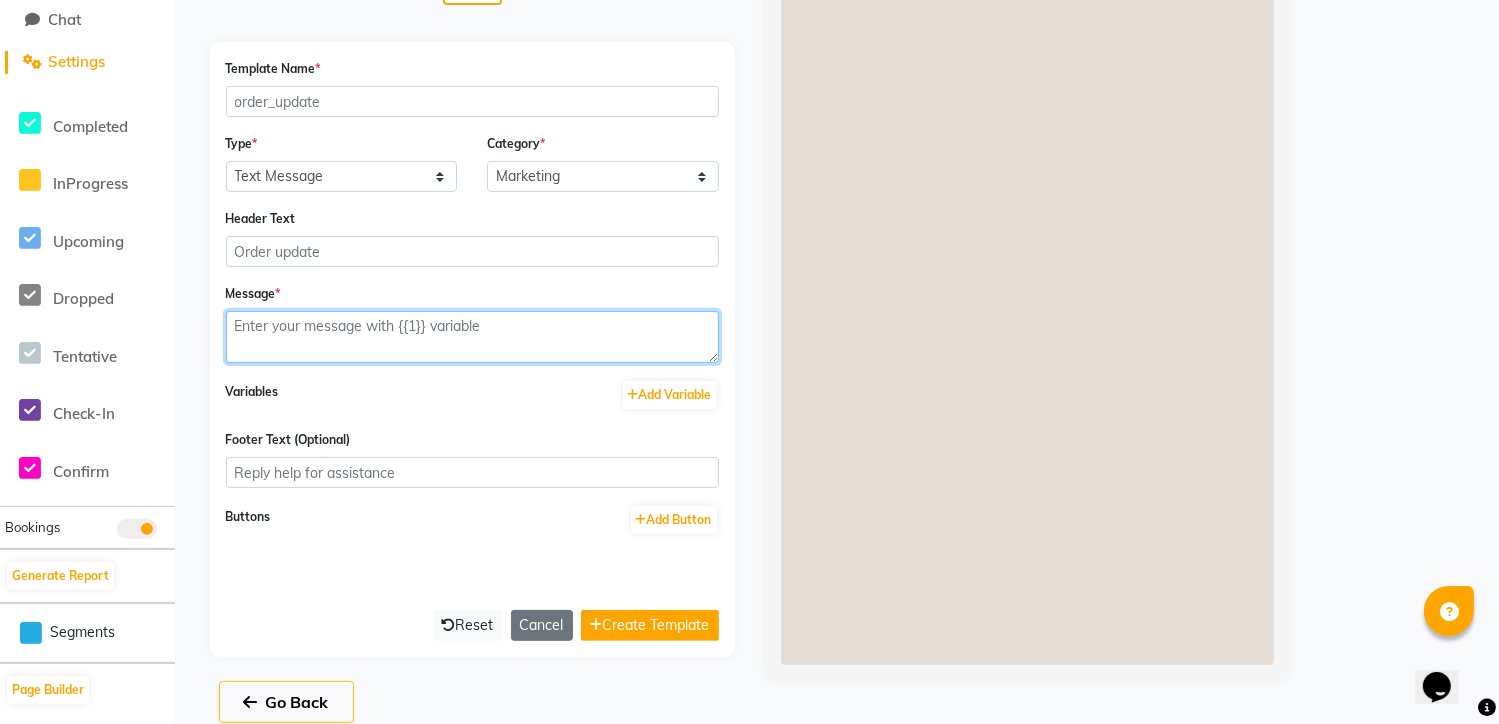 click at bounding box center [472, 337] 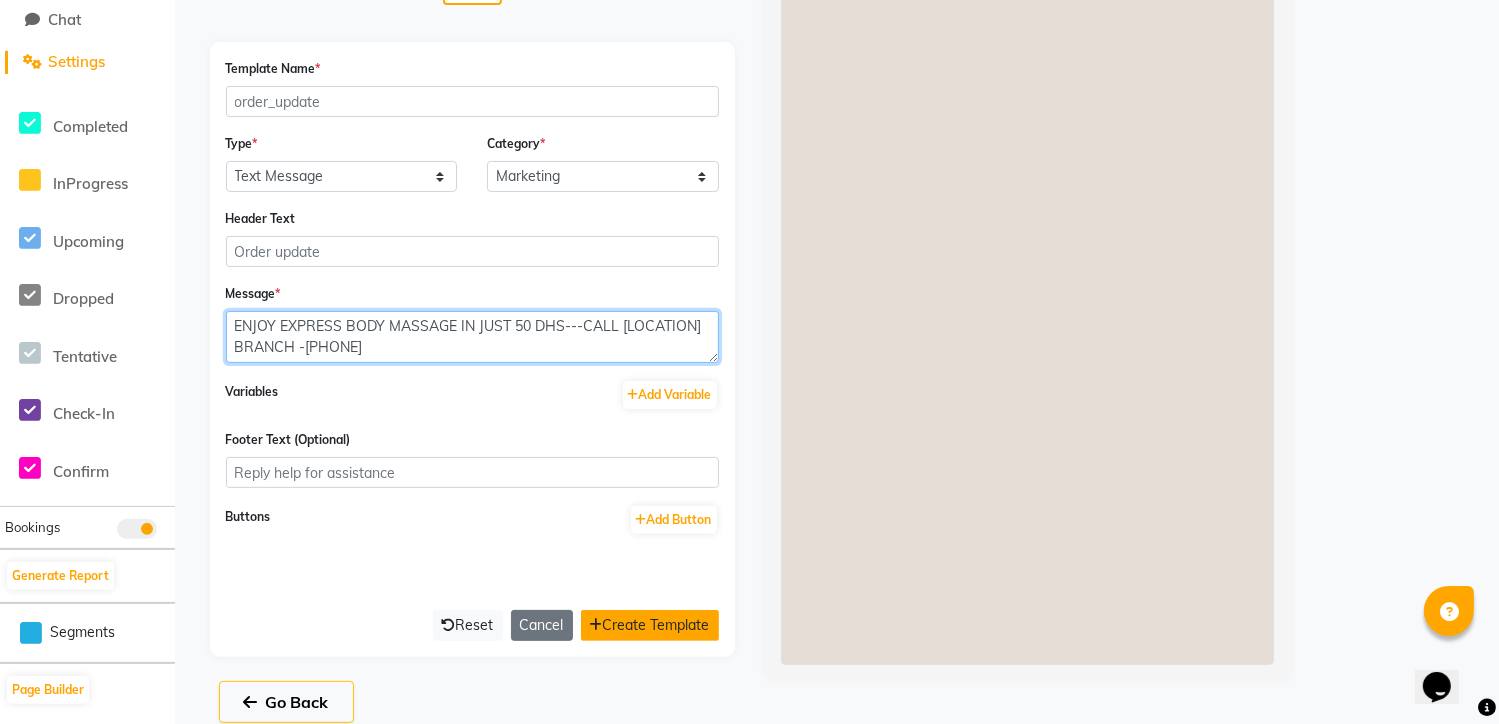 type on "ENJOY EXPRESS BODY MASSAGE IN JUST 50 DHS---CALL [LOCATION] BRANCH -[PHONE]" 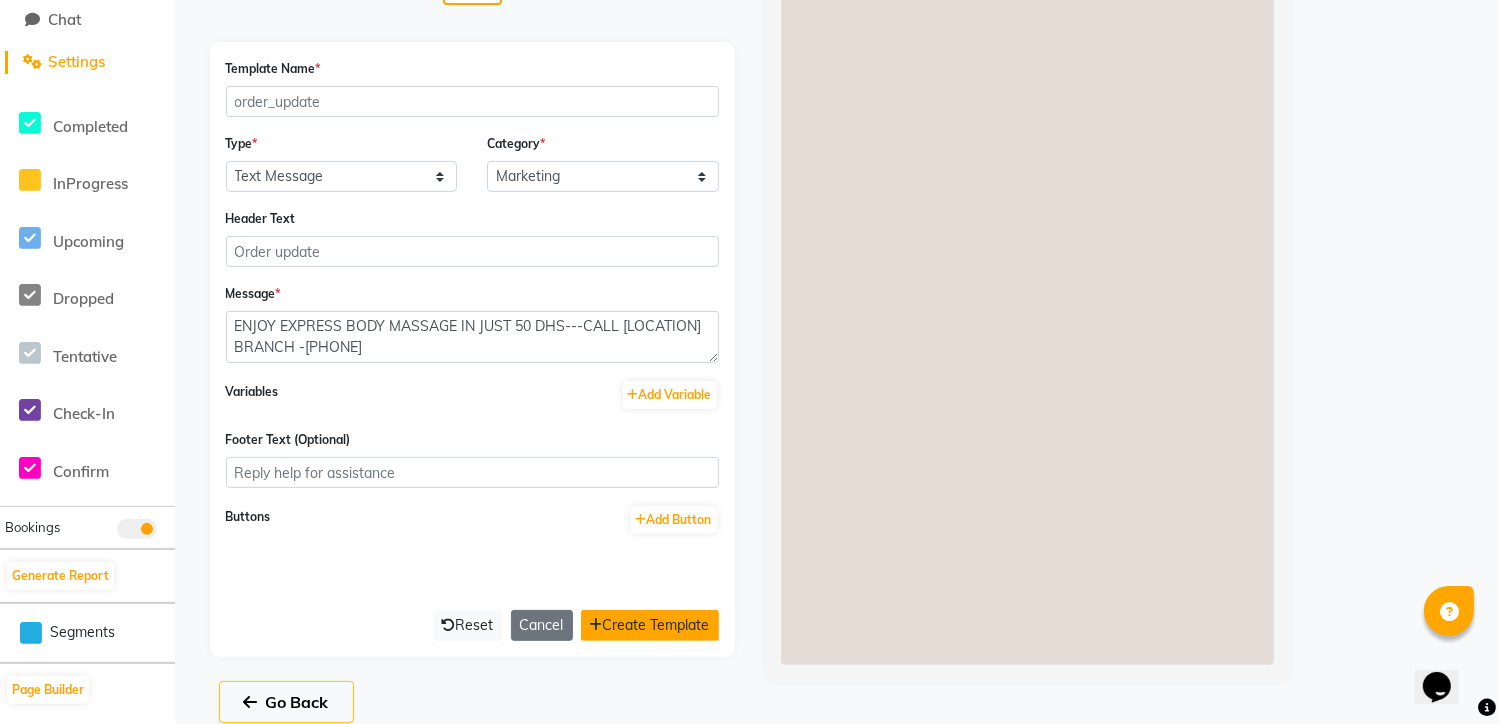 click on "Create Template" 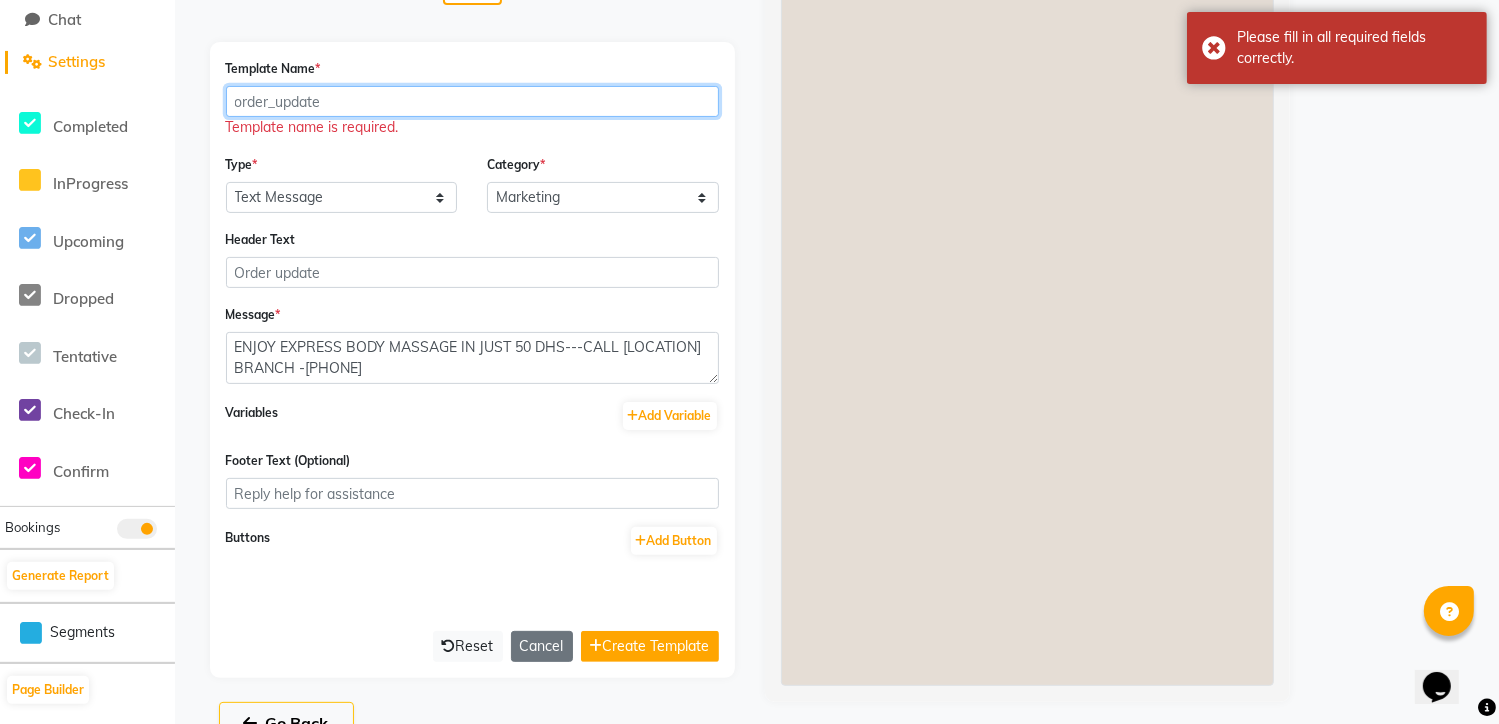 click on "Template Name  *" at bounding box center [472, 101] 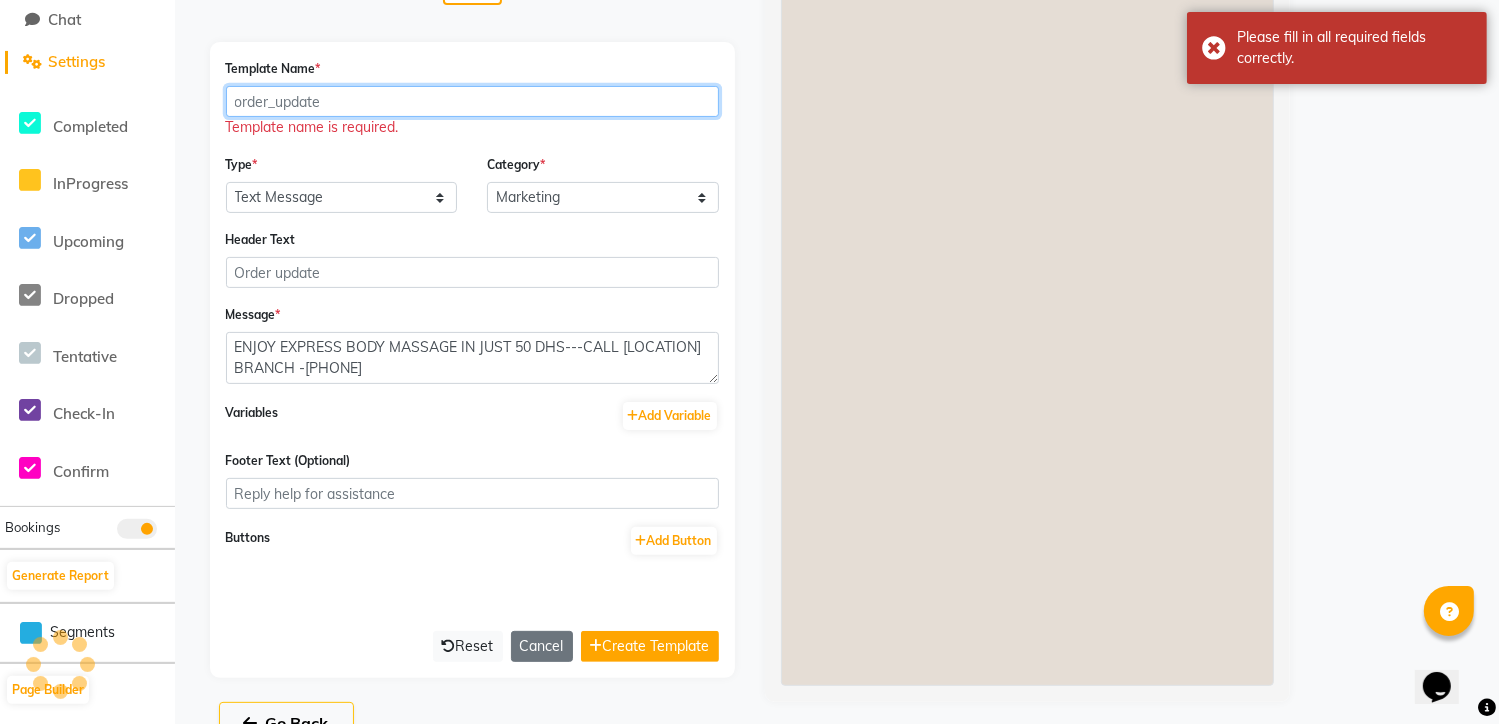 type on "body_massage" 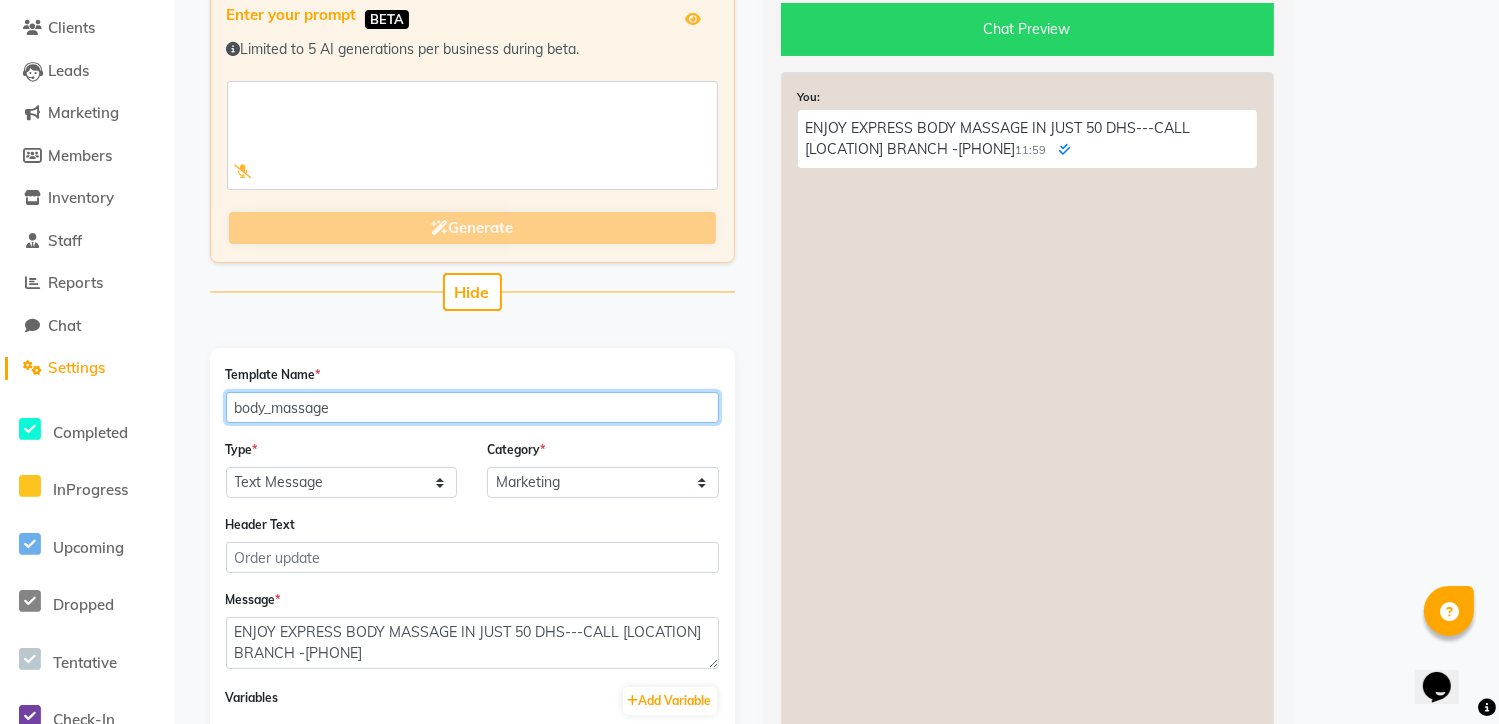 scroll, scrollTop: 106, scrollLeft: 0, axis: vertical 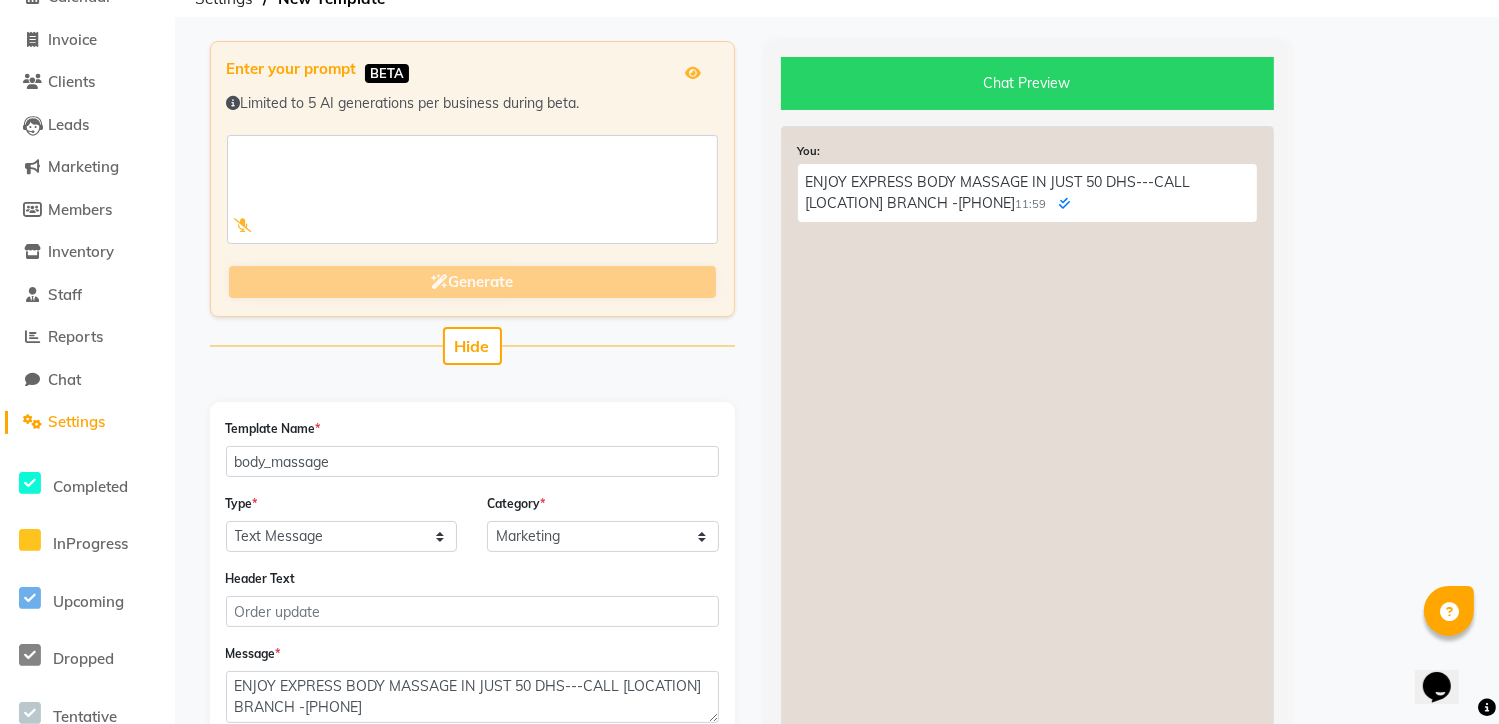 click on "Generate" 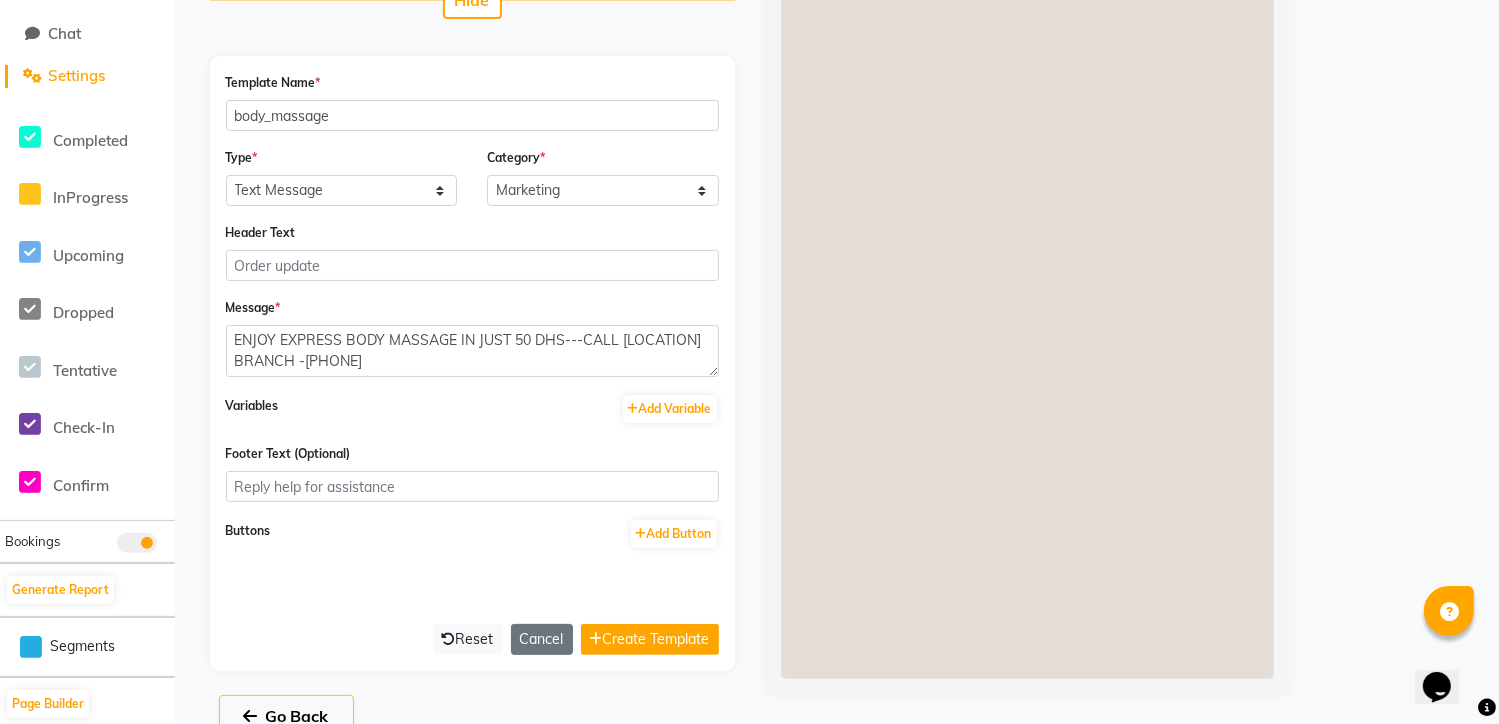 scroll, scrollTop: 492, scrollLeft: 0, axis: vertical 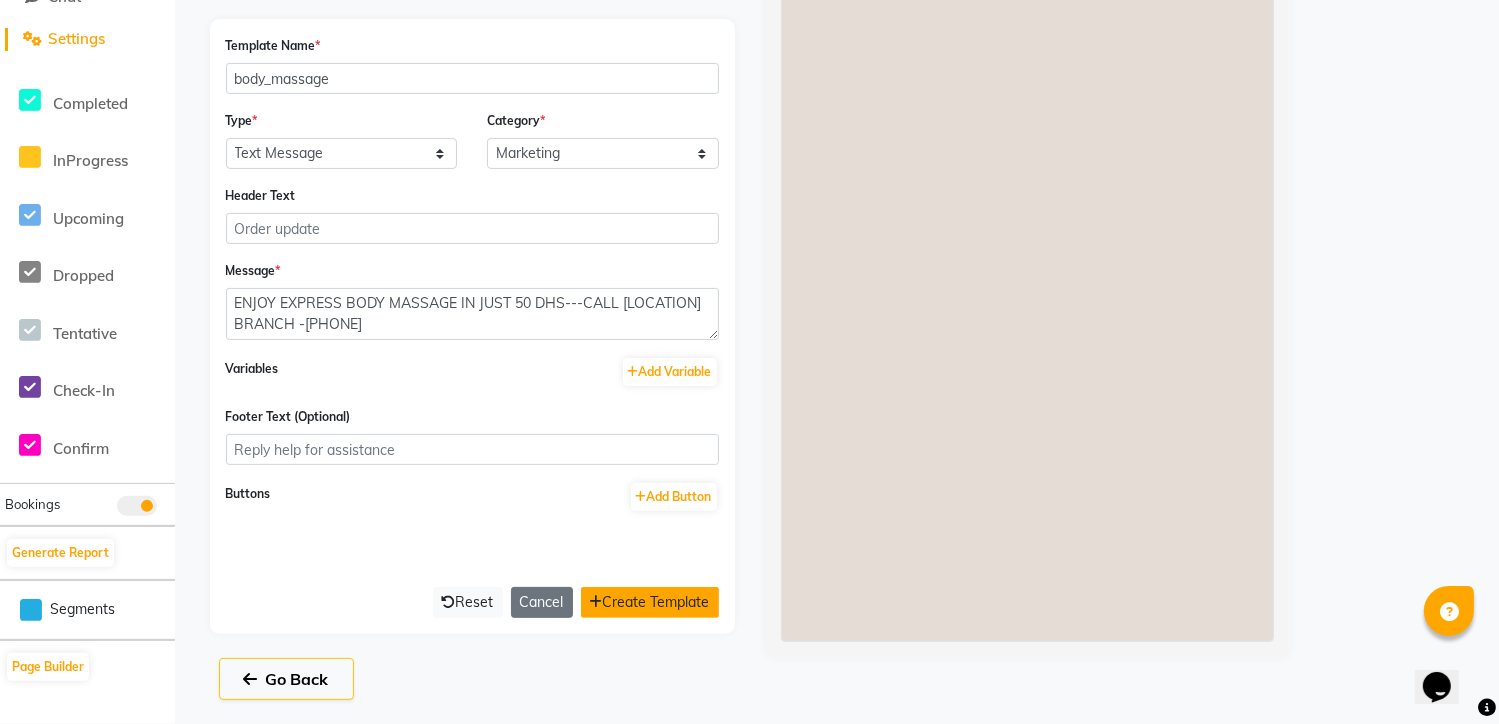 click on "Create Template" 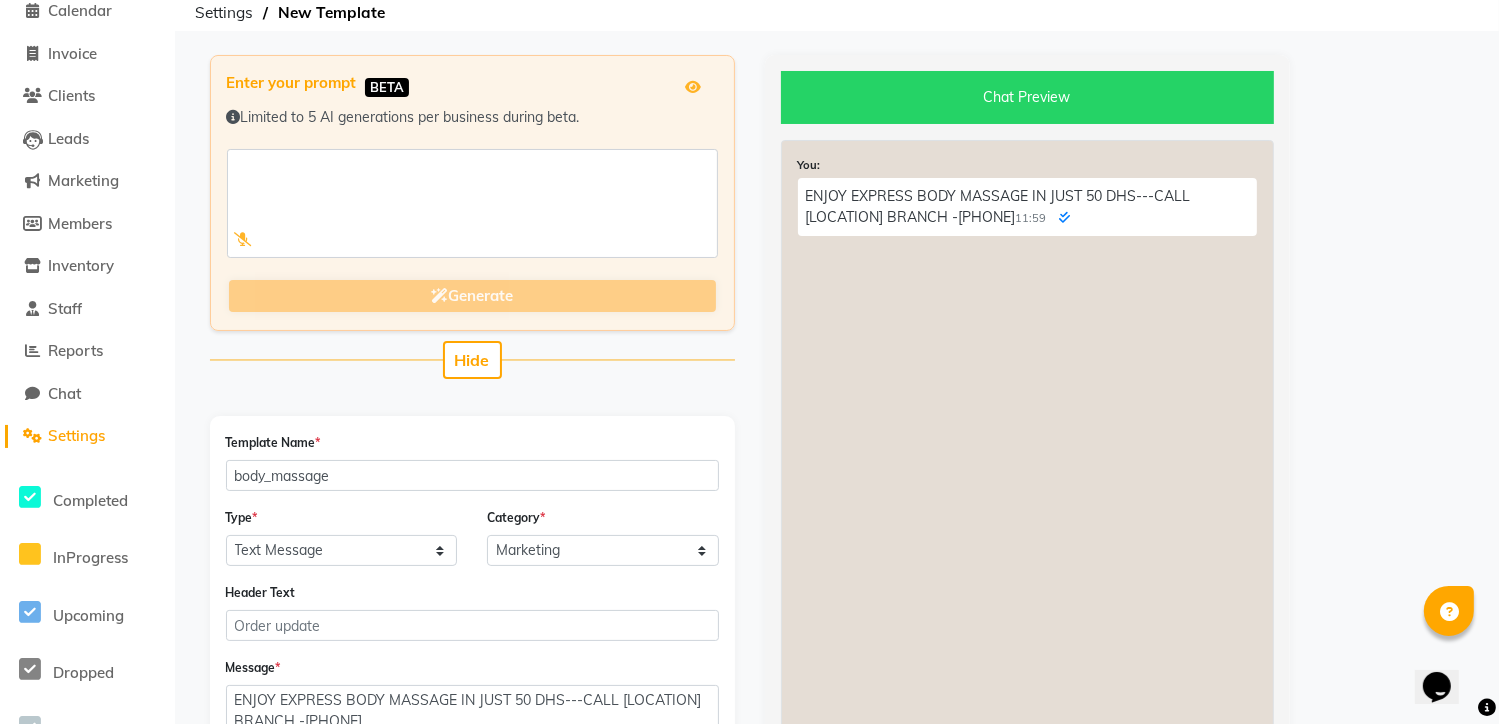 scroll, scrollTop: 0, scrollLeft: 0, axis: both 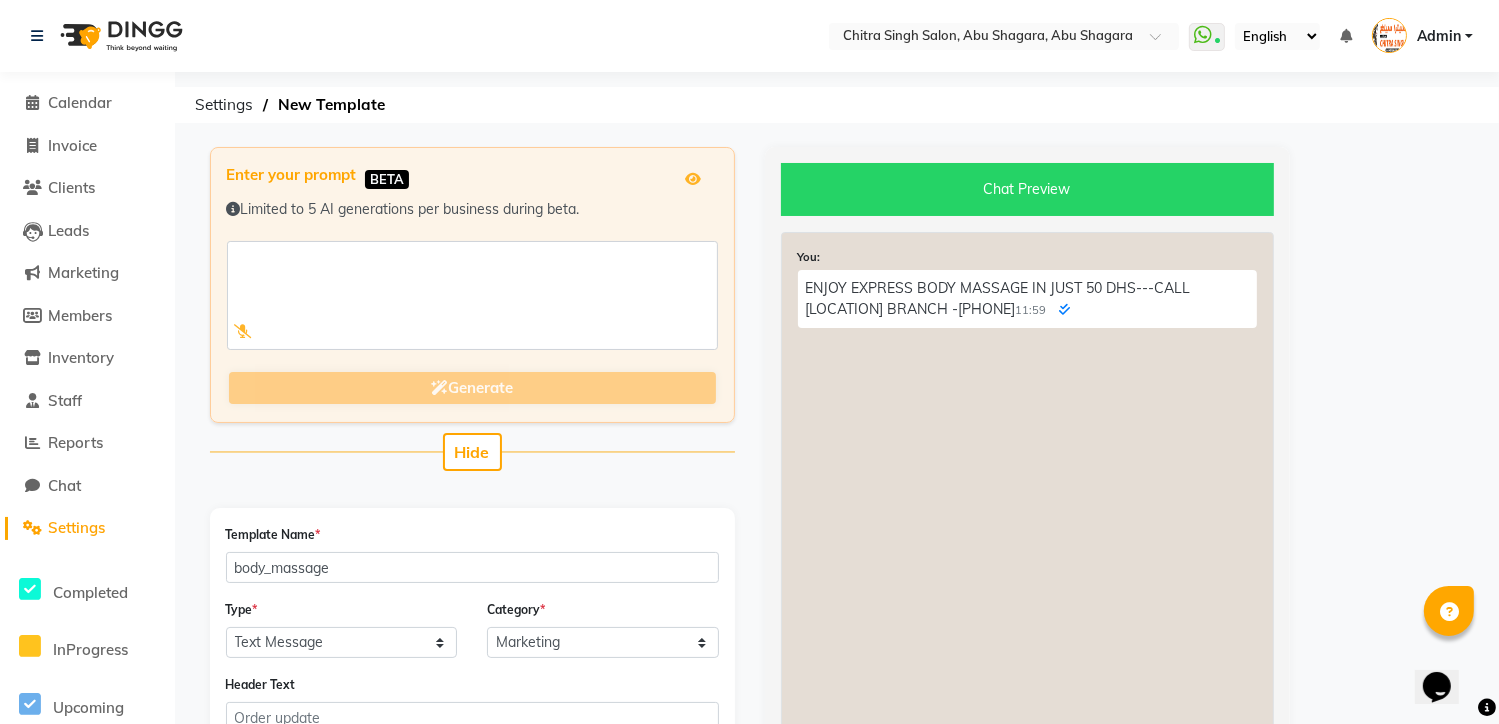click 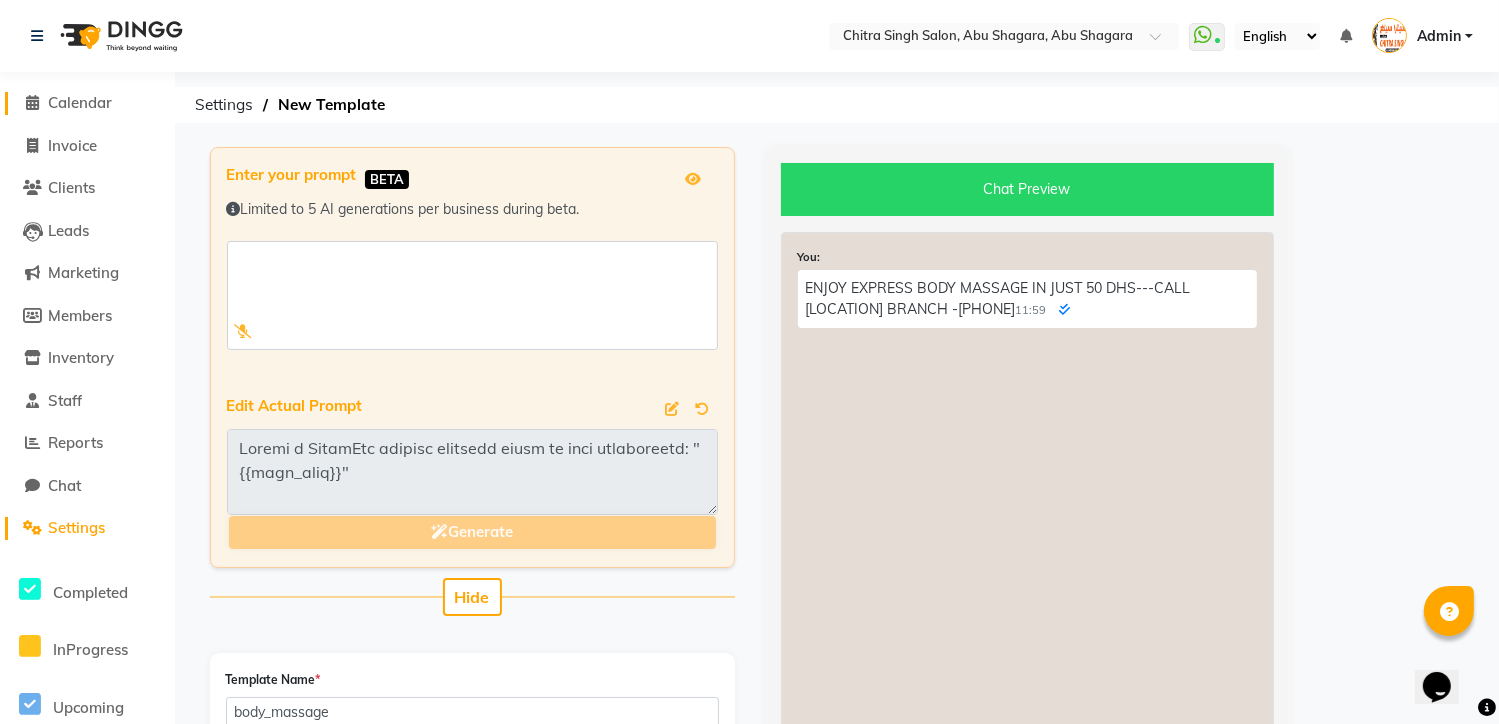 click 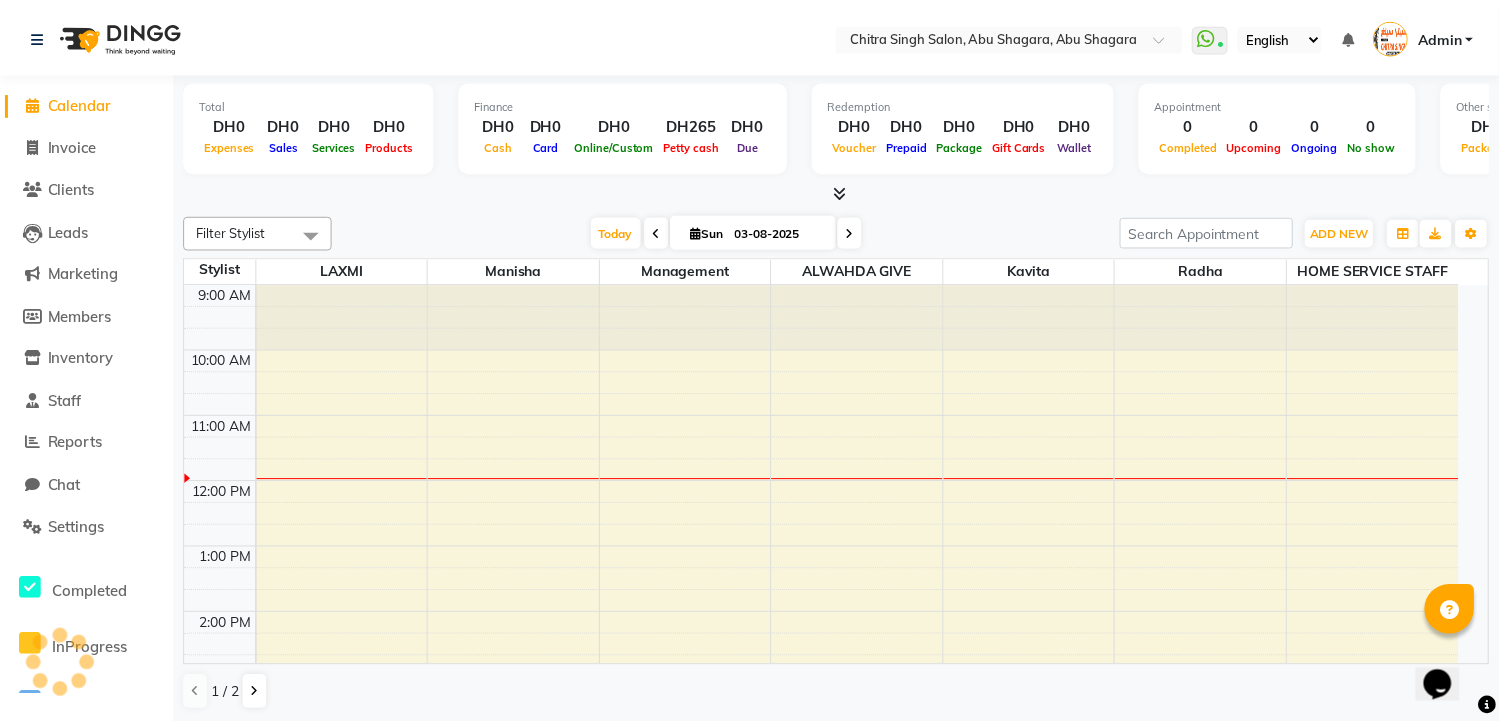 scroll, scrollTop: 0, scrollLeft: 0, axis: both 